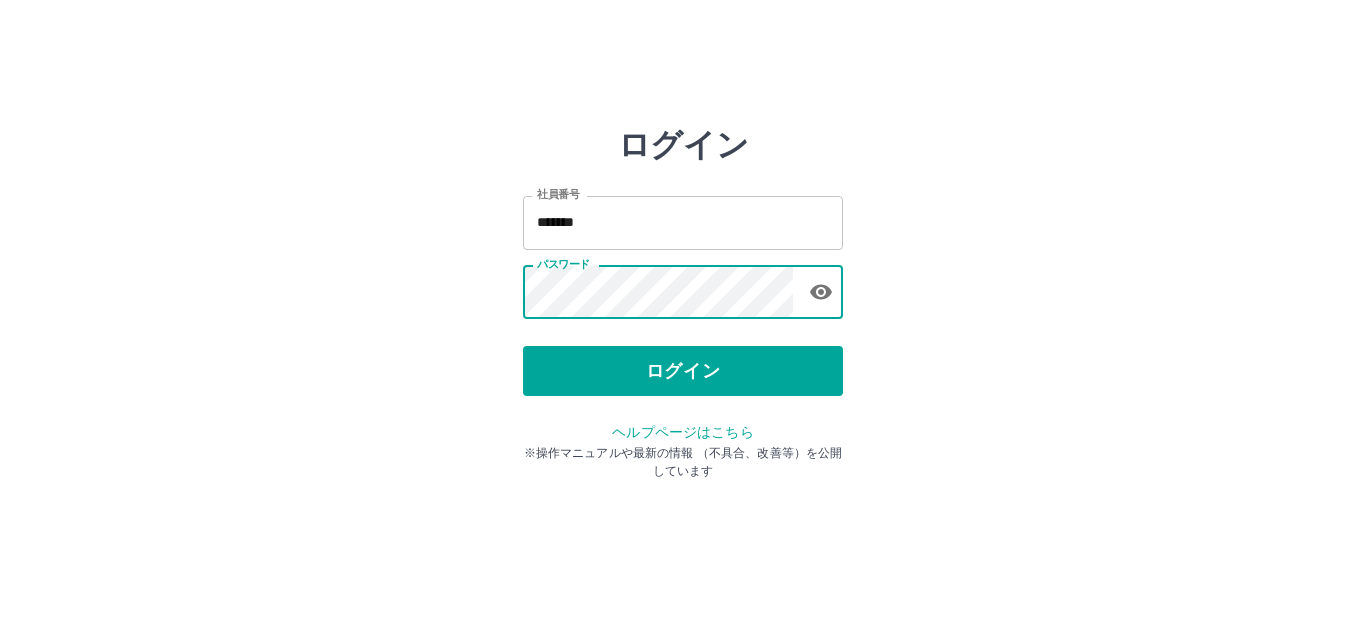 scroll, scrollTop: 0, scrollLeft: 0, axis: both 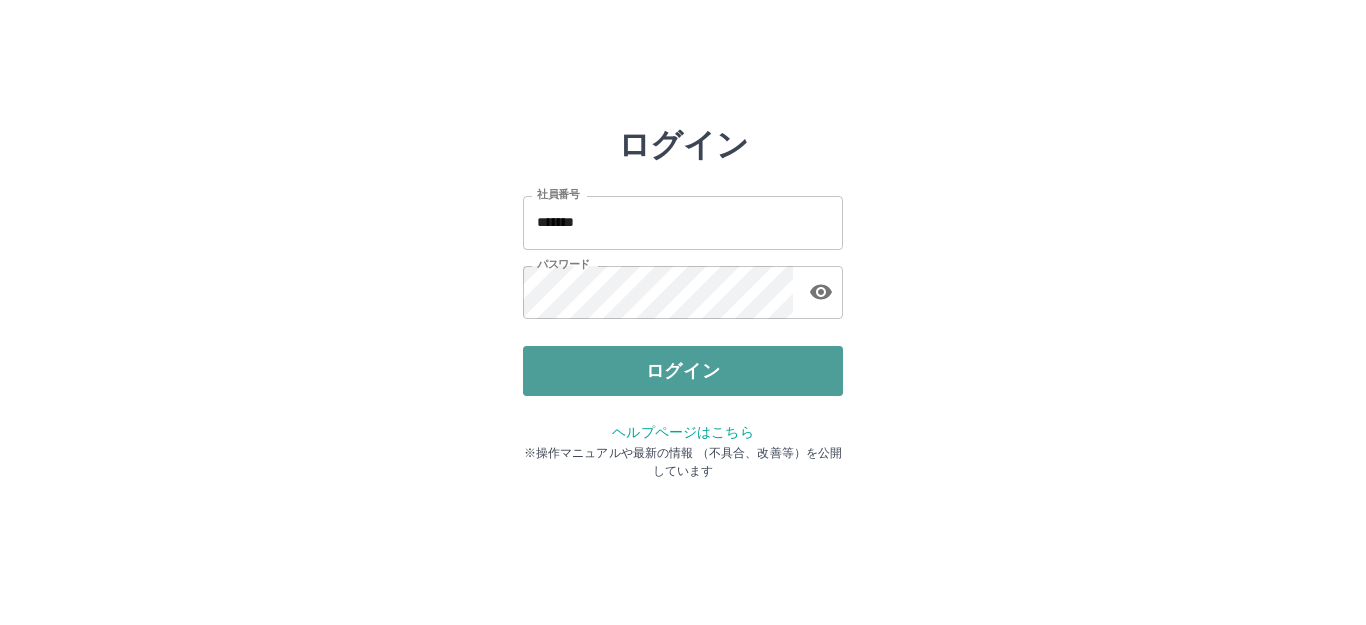 click on "ログイン" at bounding box center (683, 371) 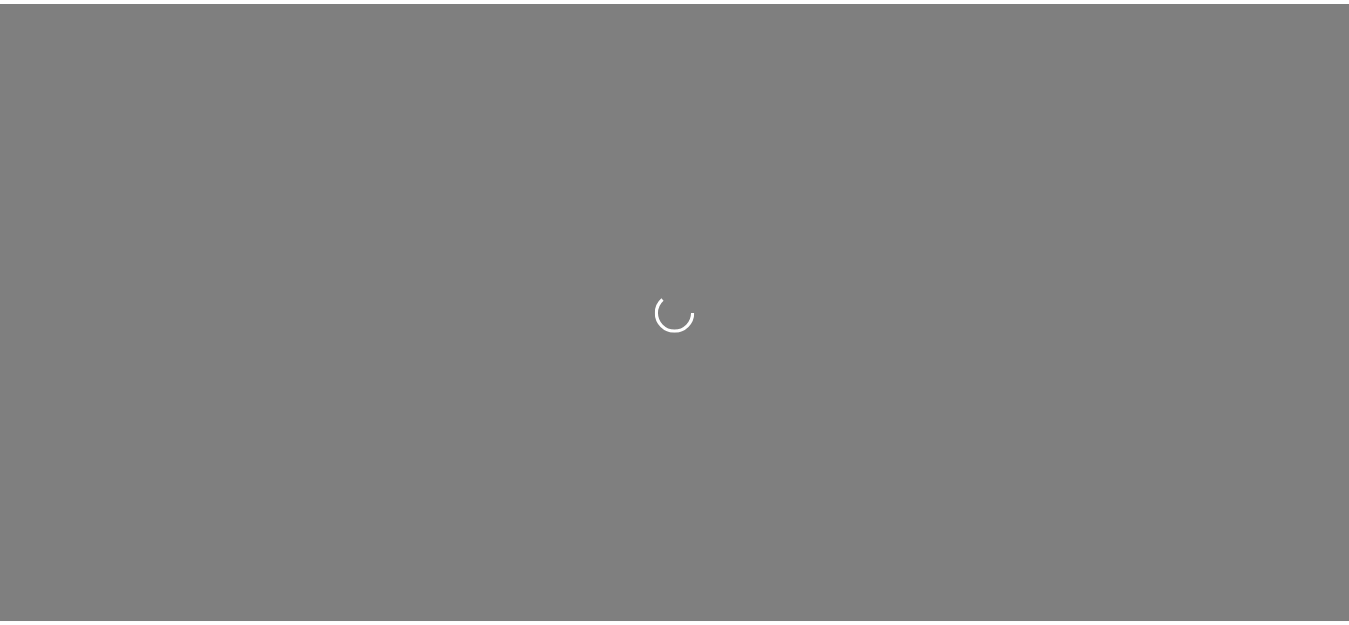 scroll, scrollTop: 0, scrollLeft: 0, axis: both 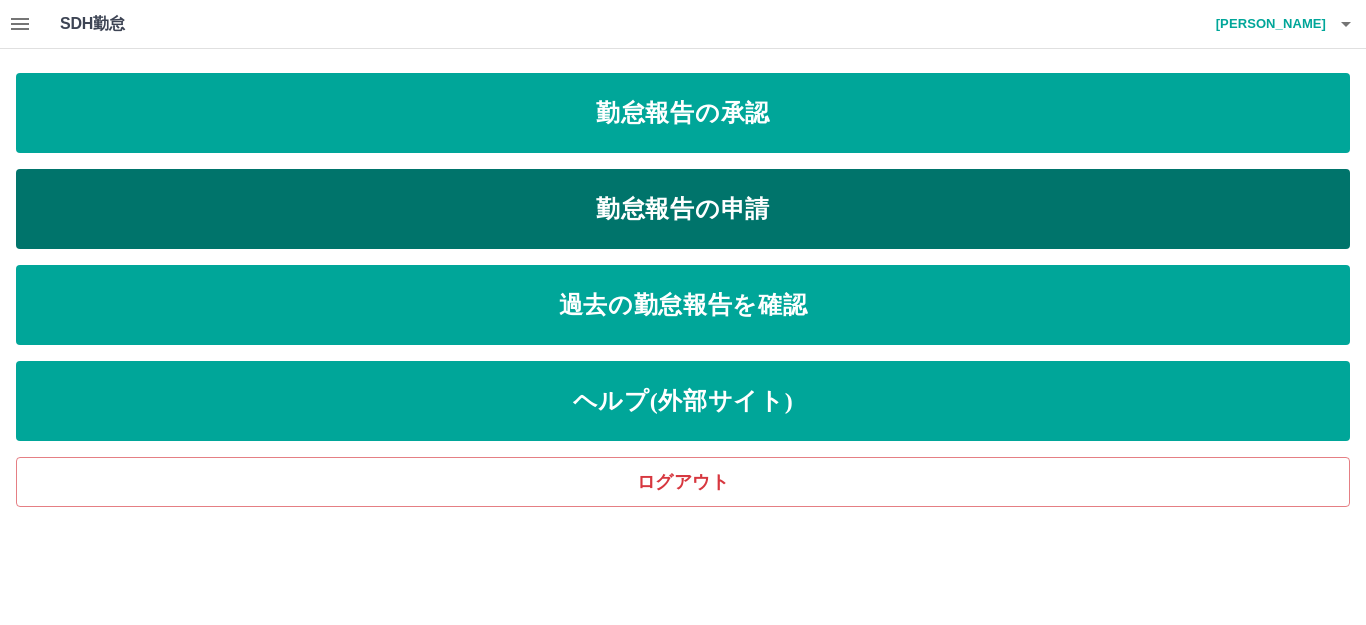 click on "勤怠報告の申請" at bounding box center (683, 209) 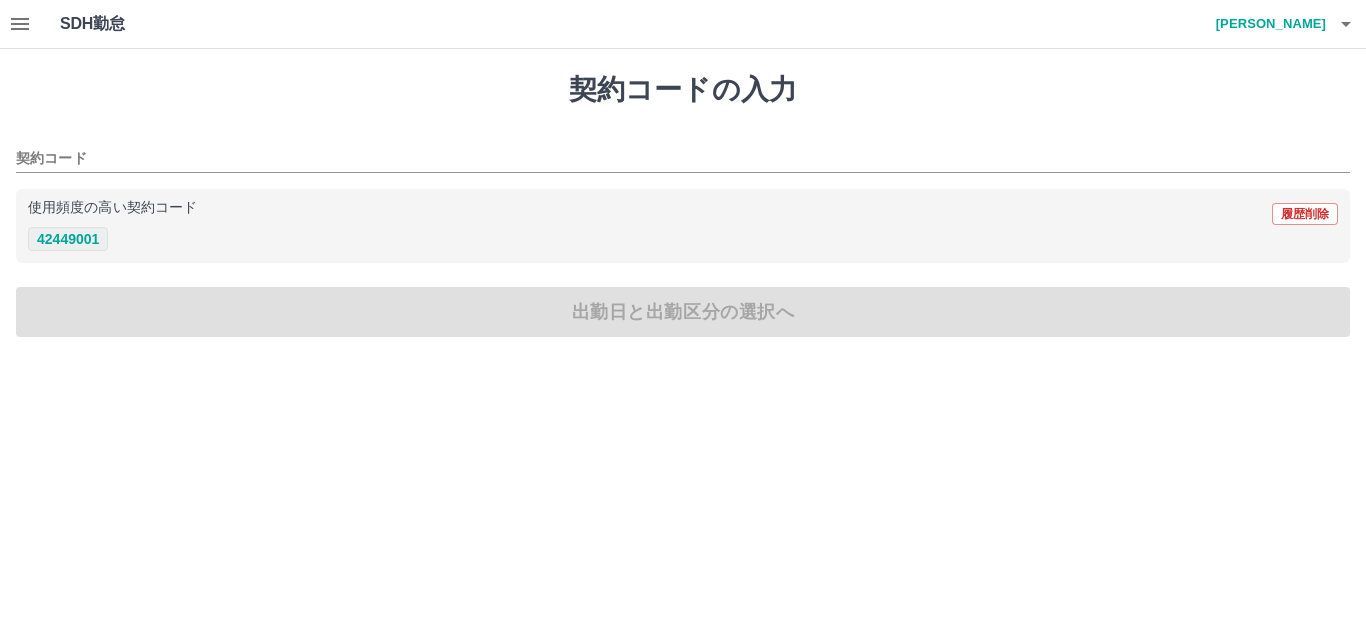 click on "42449001" at bounding box center (68, 239) 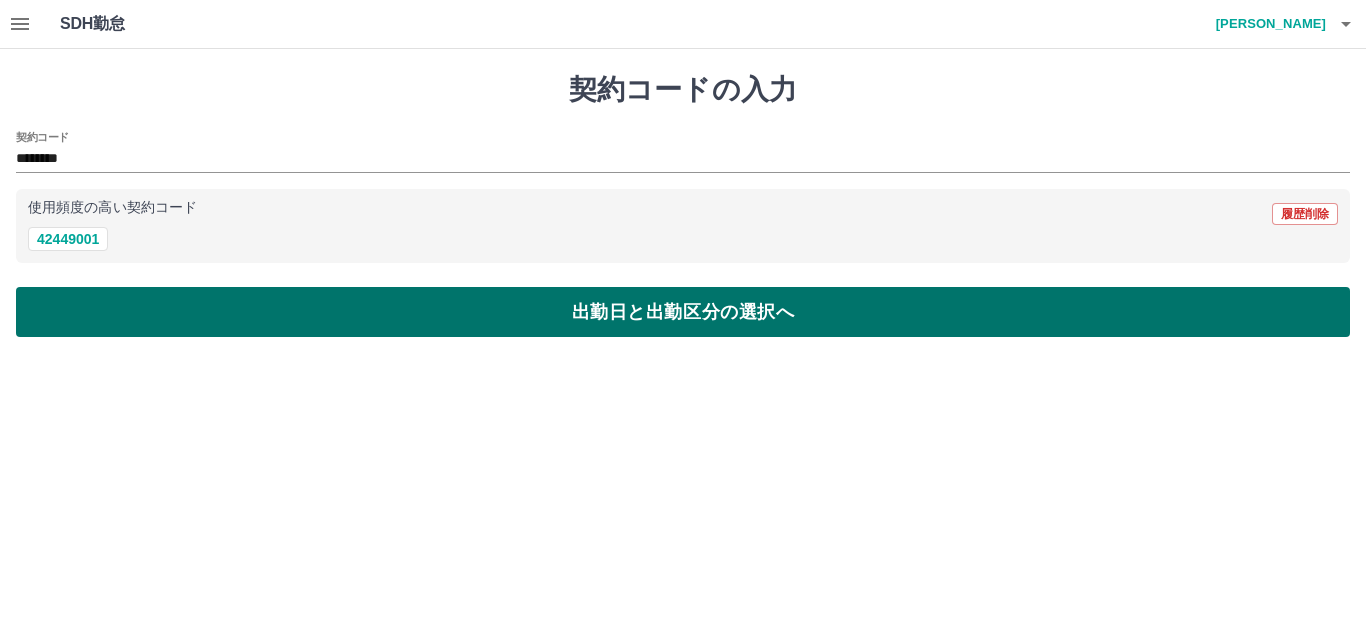 click on "出勤日と出勤区分の選択へ" at bounding box center (683, 312) 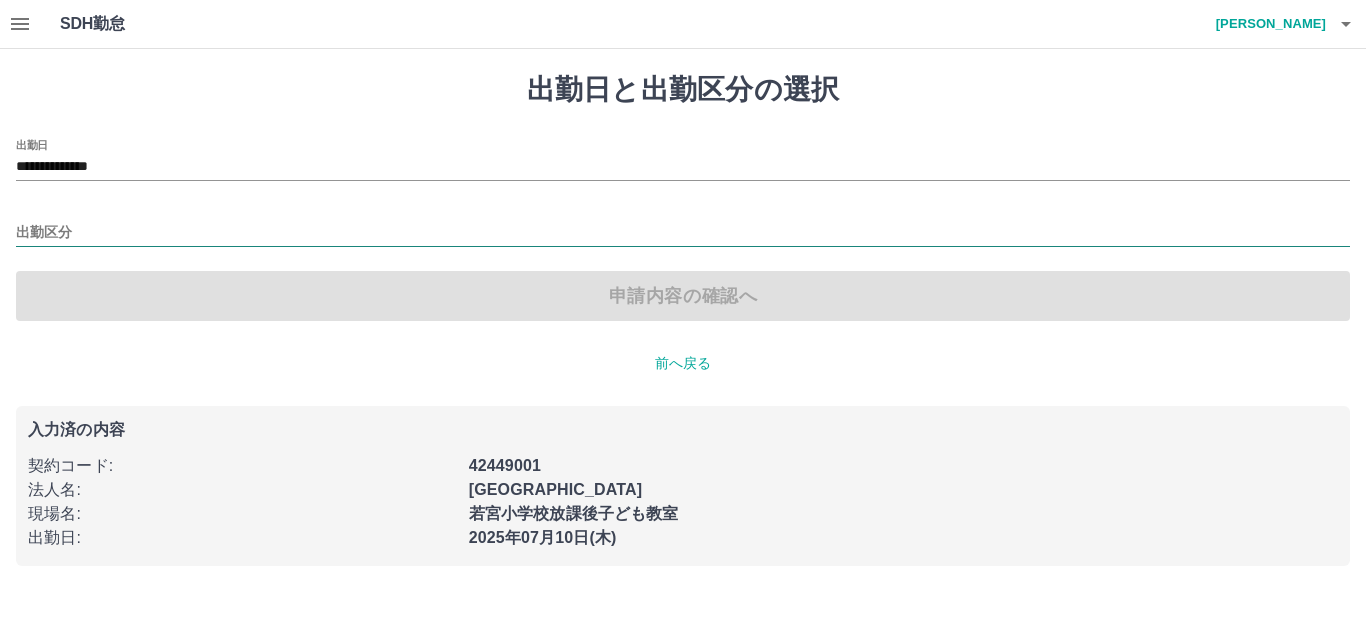 click at bounding box center (683, 234) 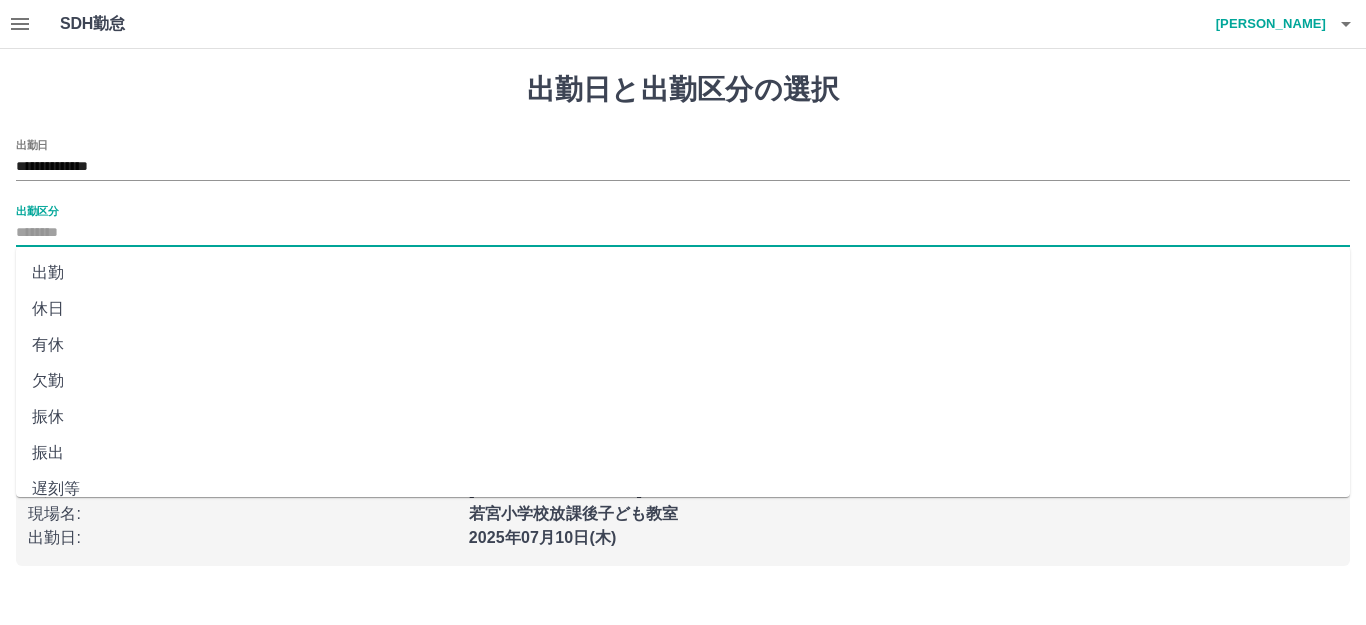 click on "出勤" at bounding box center [683, 273] 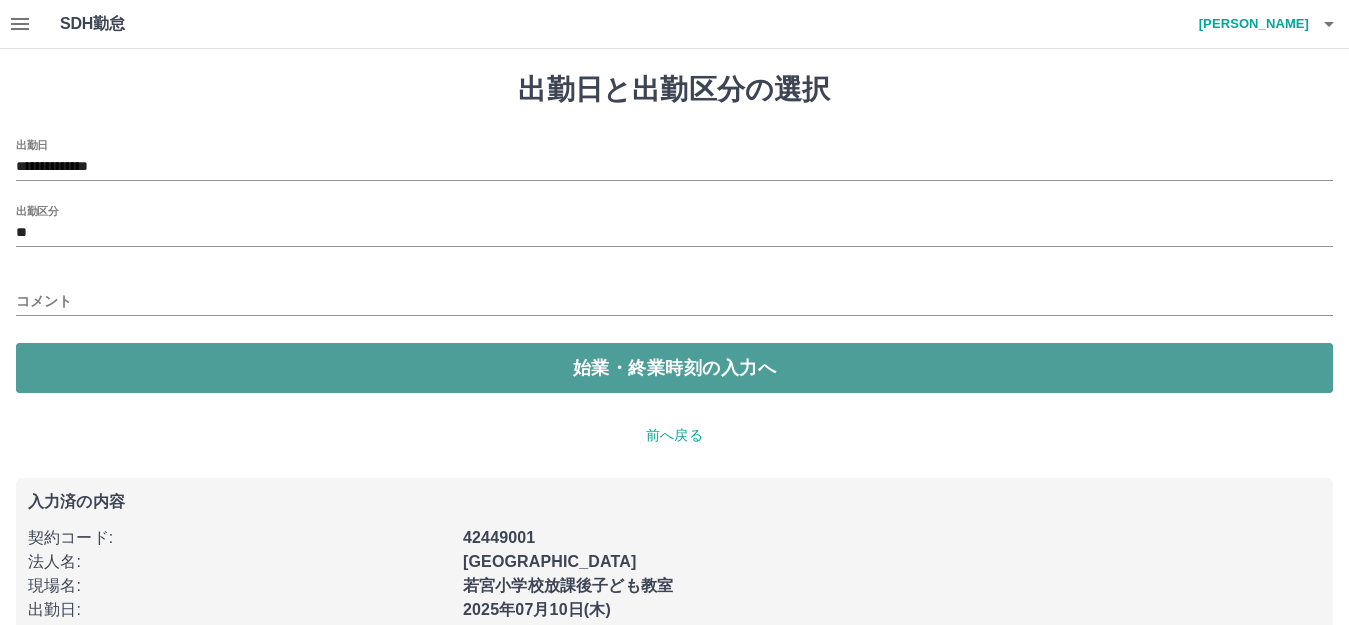 click on "始業・終業時刻の入力へ" at bounding box center (674, 368) 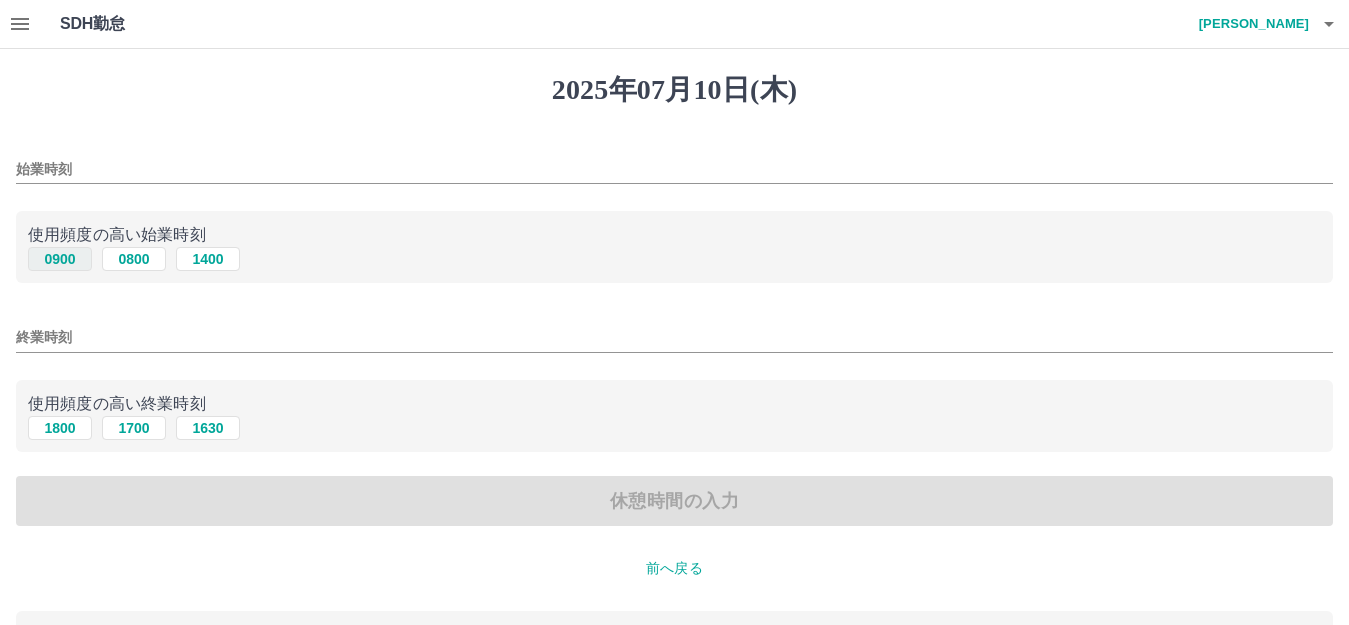 click on "0900" at bounding box center (60, 259) 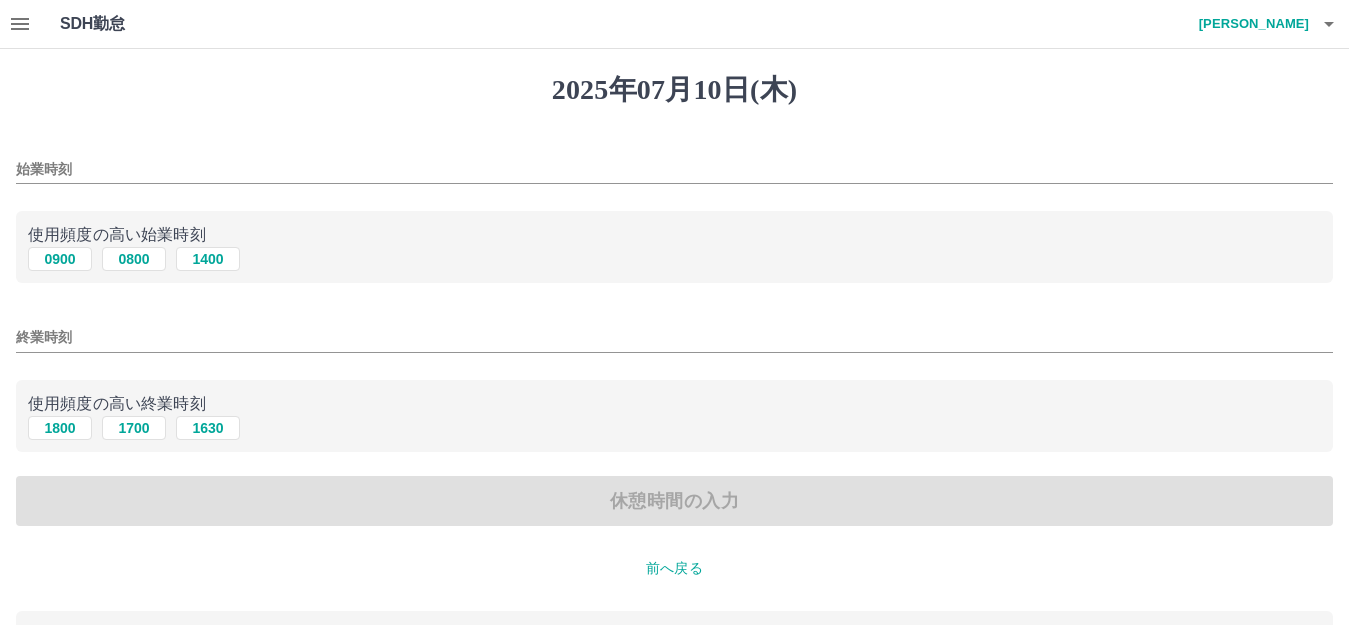 type on "****" 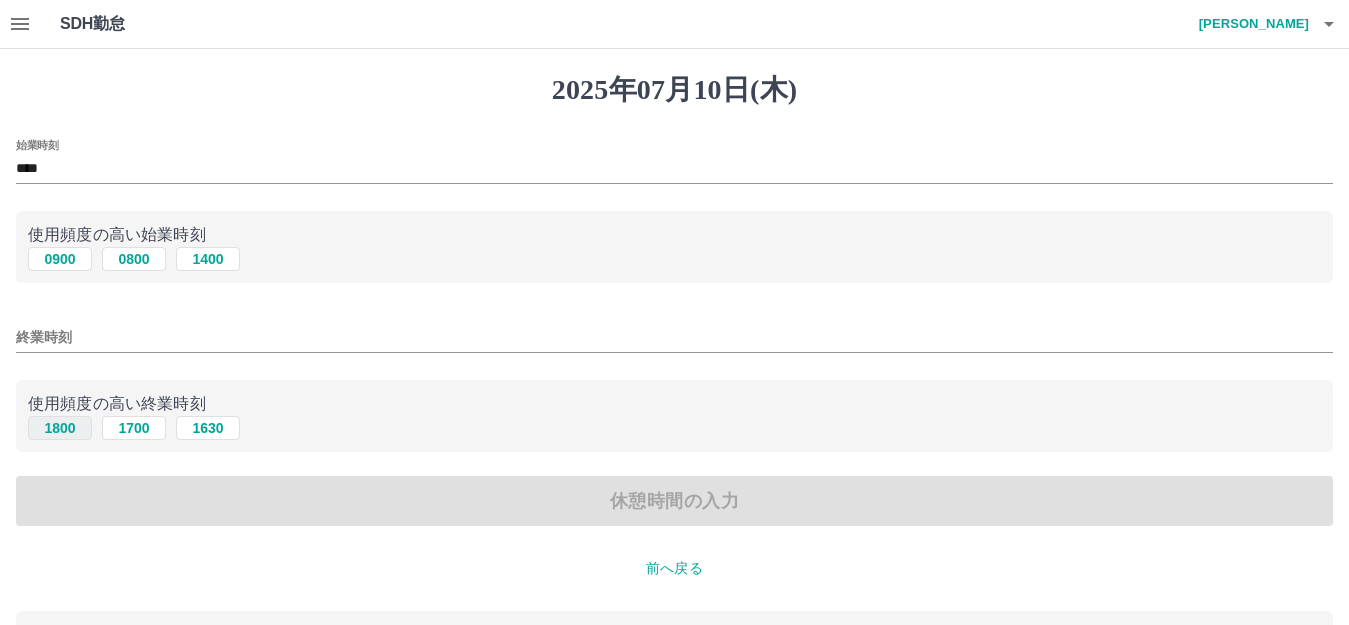click on "1800" at bounding box center (60, 428) 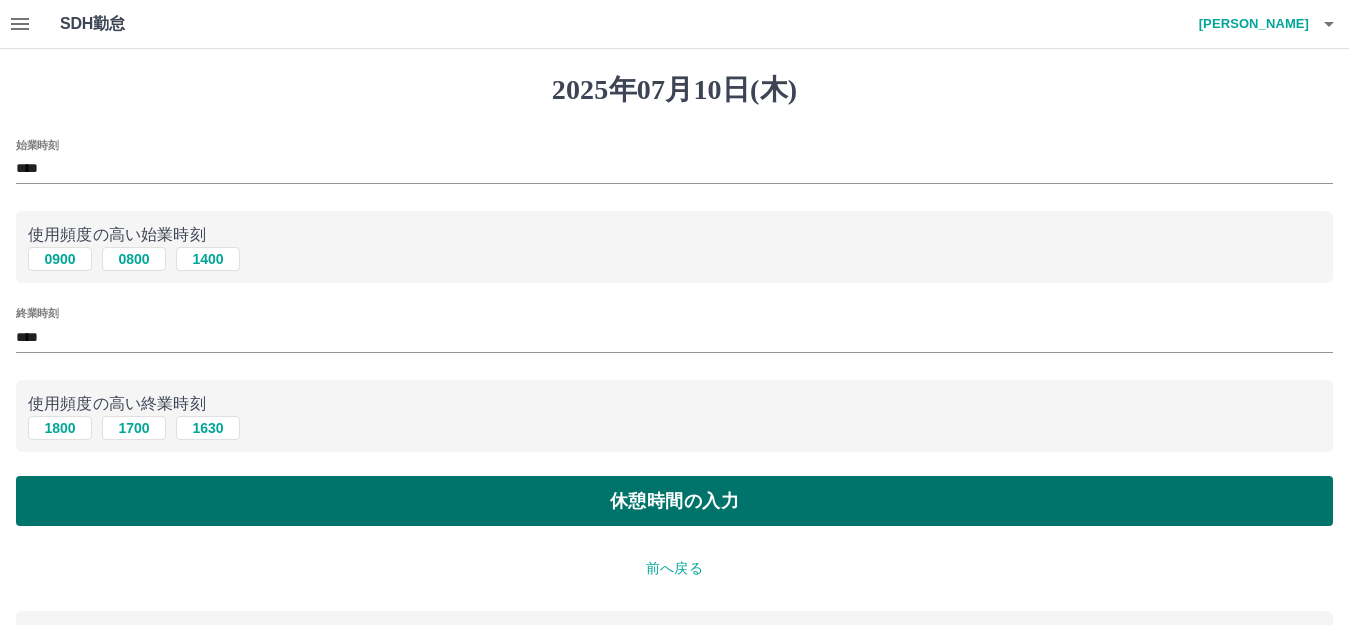 click on "休憩時間の入力" at bounding box center [674, 501] 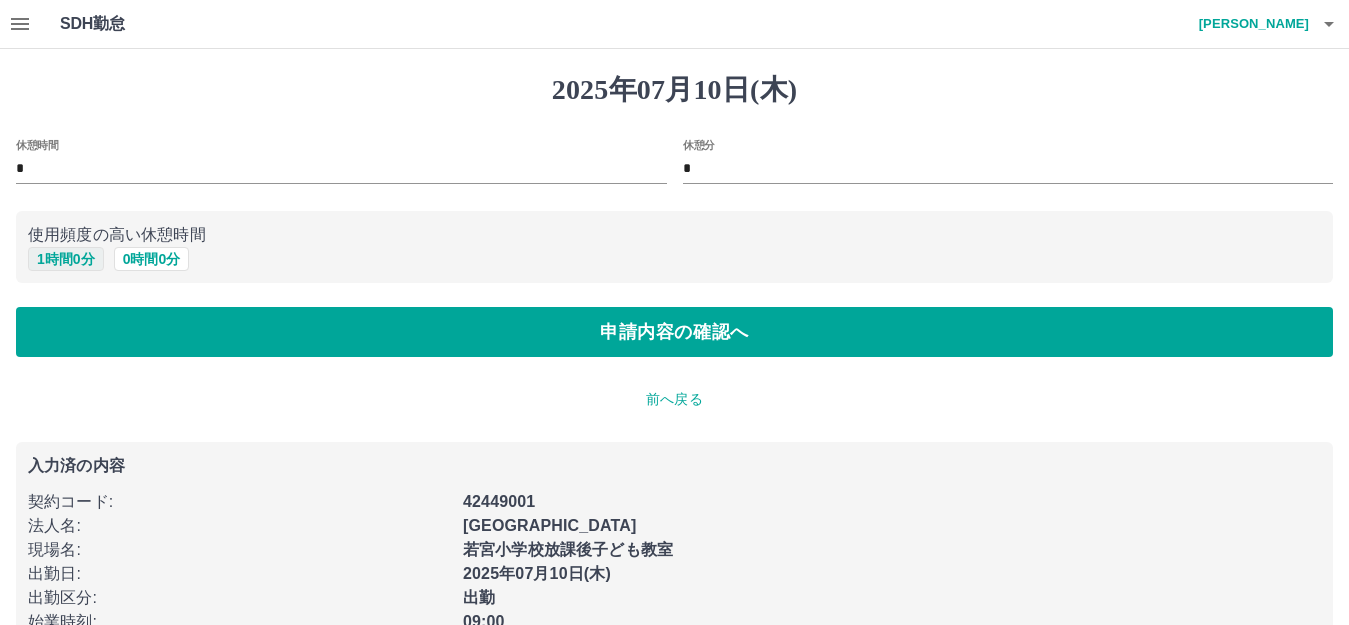 click on "1 時間 0 分" at bounding box center (66, 259) 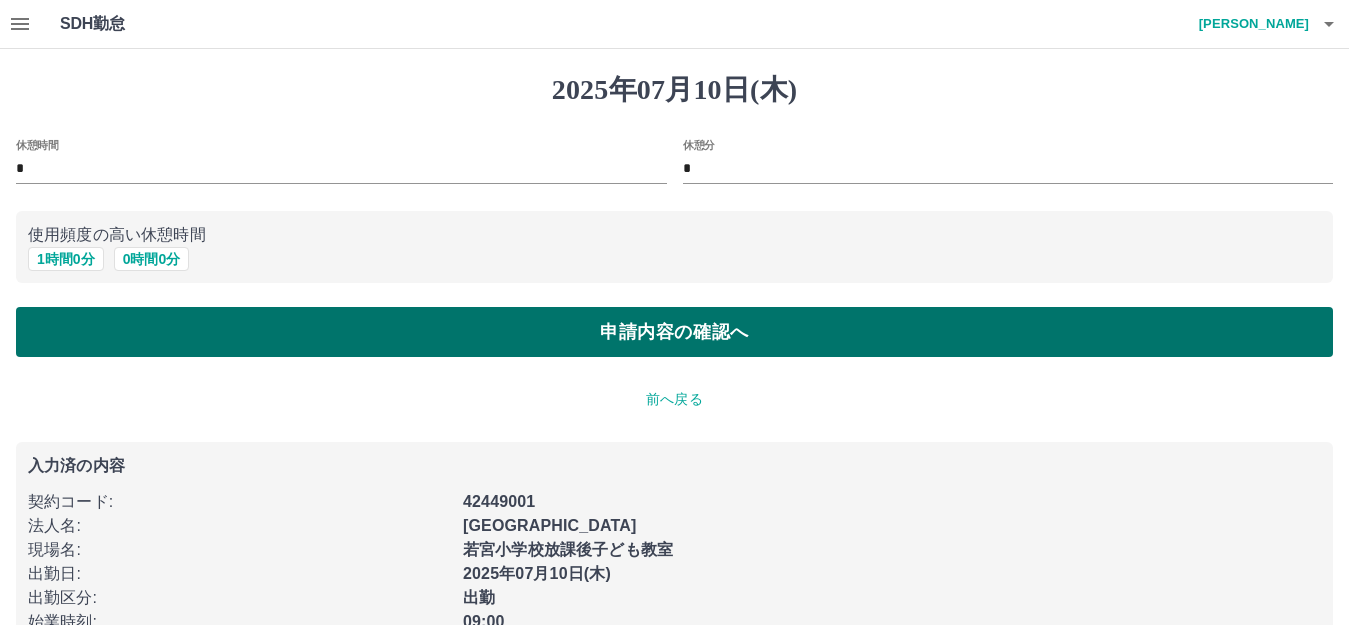 click on "申請内容の確認へ" at bounding box center (674, 332) 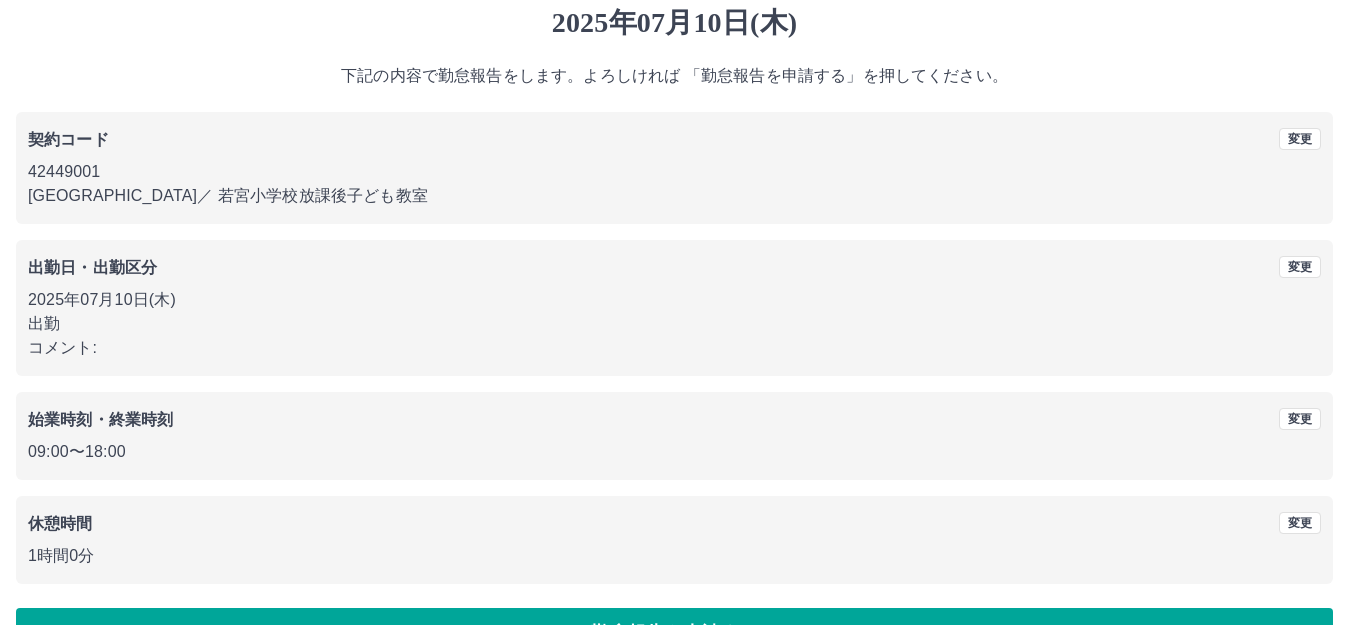 scroll, scrollTop: 124, scrollLeft: 0, axis: vertical 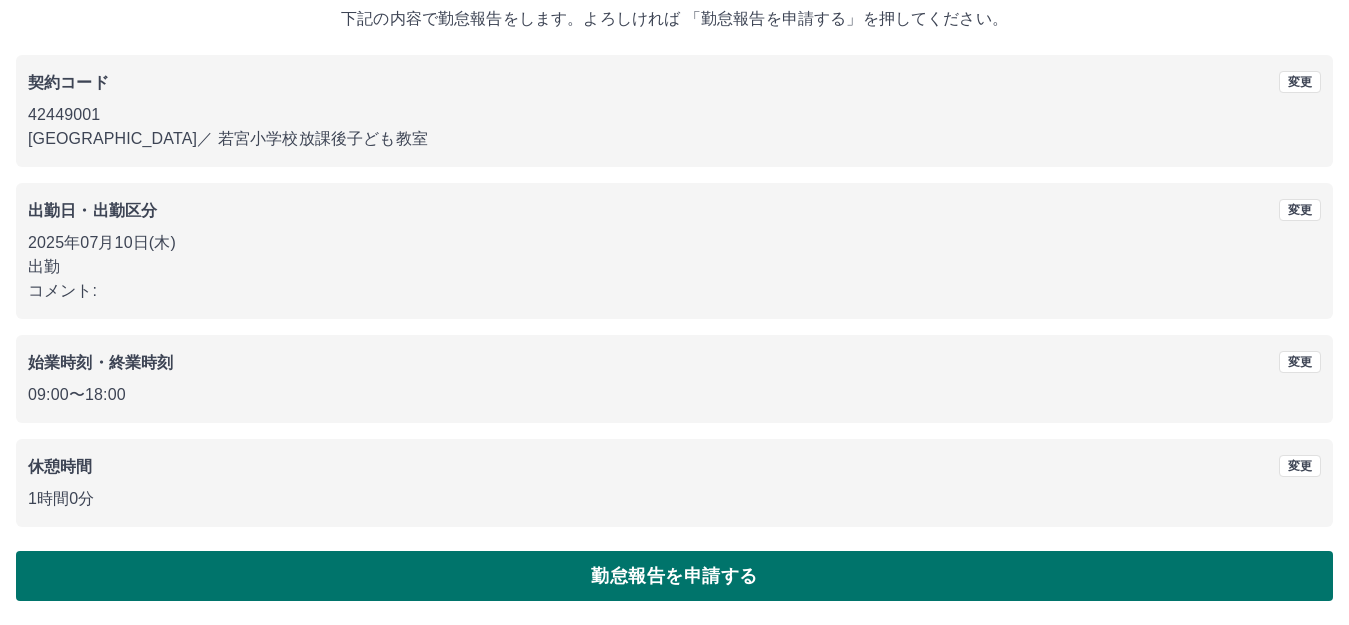 click on "勤怠報告を申請する" at bounding box center (674, 576) 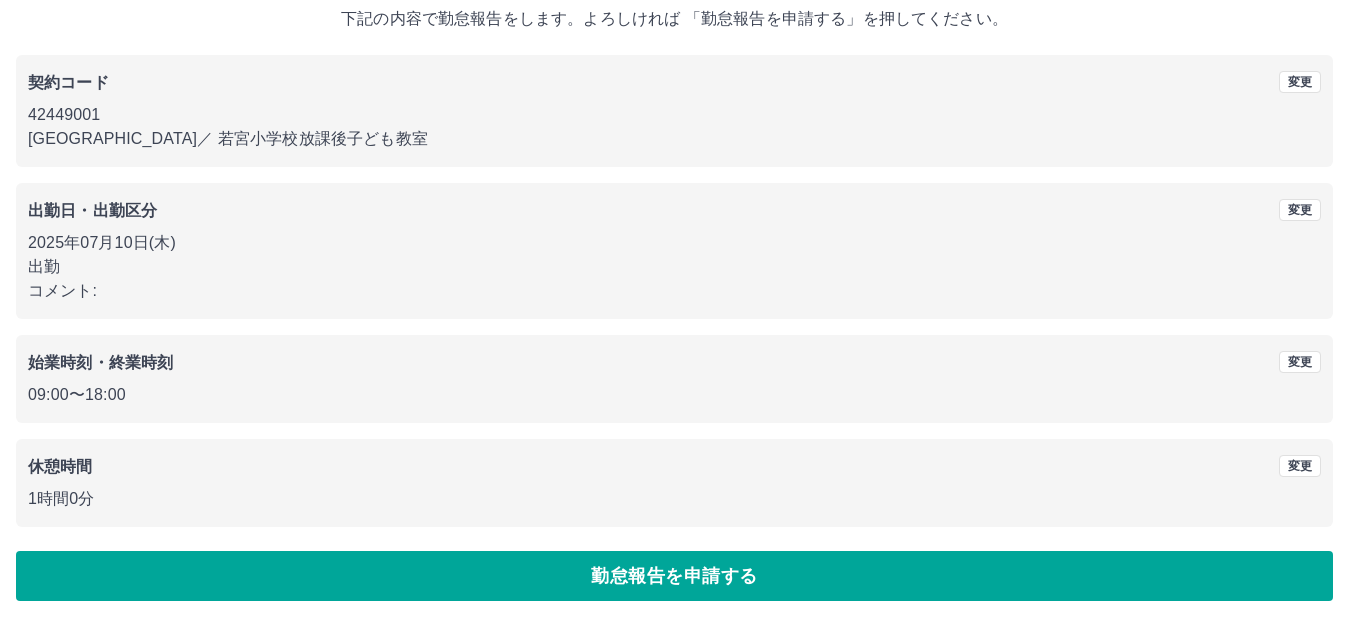 scroll, scrollTop: 0, scrollLeft: 0, axis: both 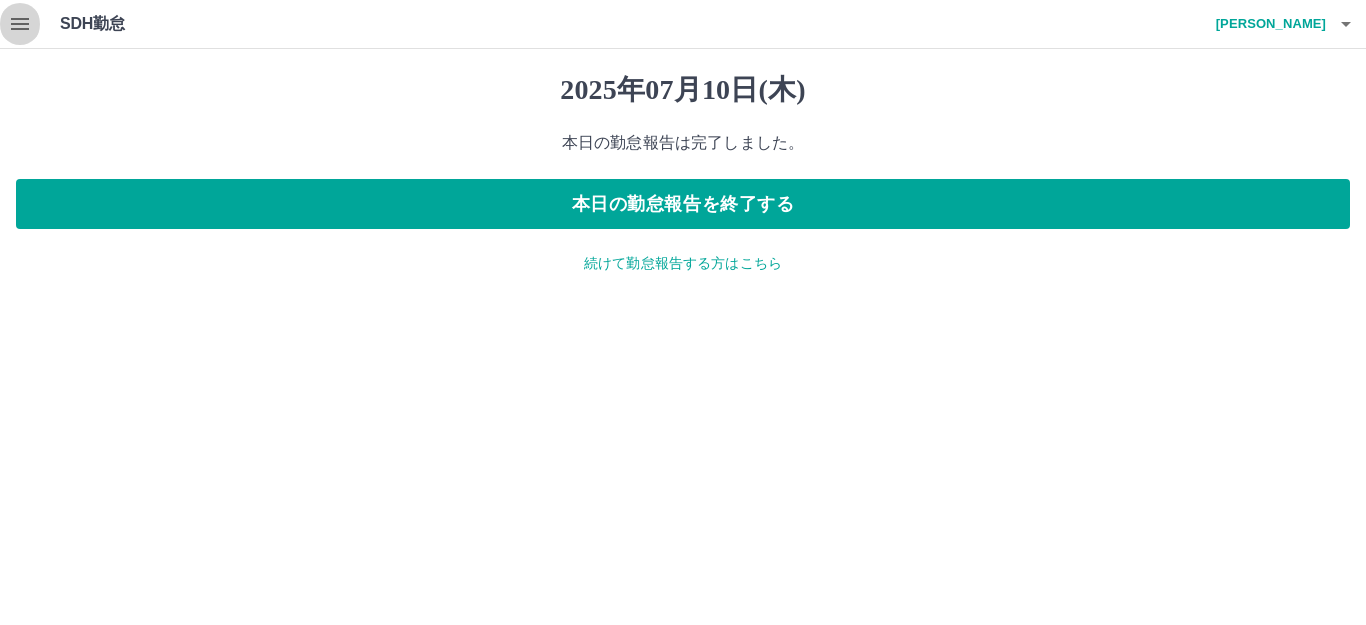 click 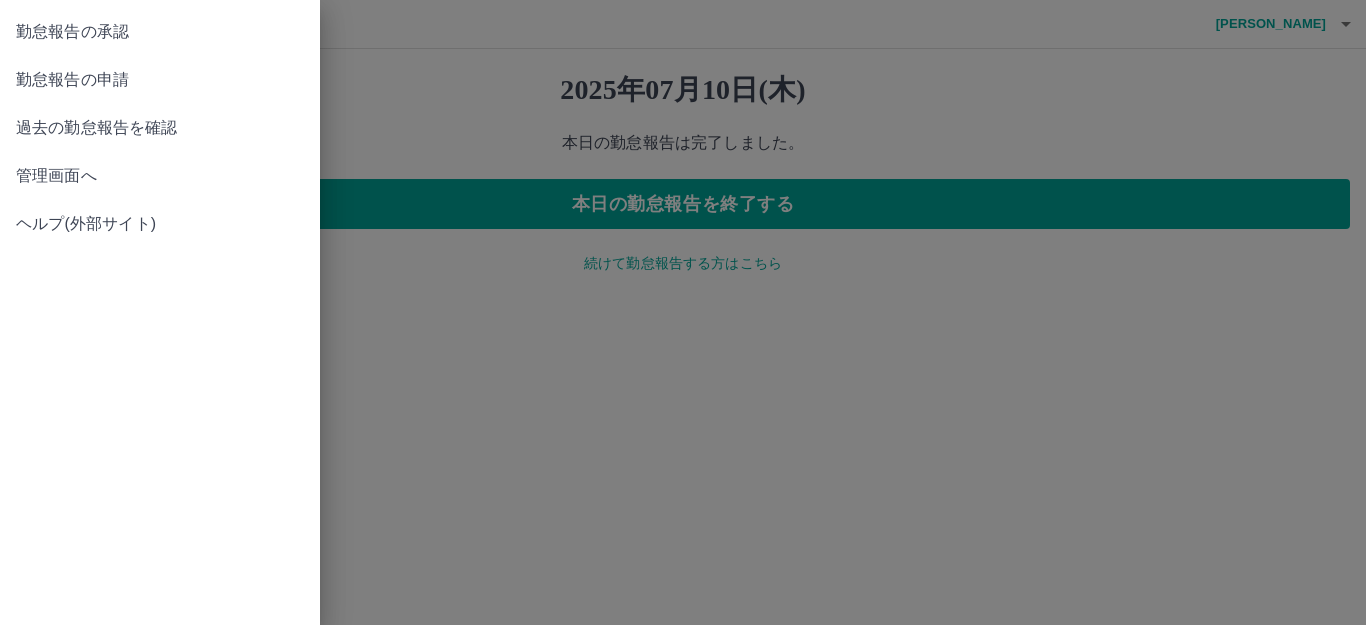 click on "過去の勤怠報告を確認" at bounding box center [160, 128] 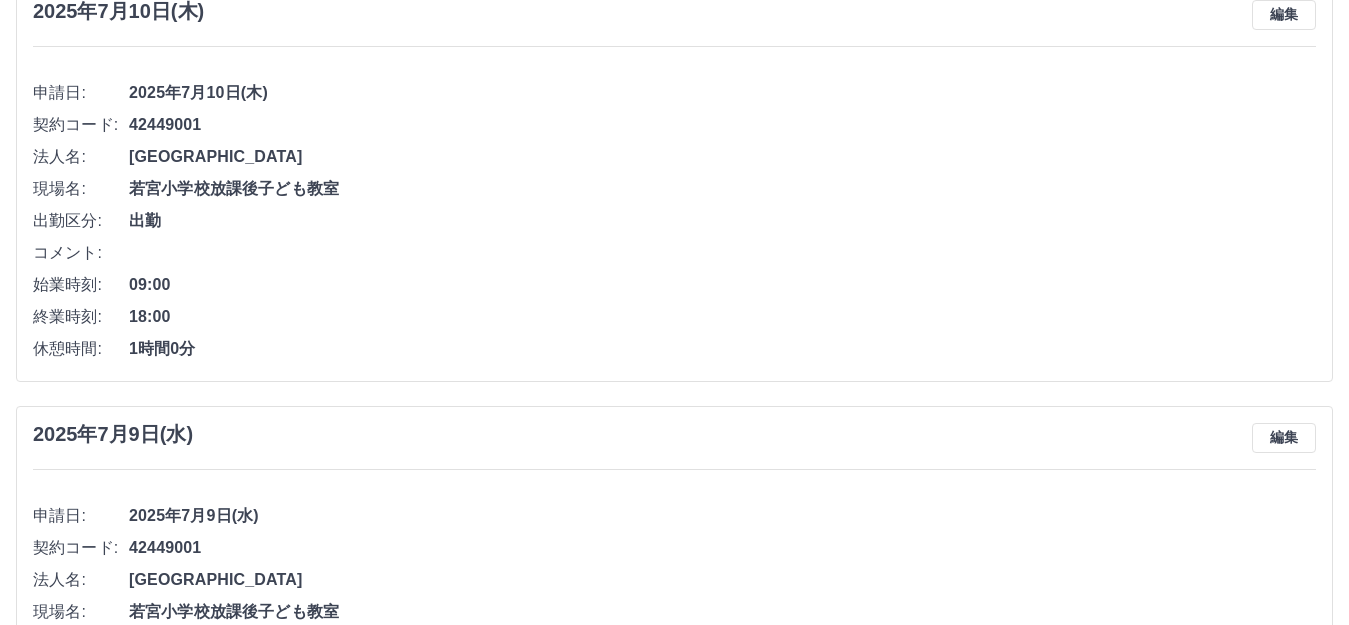 scroll, scrollTop: 0, scrollLeft: 0, axis: both 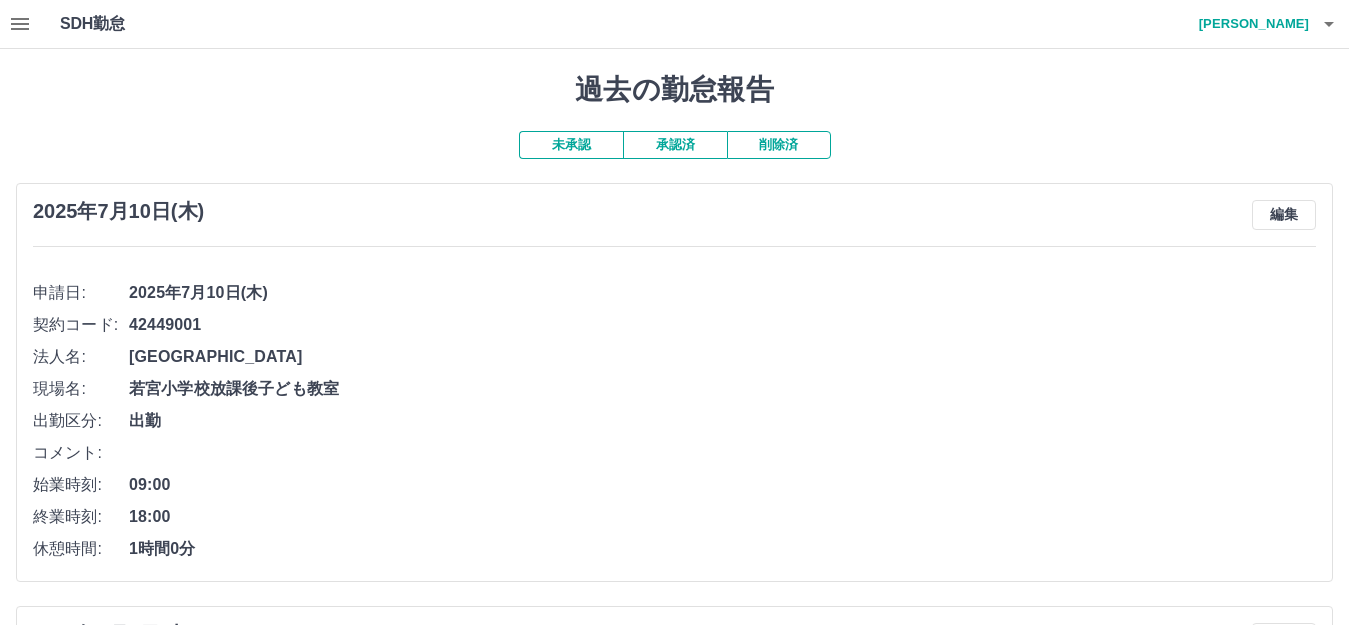 click on "承認済" at bounding box center (675, 145) 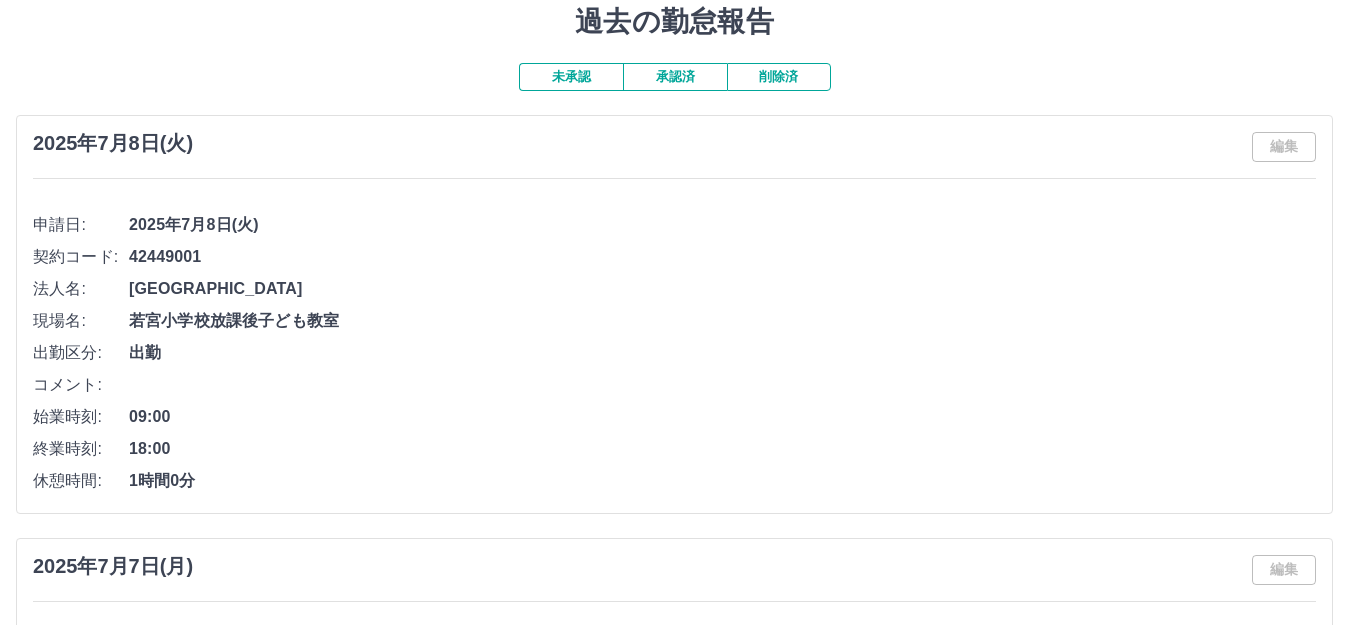 scroll, scrollTop: 0, scrollLeft: 0, axis: both 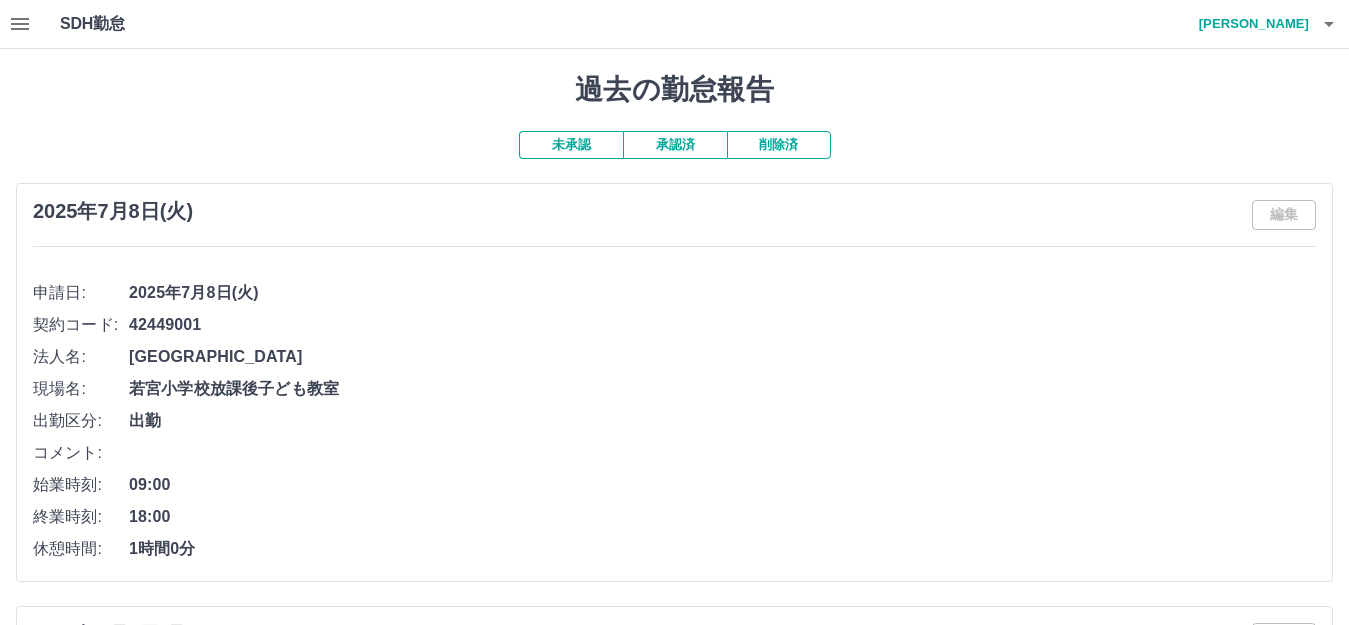 drag, startPoint x: 74, startPoint y: 10, endPoint x: 13, endPoint y: 42, distance: 68.88396 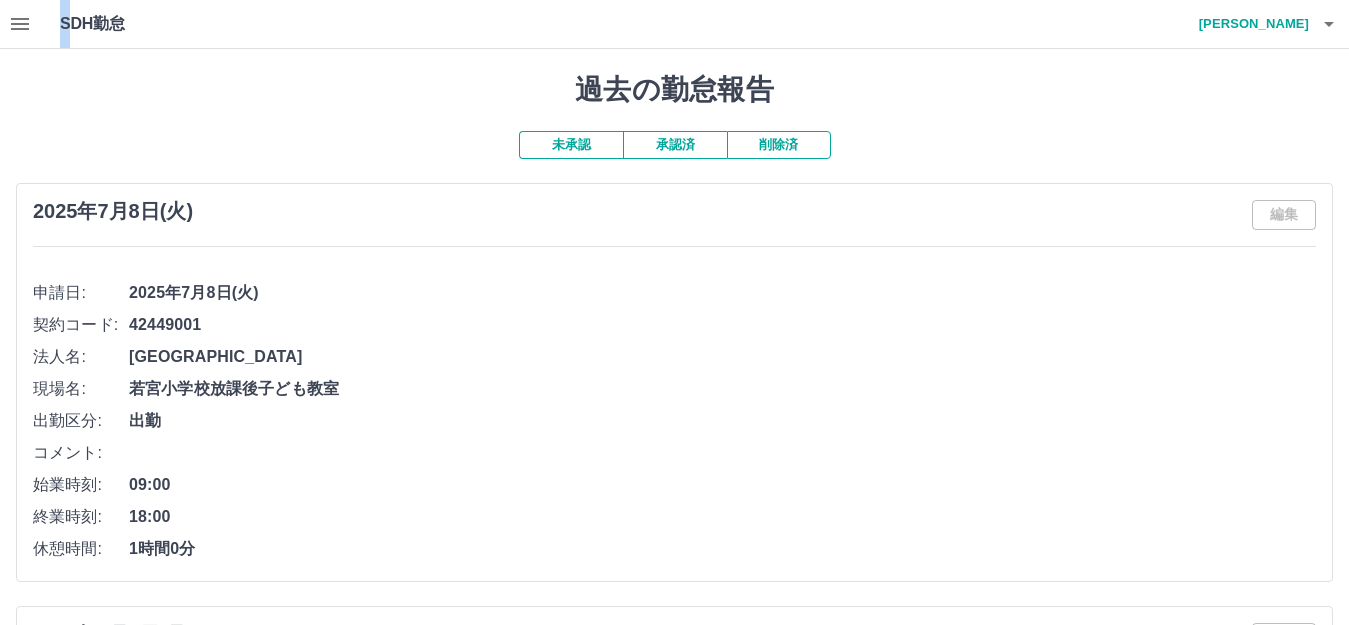 click at bounding box center [20, 24] 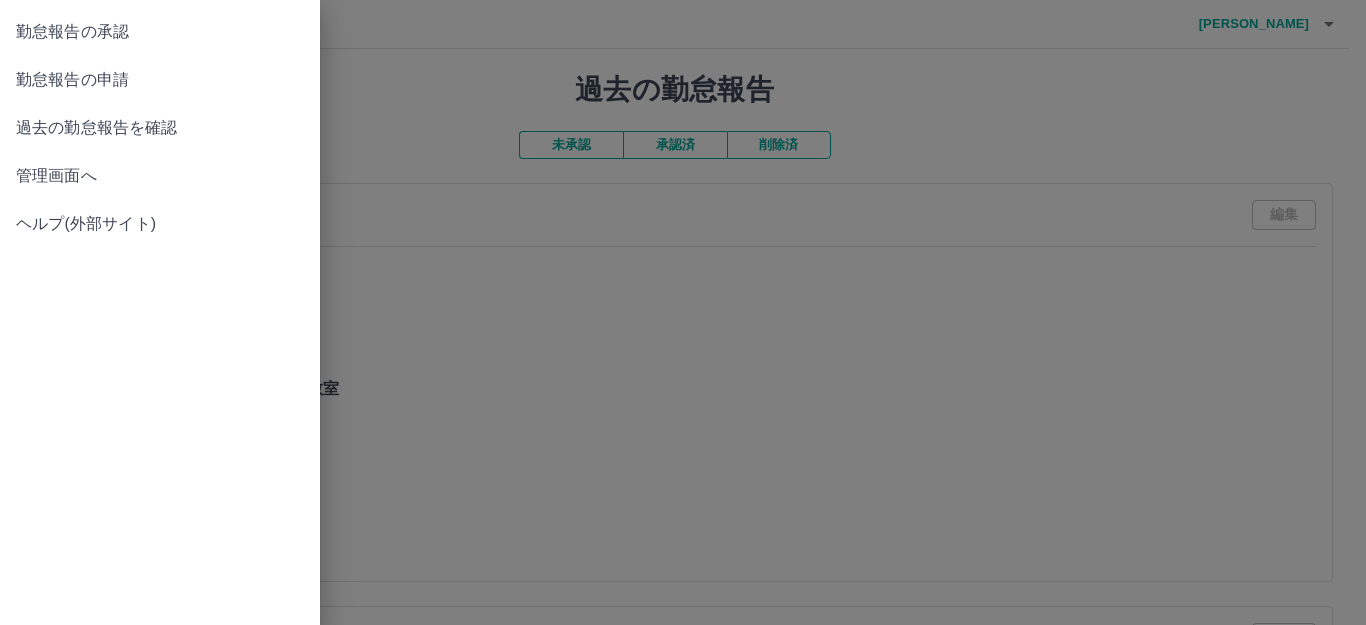 click on "勤怠報告の承認" at bounding box center [160, 32] 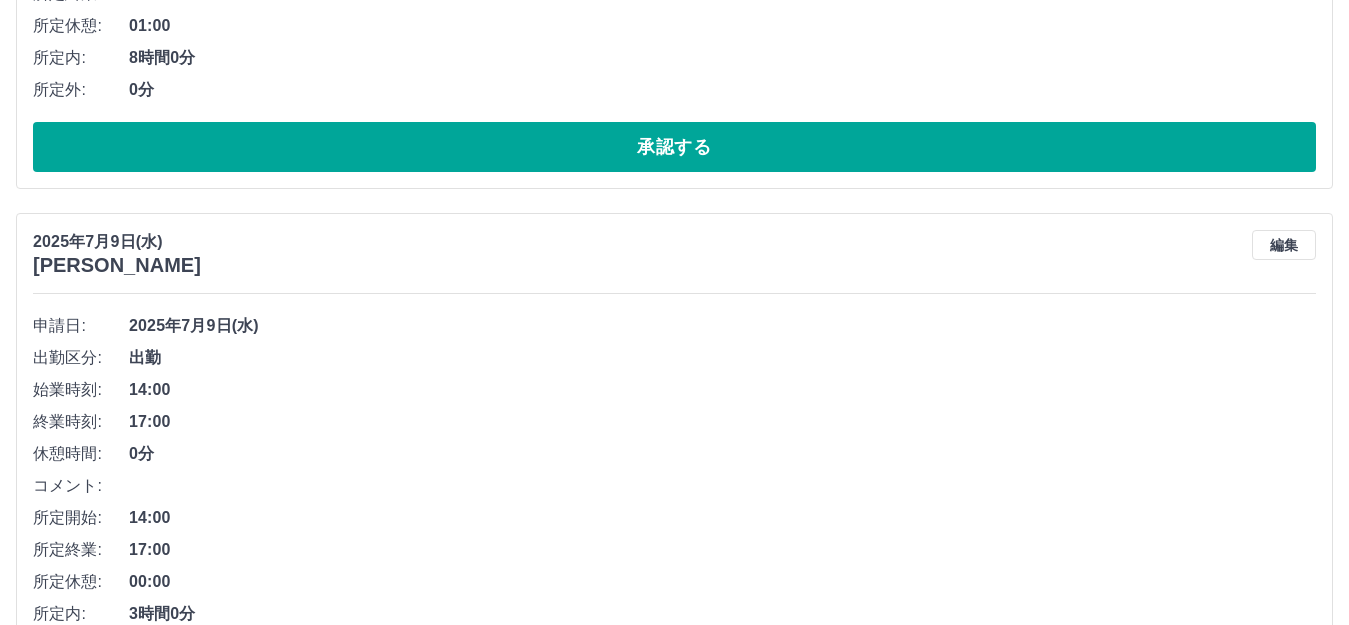 scroll, scrollTop: 3199, scrollLeft: 0, axis: vertical 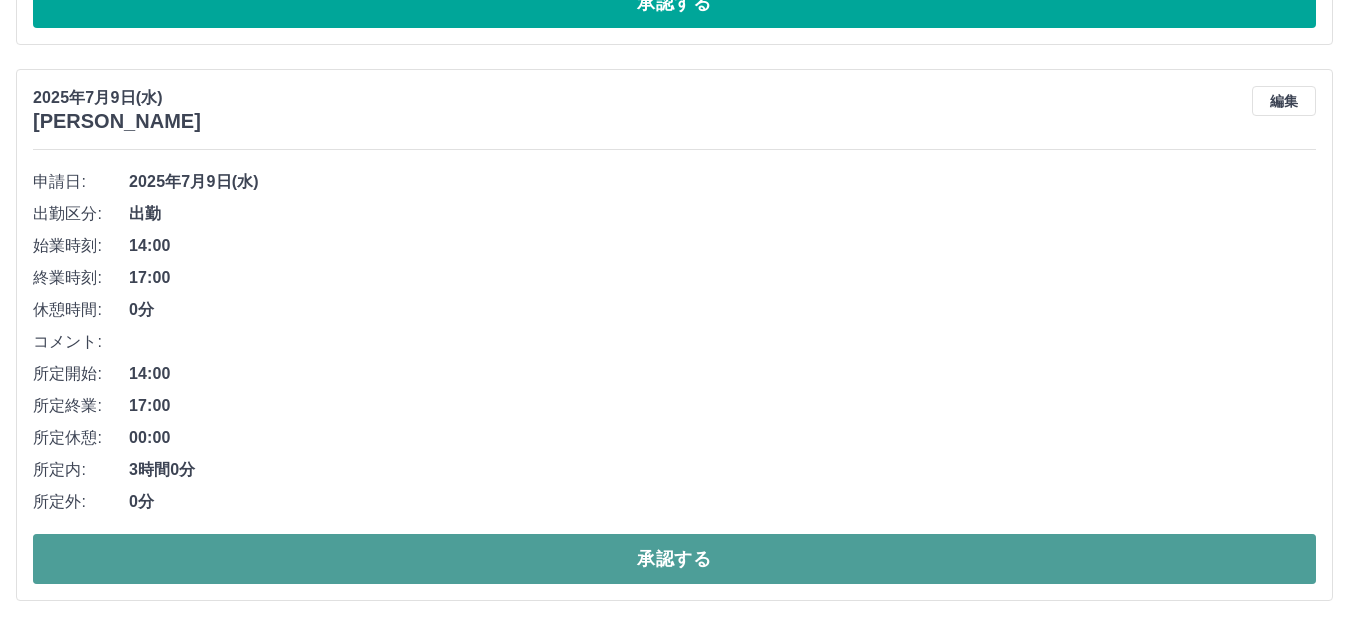 click on "承認する" at bounding box center [674, 559] 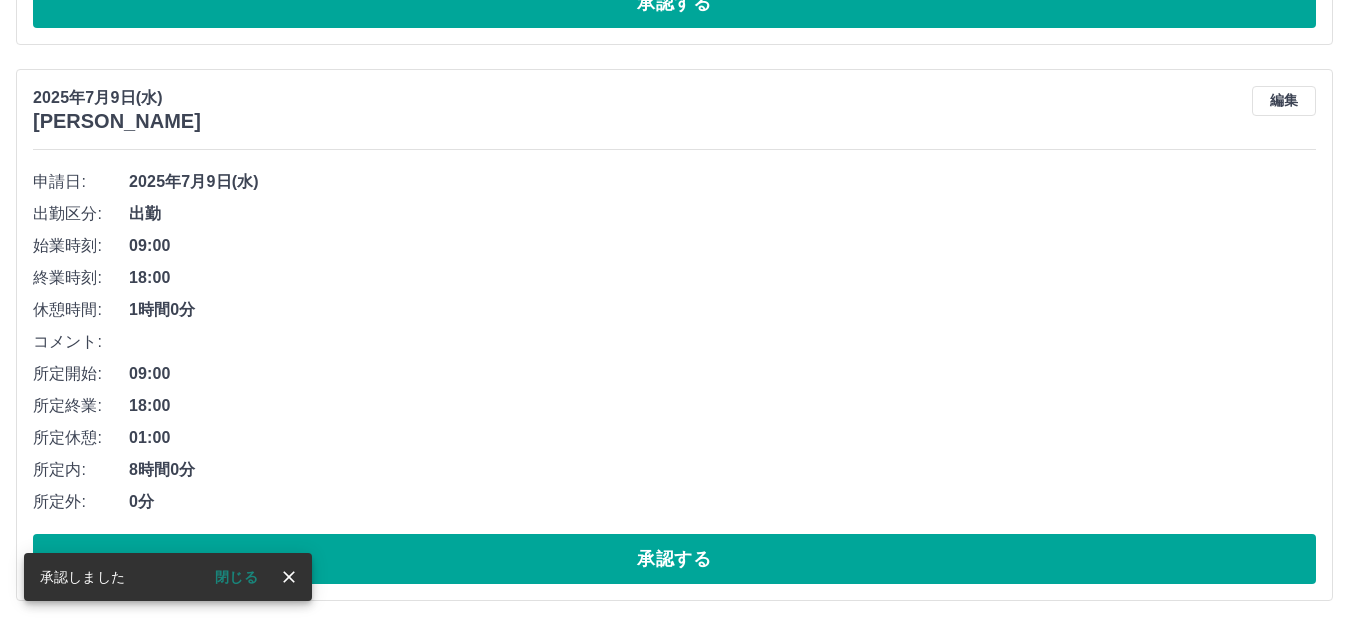 scroll, scrollTop: 2643, scrollLeft: 0, axis: vertical 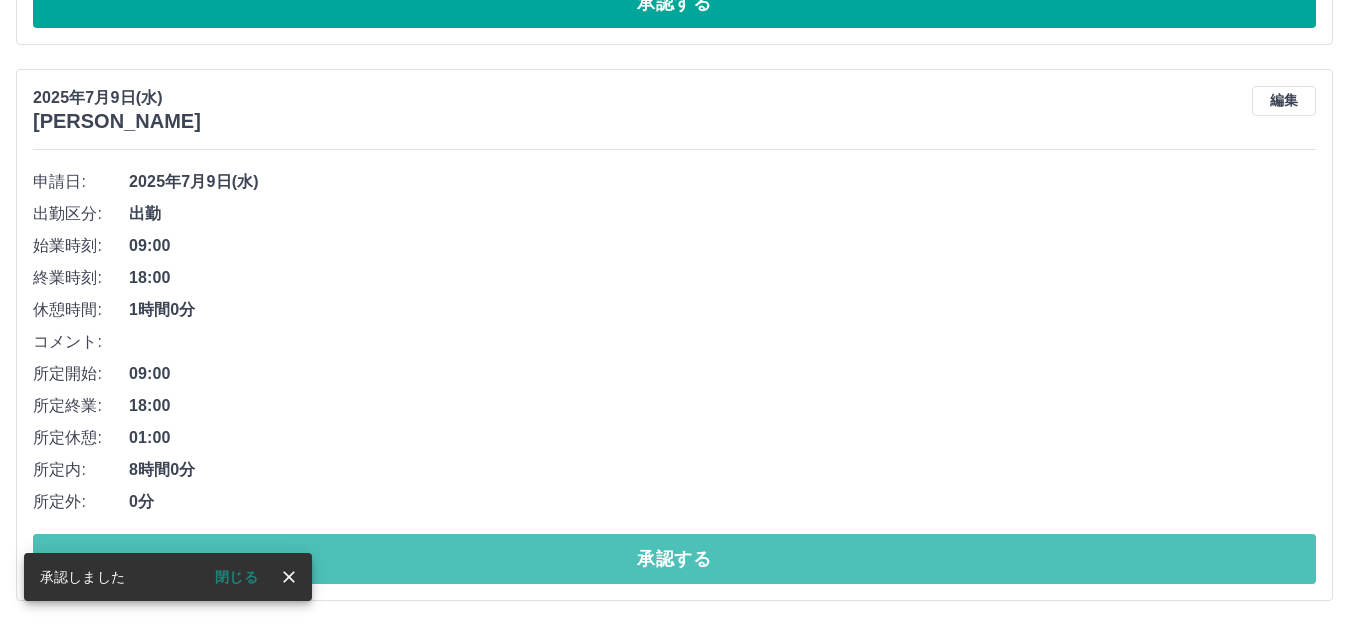 click on "承認する" at bounding box center (674, 559) 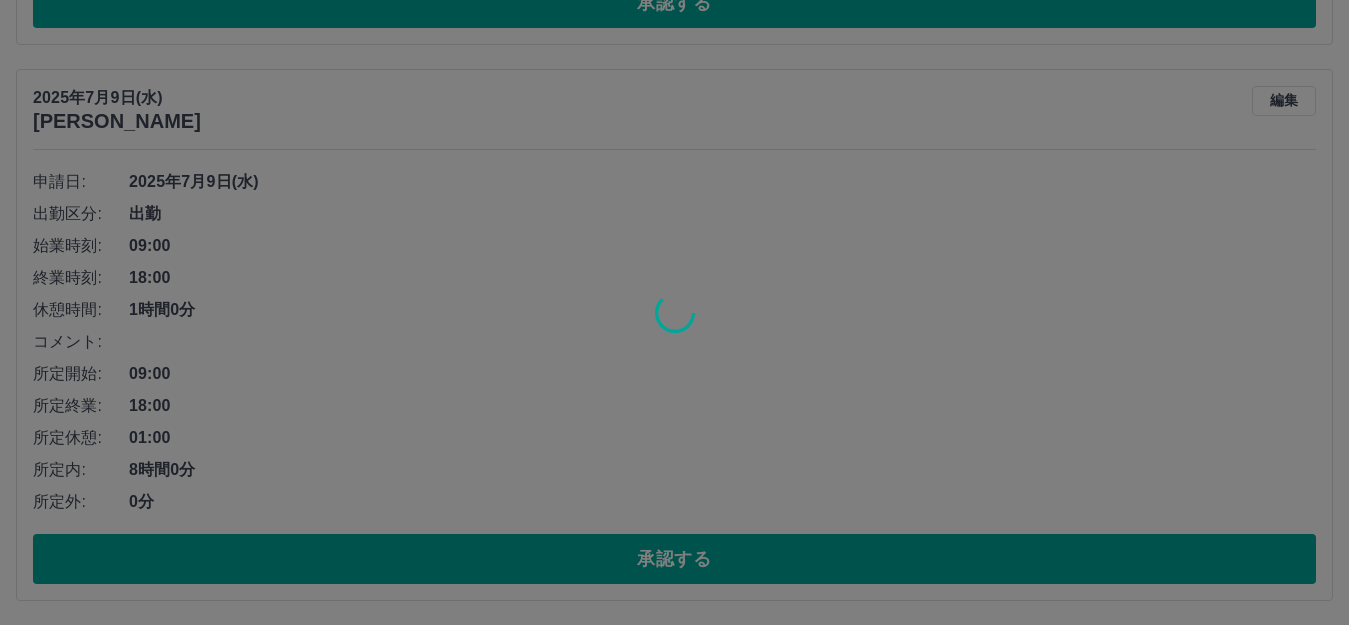 scroll, scrollTop: 2087, scrollLeft: 0, axis: vertical 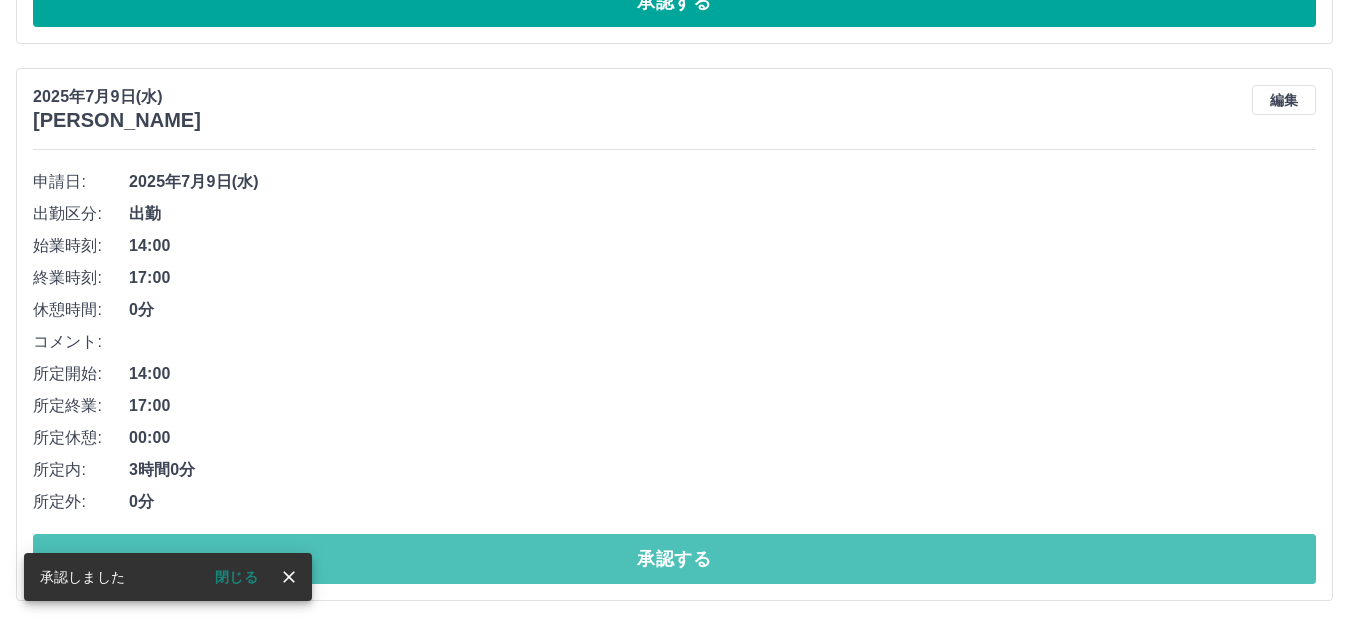 click on "承認する" at bounding box center [674, 559] 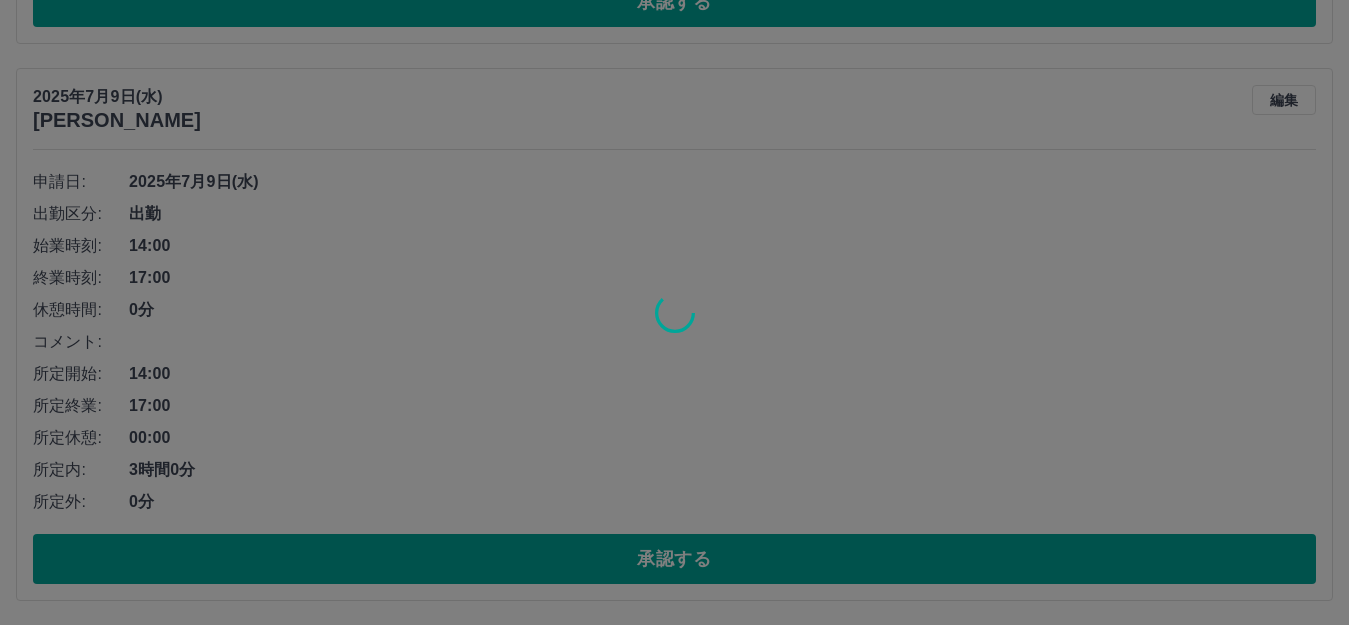 scroll, scrollTop: 1530, scrollLeft: 0, axis: vertical 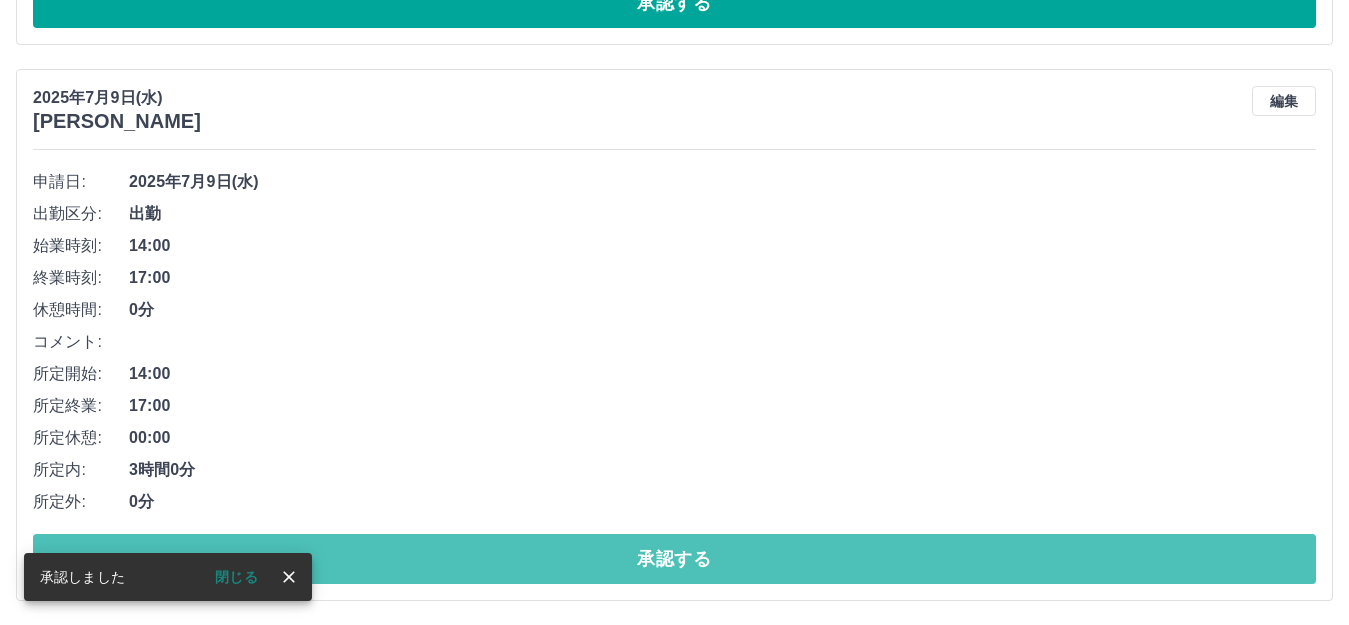 click on "承認する" at bounding box center [674, 559] 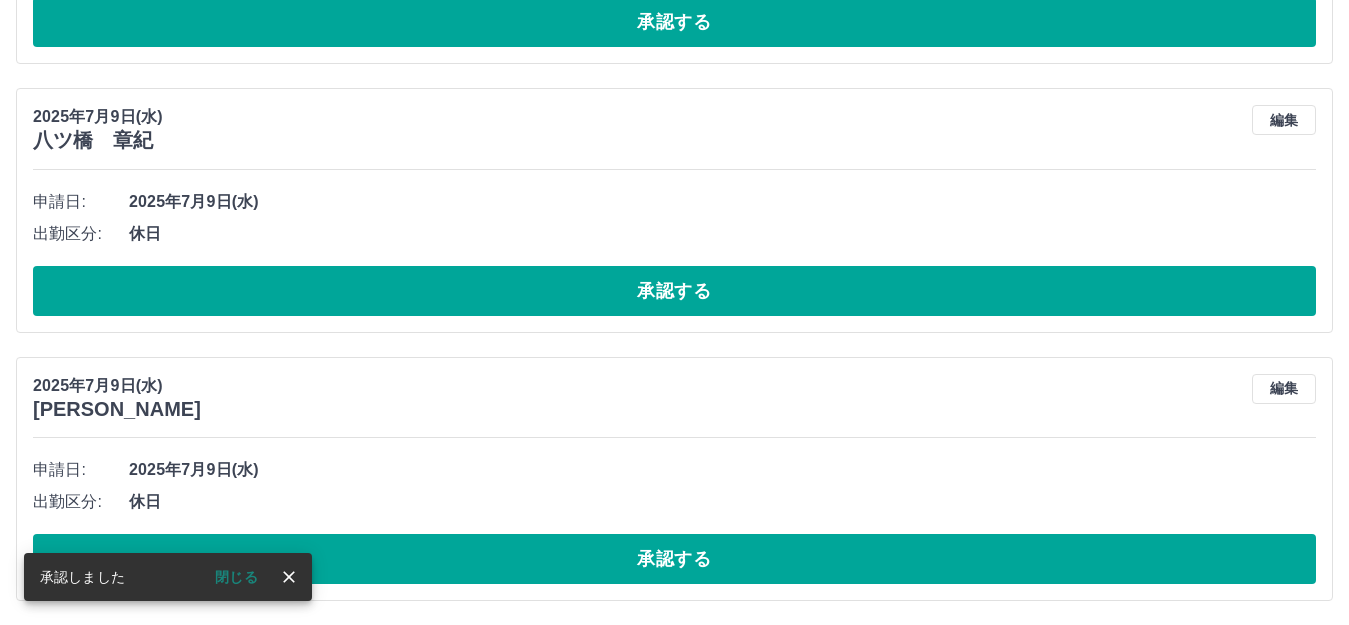 scroll, scrollTop: 974, scrollLeft: 0, axis: vertical 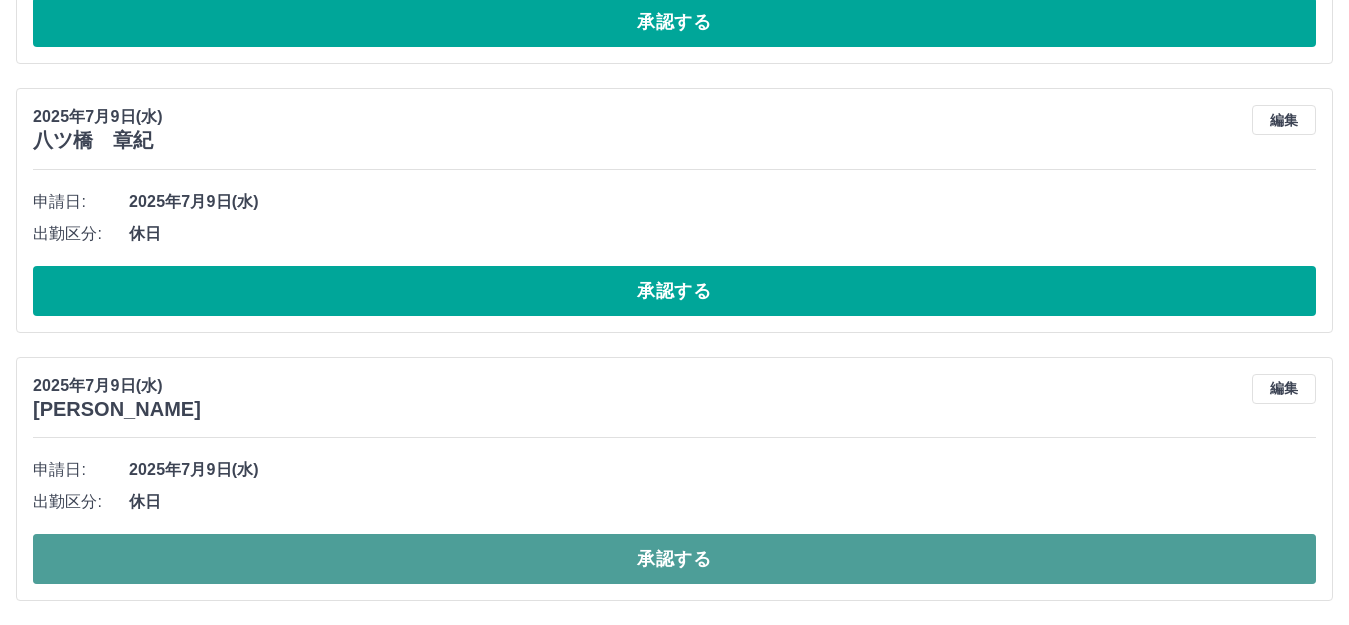 click on "承認する" at bounding box center [674, 559] 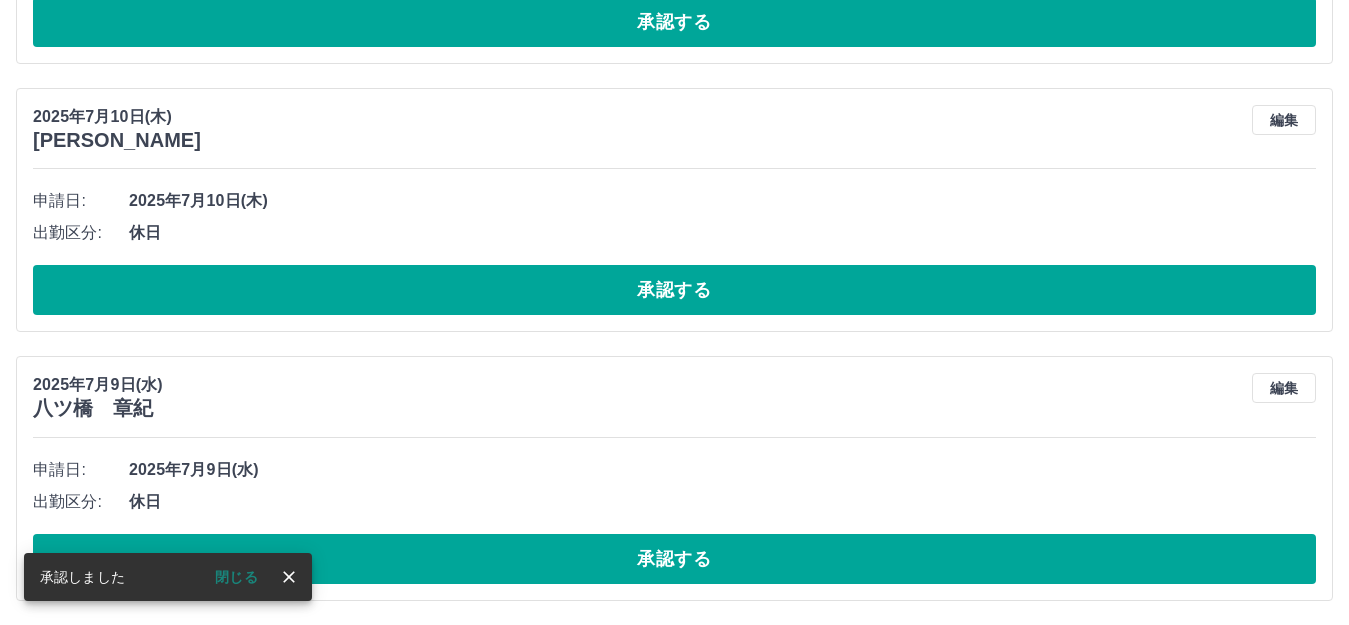 scroll, scrollTop: 706, scrollLeft: 0, axis: vertical 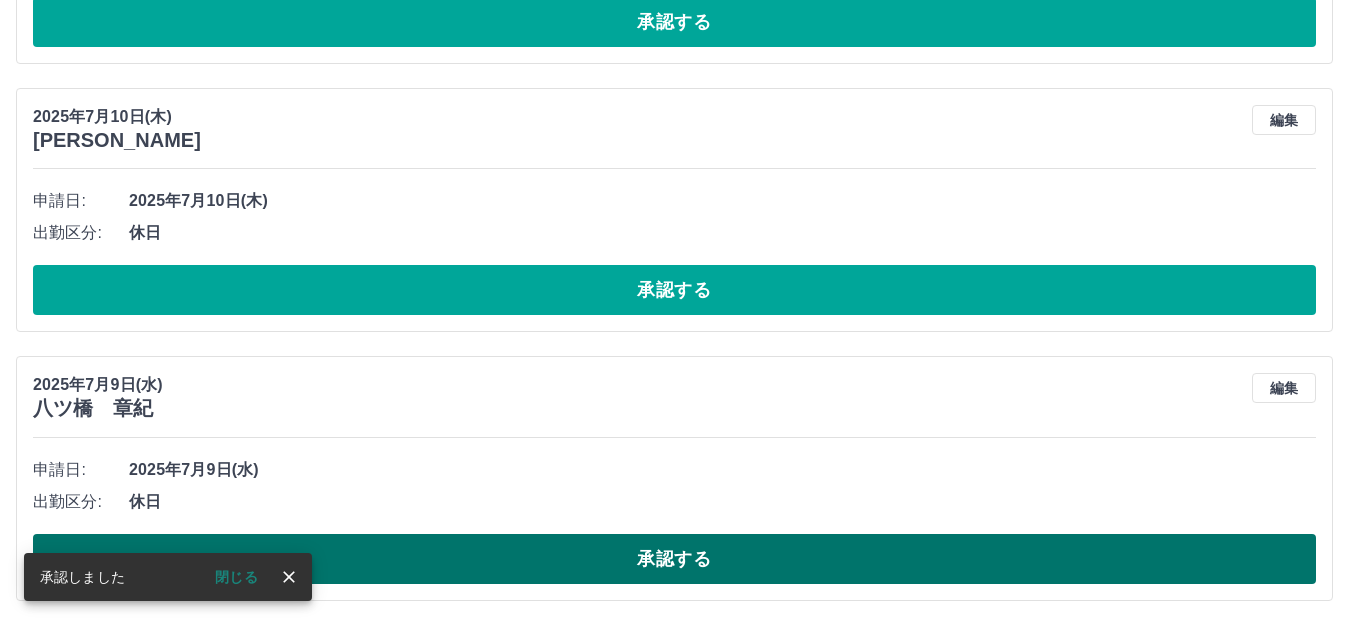 click on "承認する" at bounding box center (674, 559) 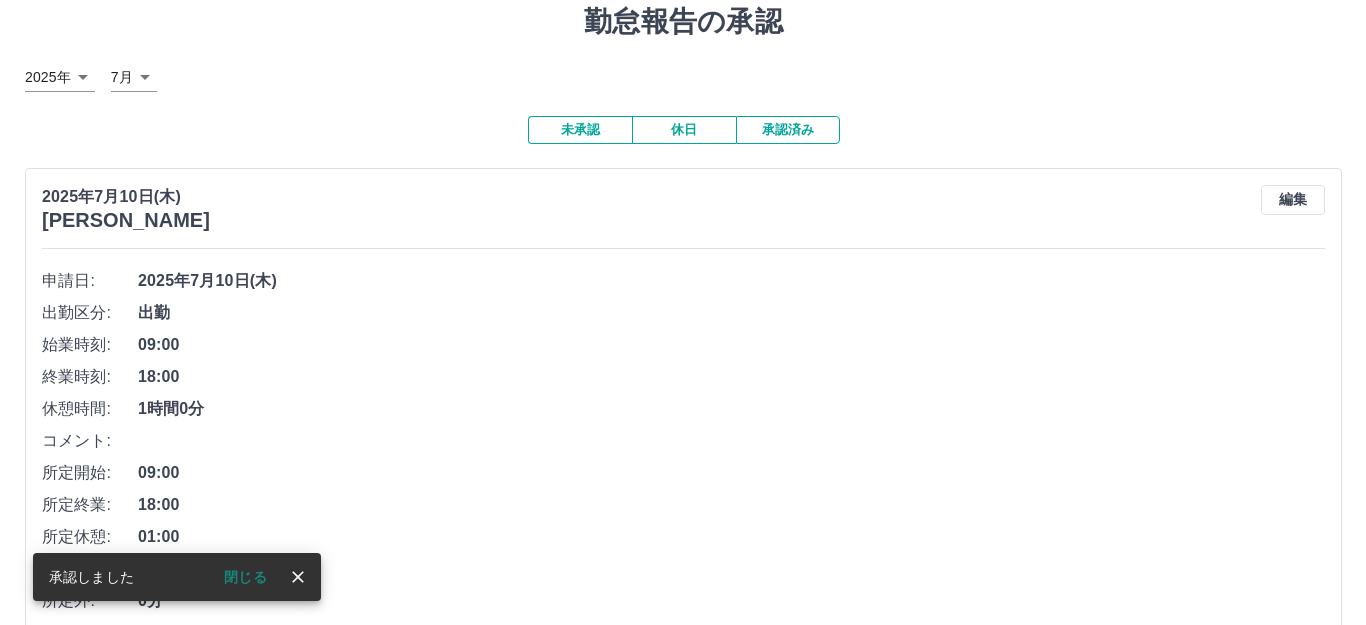 scroll, scrollTop: 0, scrollLeft: 0, axis: both 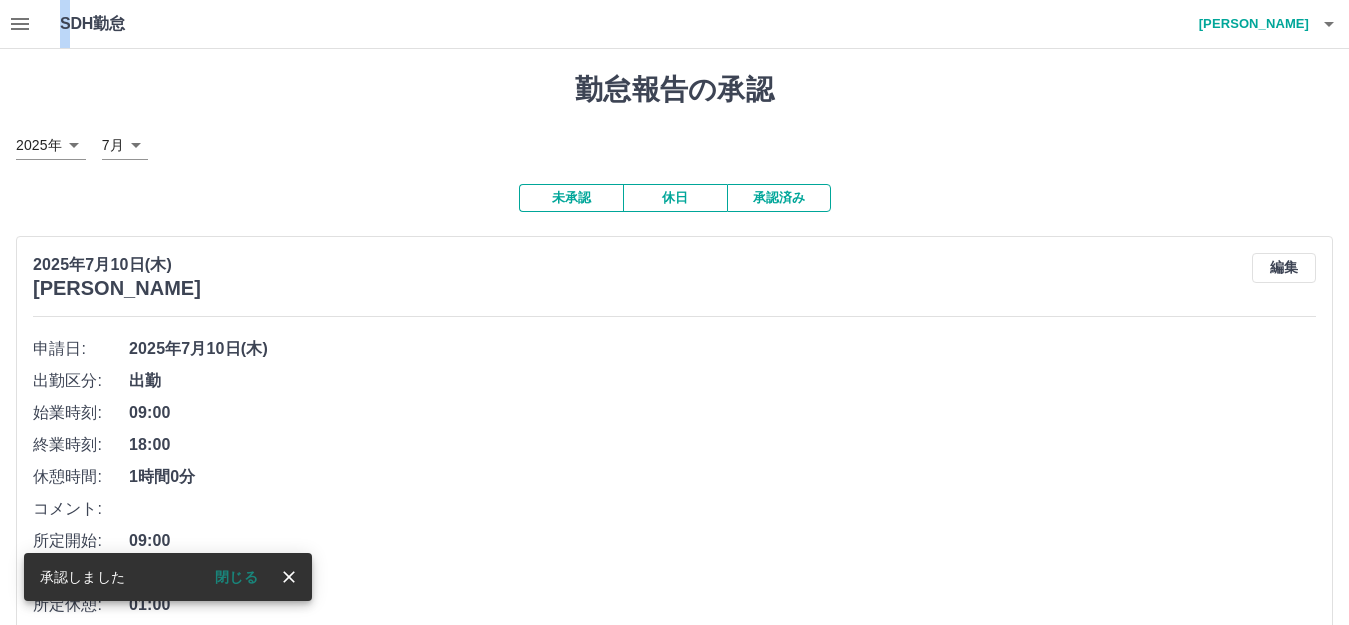 click at bounding box center (20, 24) 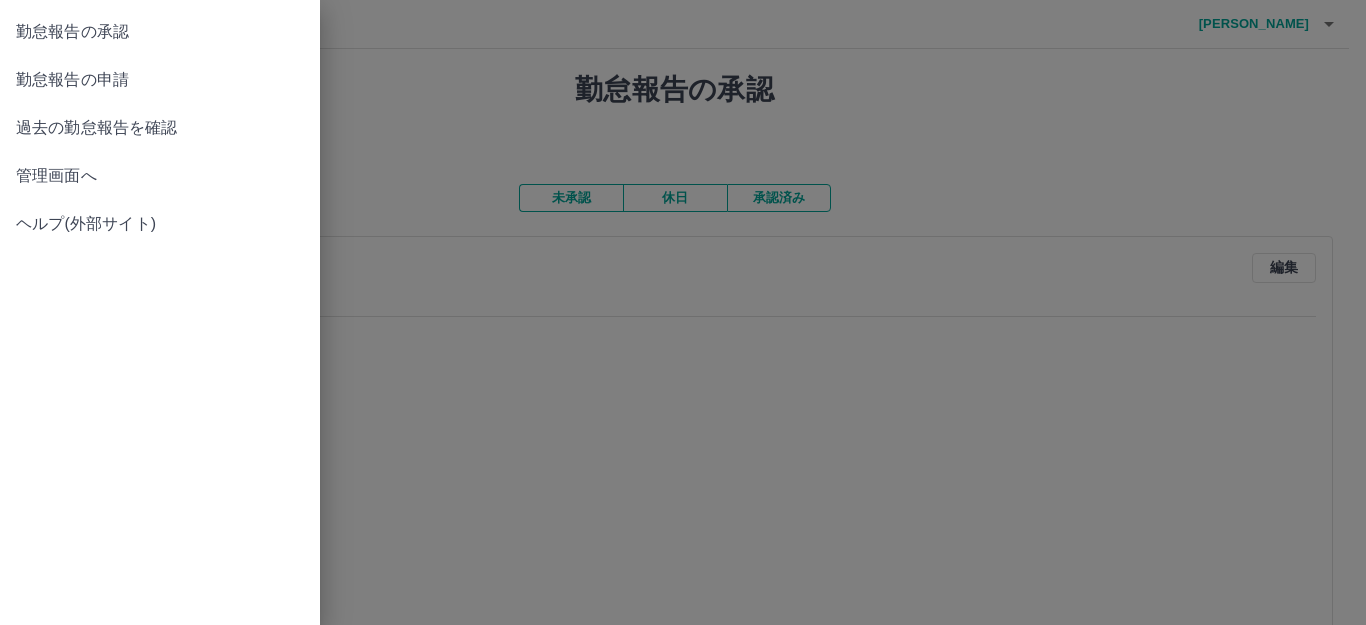 click at bounding box center (683, 312) 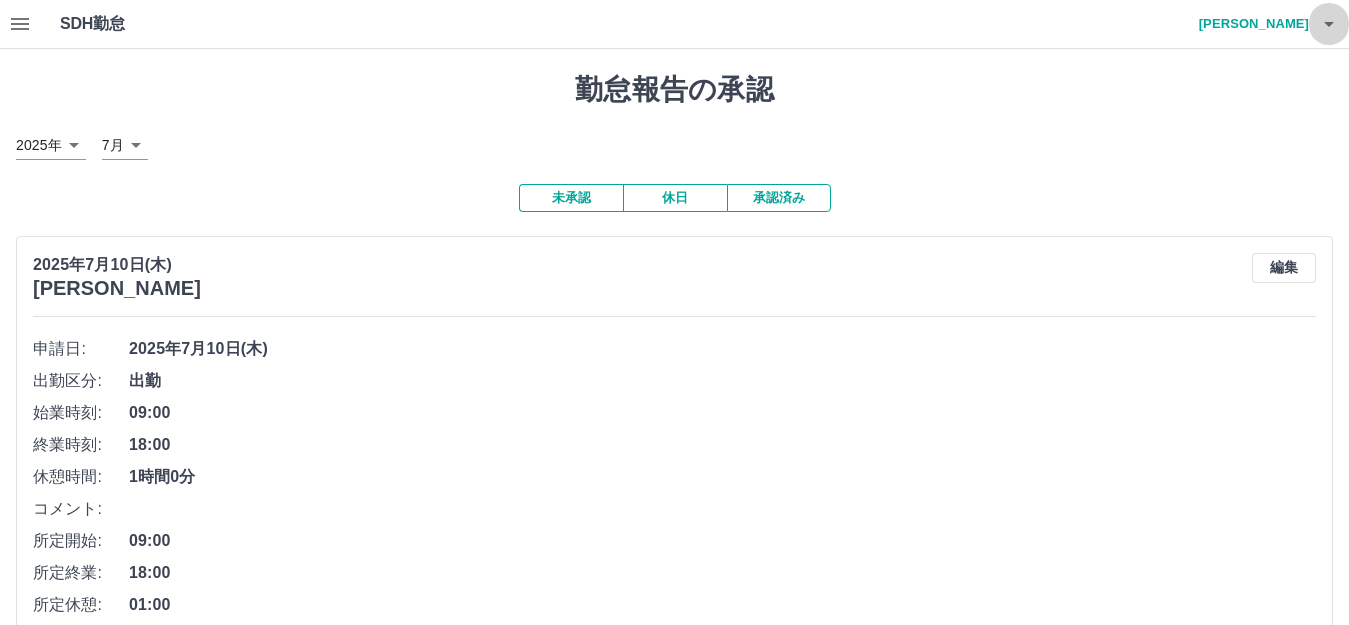 click 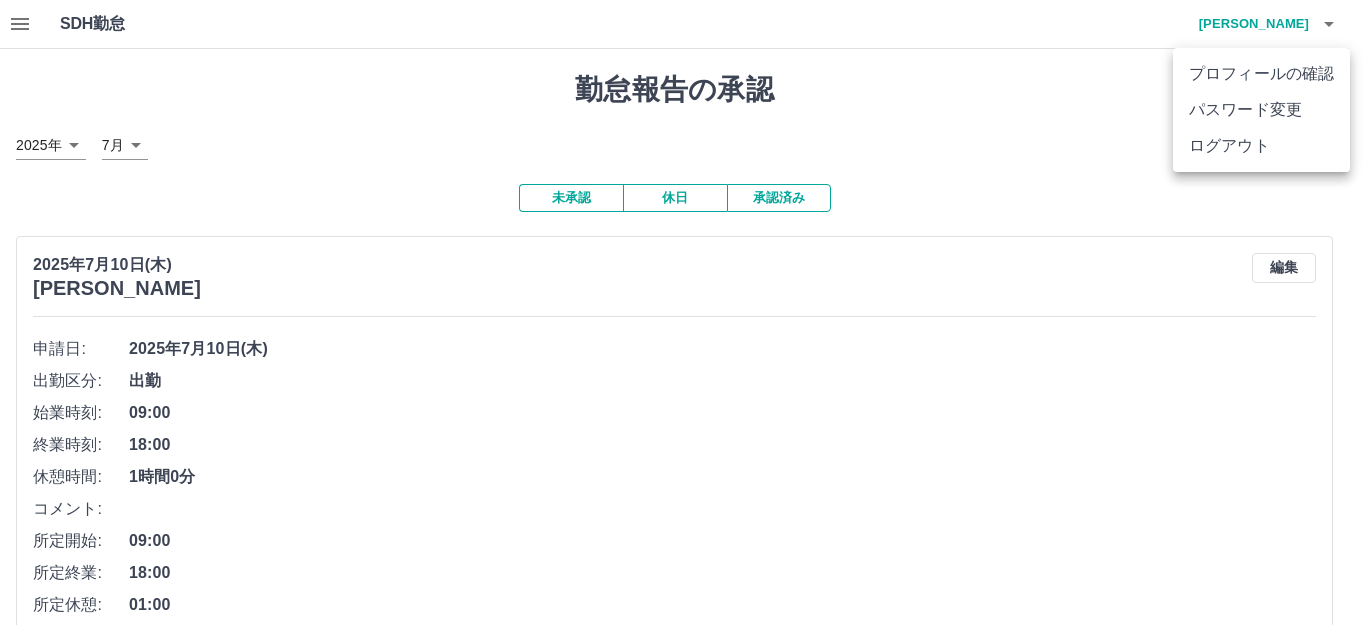 click on "ログアウト" at bounding box center (1261, 146) 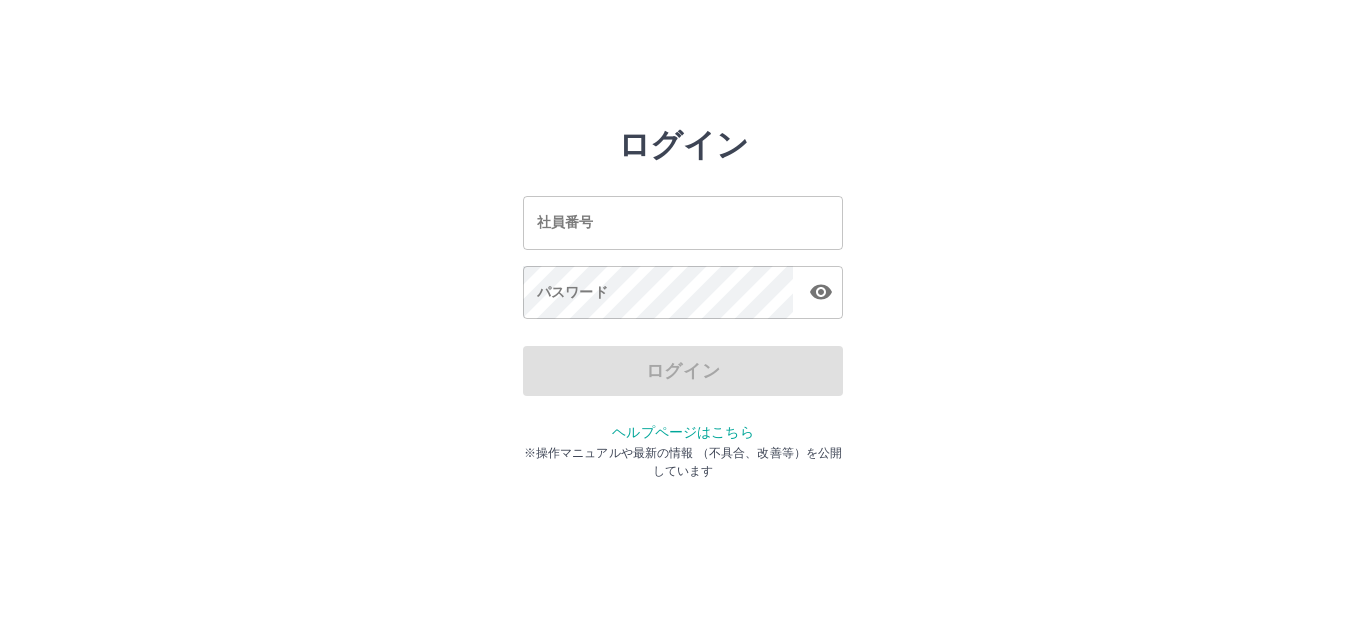 scroll, scrollTop: 0, scrollLeft: 0, axis: both 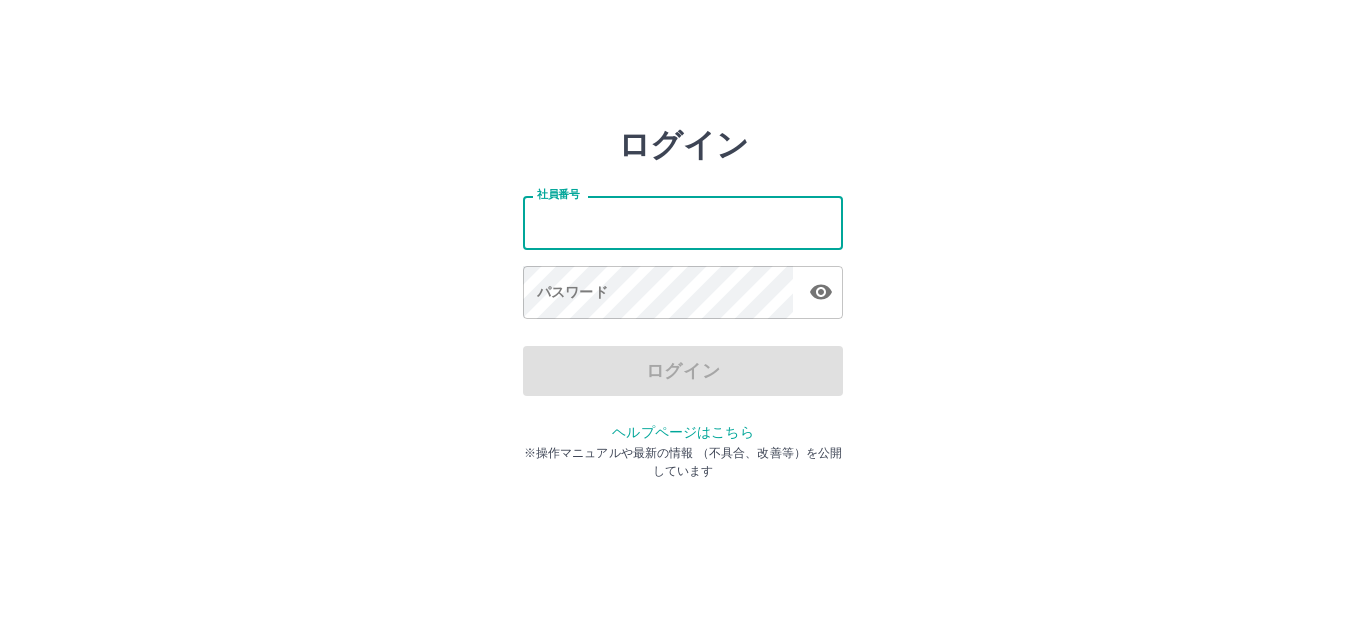 click on "社員番号" at bounding box center (683, 222) 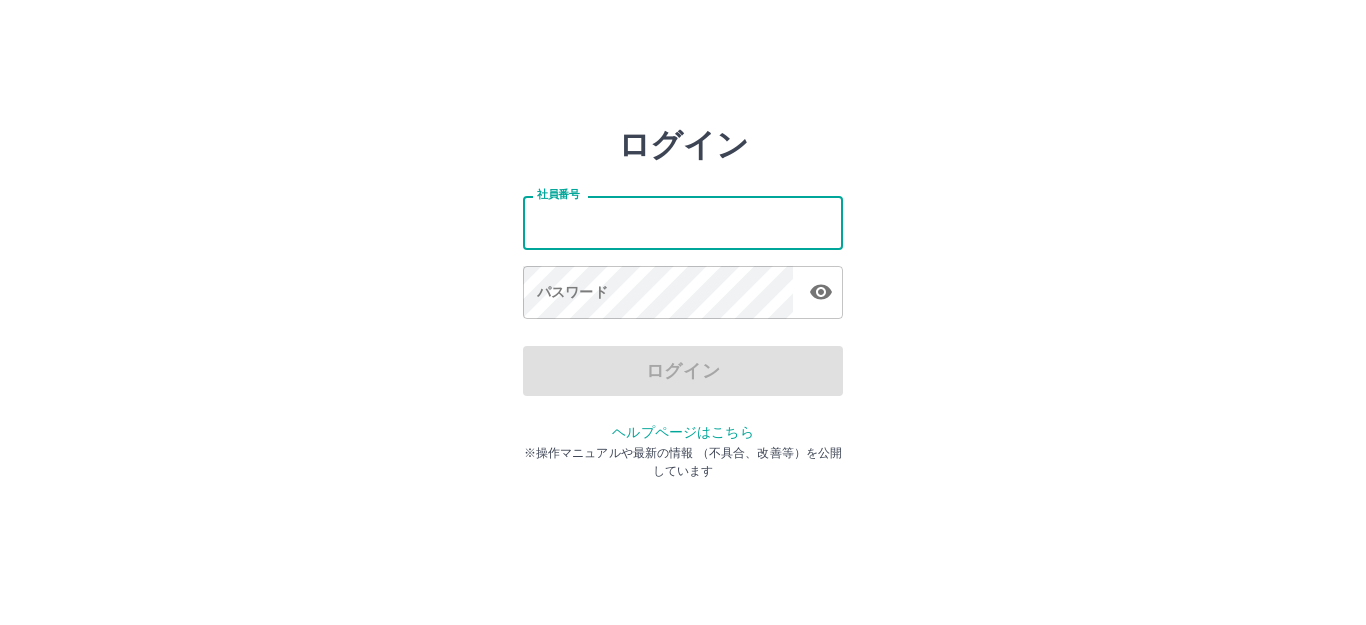 type on "*******" 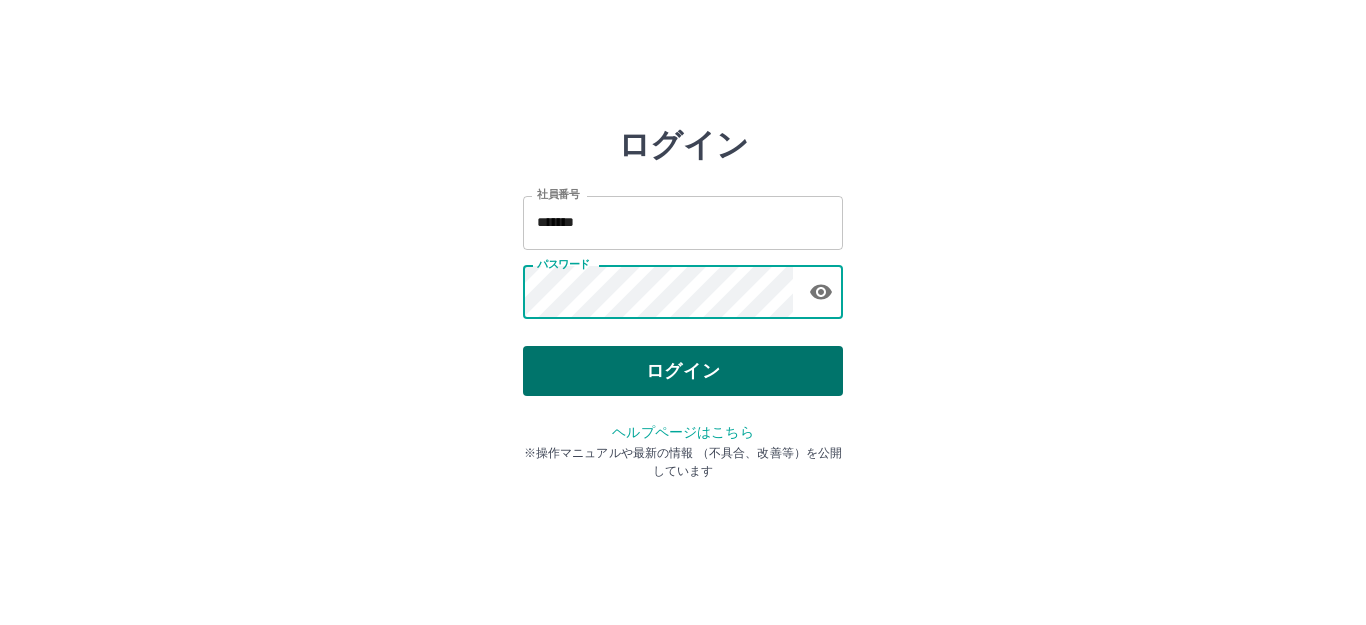 click on "ログイン" at bounding box center [683, 371] 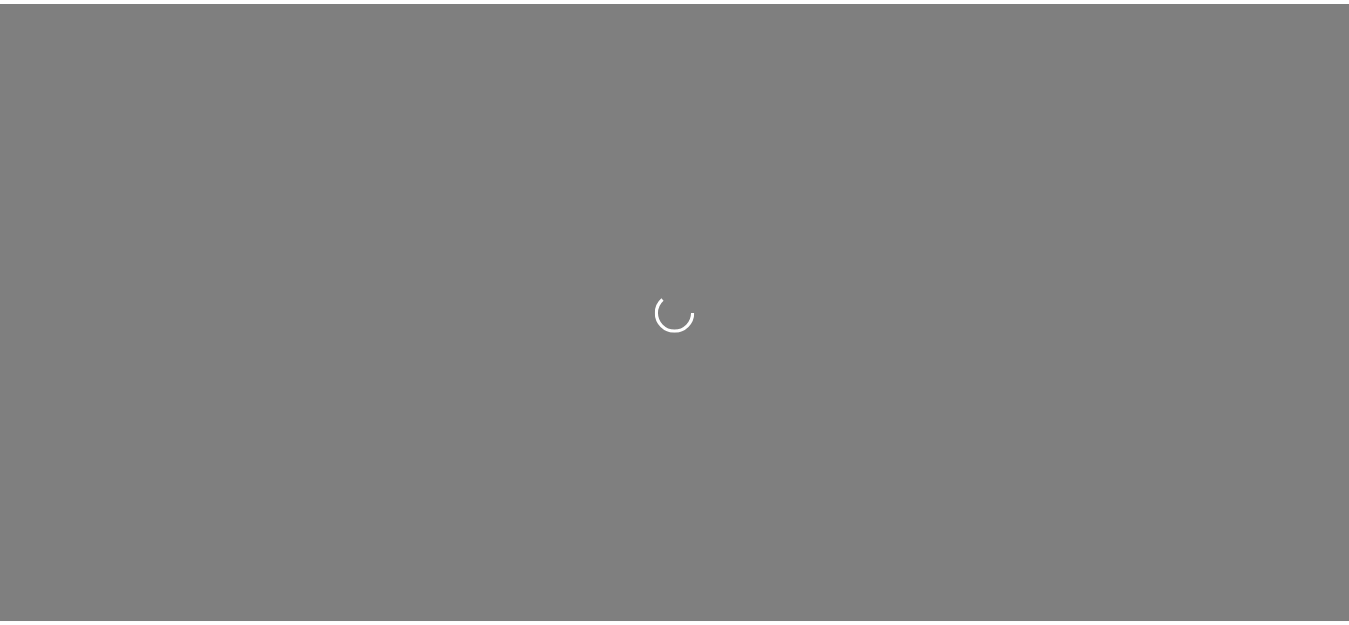 scroll, scrollTop: 0, scrollLeft: 0, axis: both 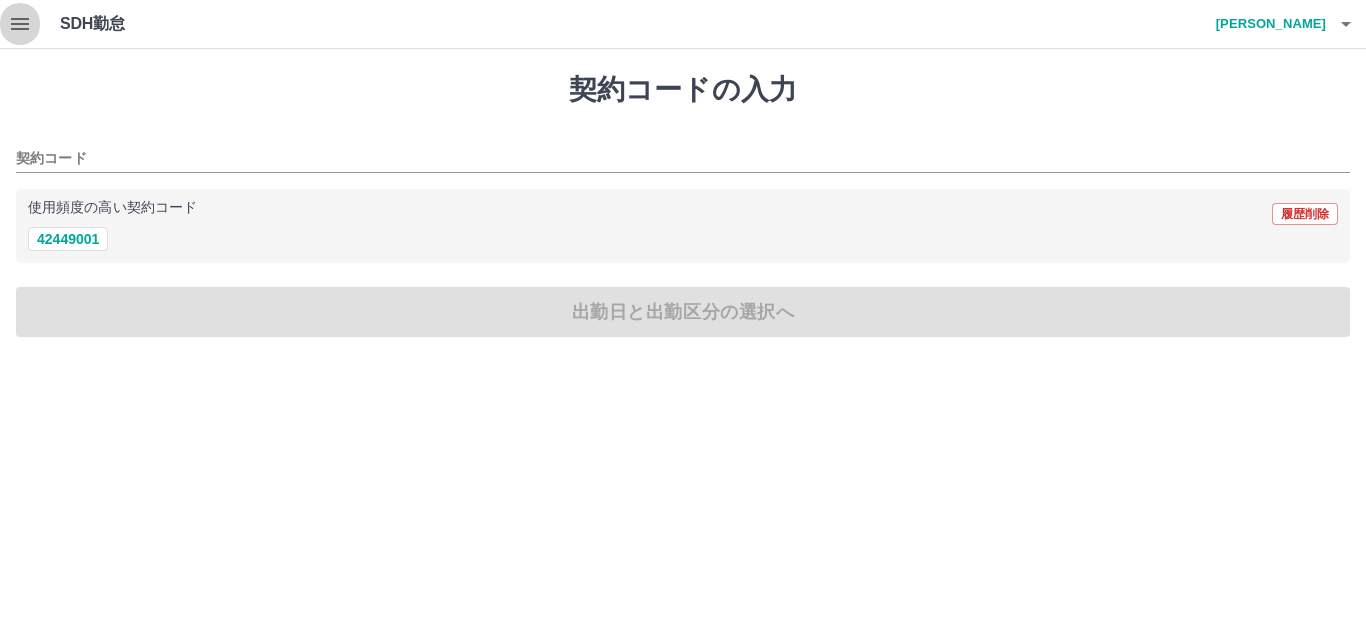 click 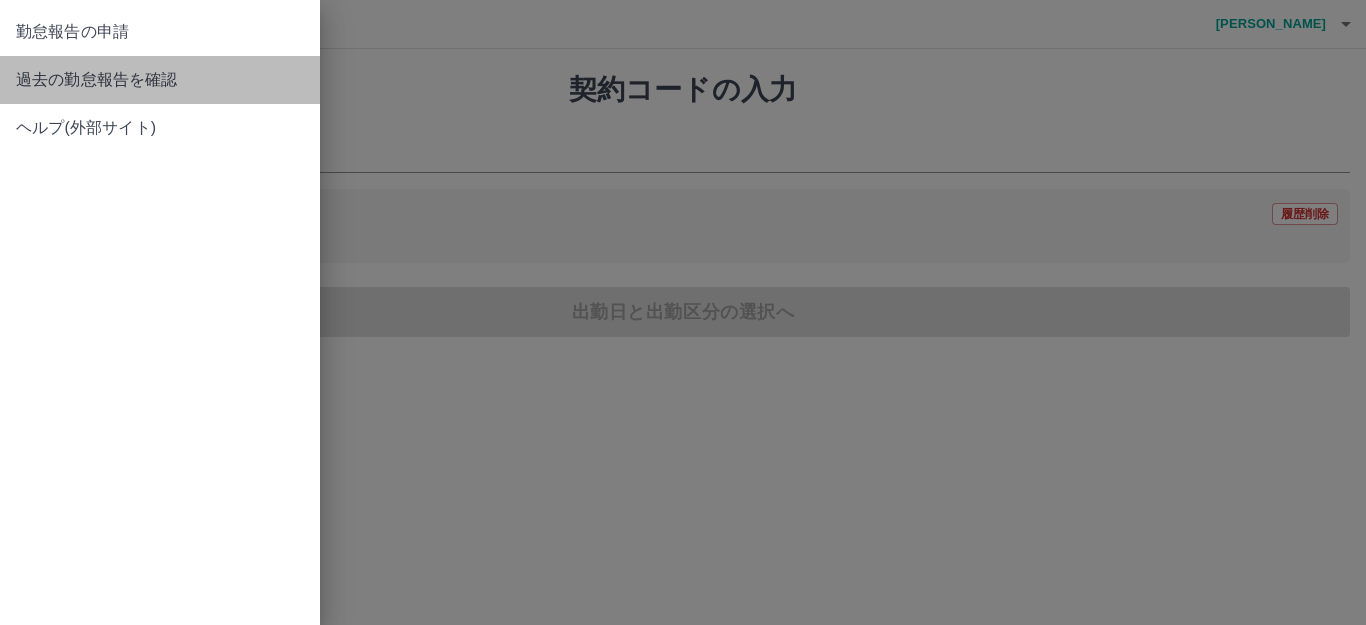 click on "過去の勤怠報告を確認" at bounding box center (160, 80) 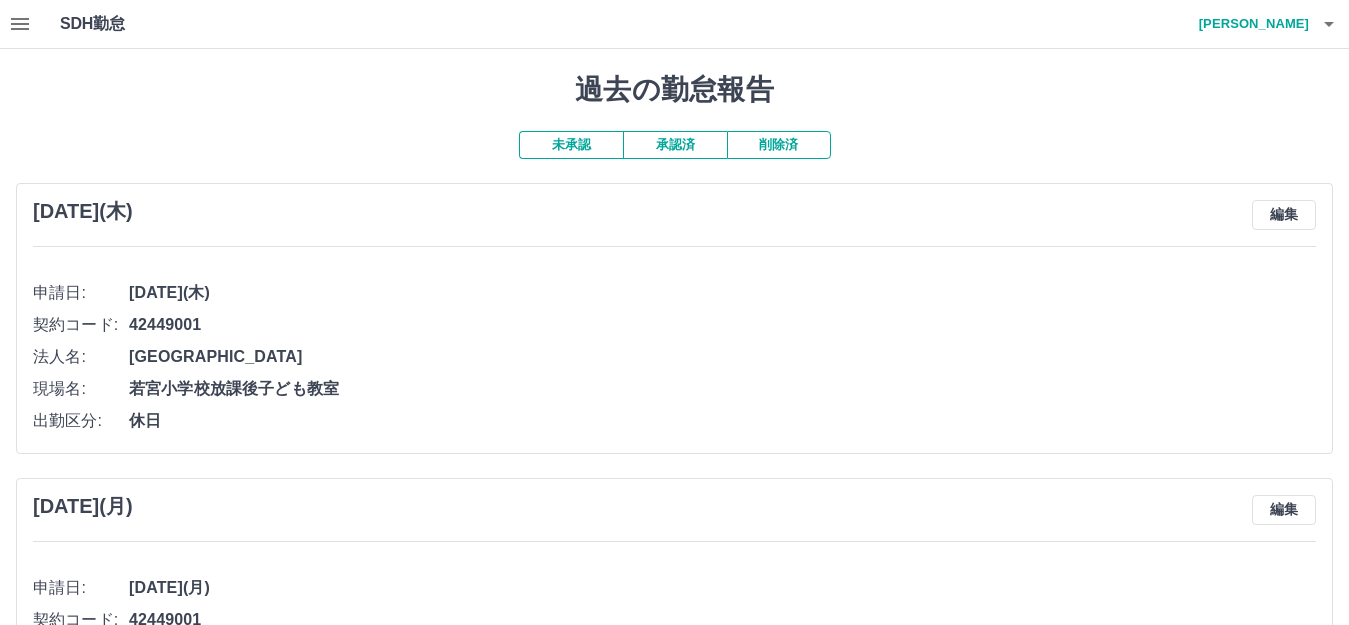 click on "承認済" at bounding box center (675, 145) 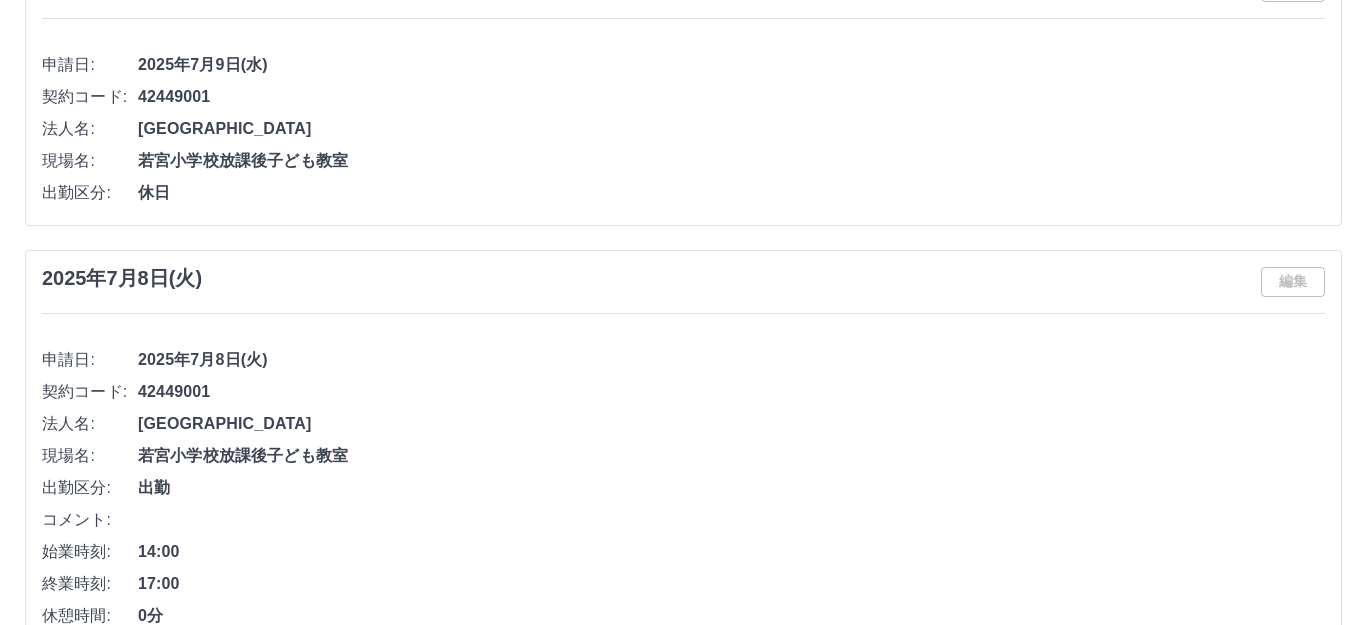 scroll, scrollTop: 0, scrollLeft: 0, axis: both 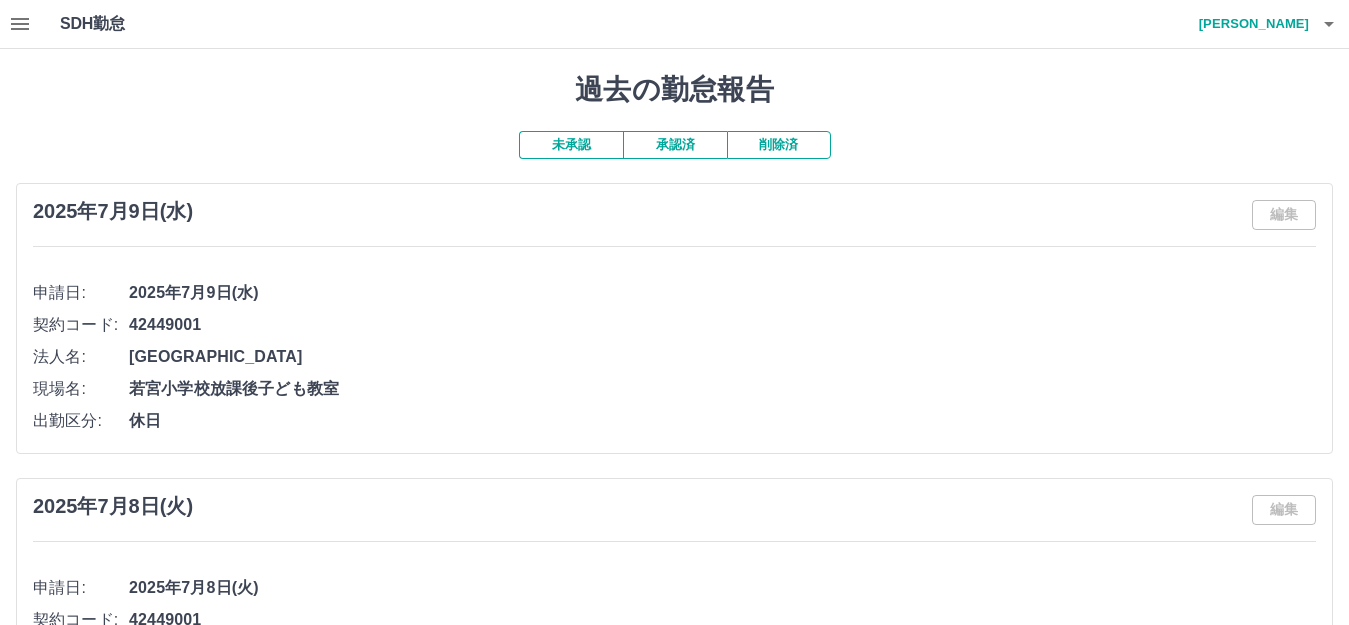 click on "北村　正明" at bounding box center (1249, 24) 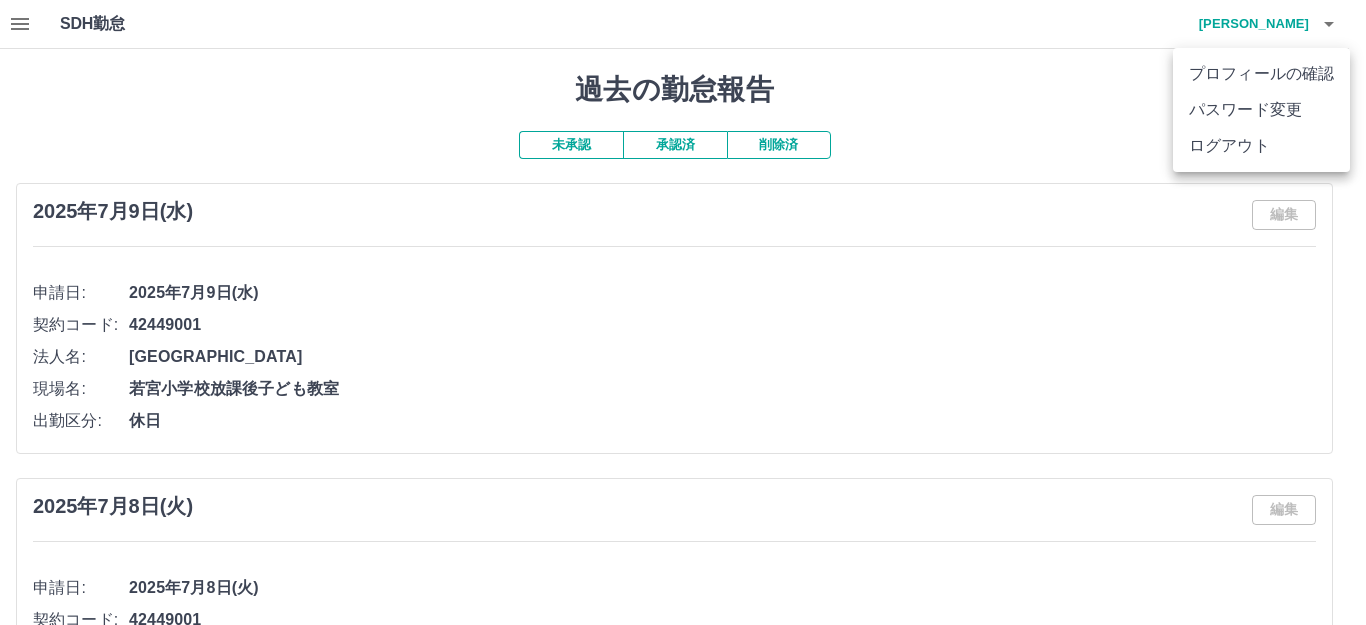 click on "ログアウト" at bounding box center (1261, 146) 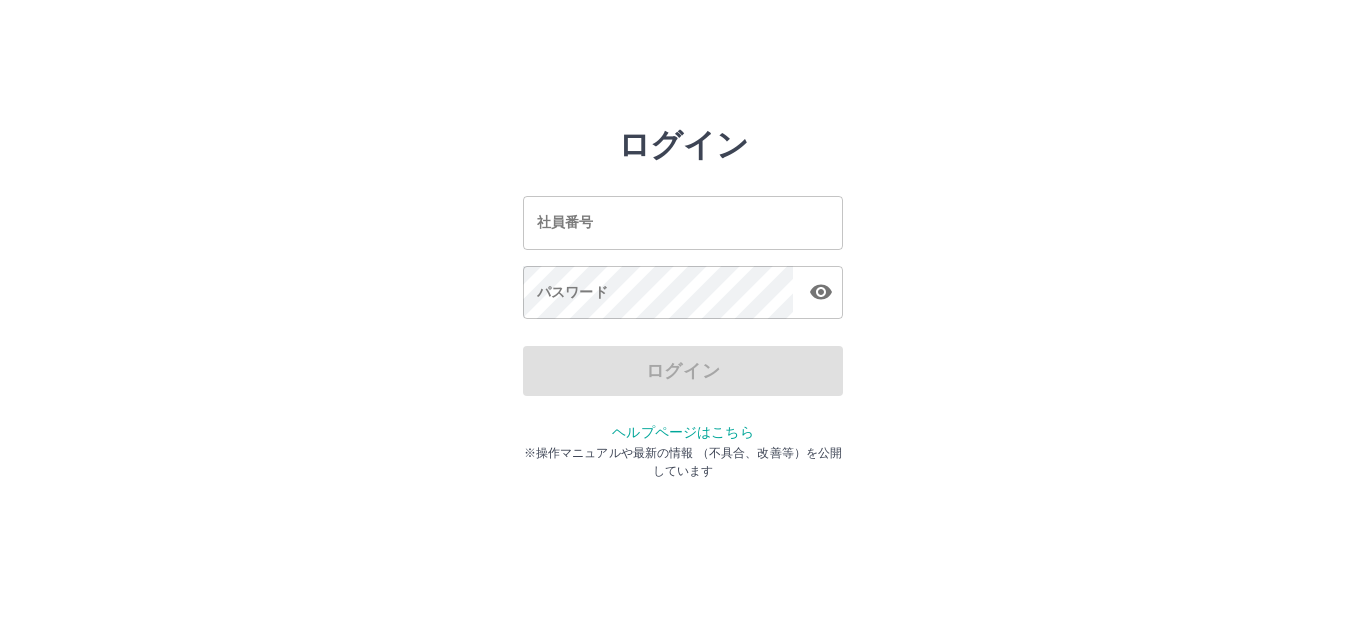 scroll, scrollTop: 0, scrollLeft: 0, axis: both 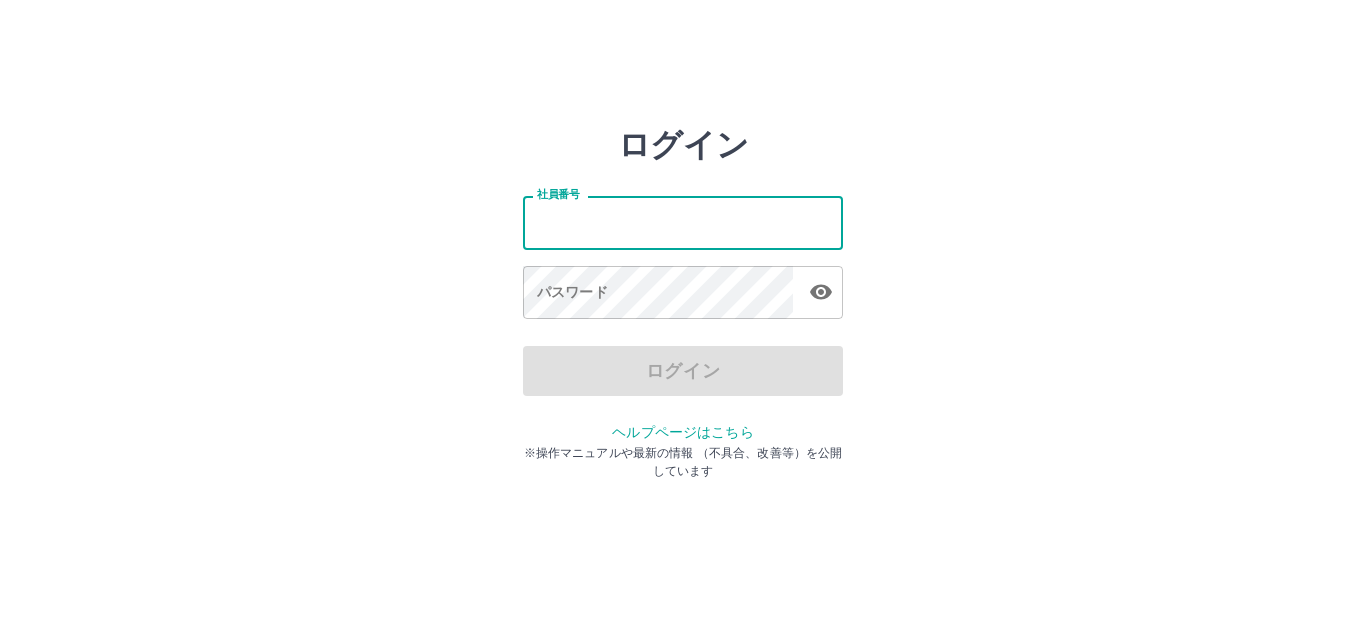 type on "*******" 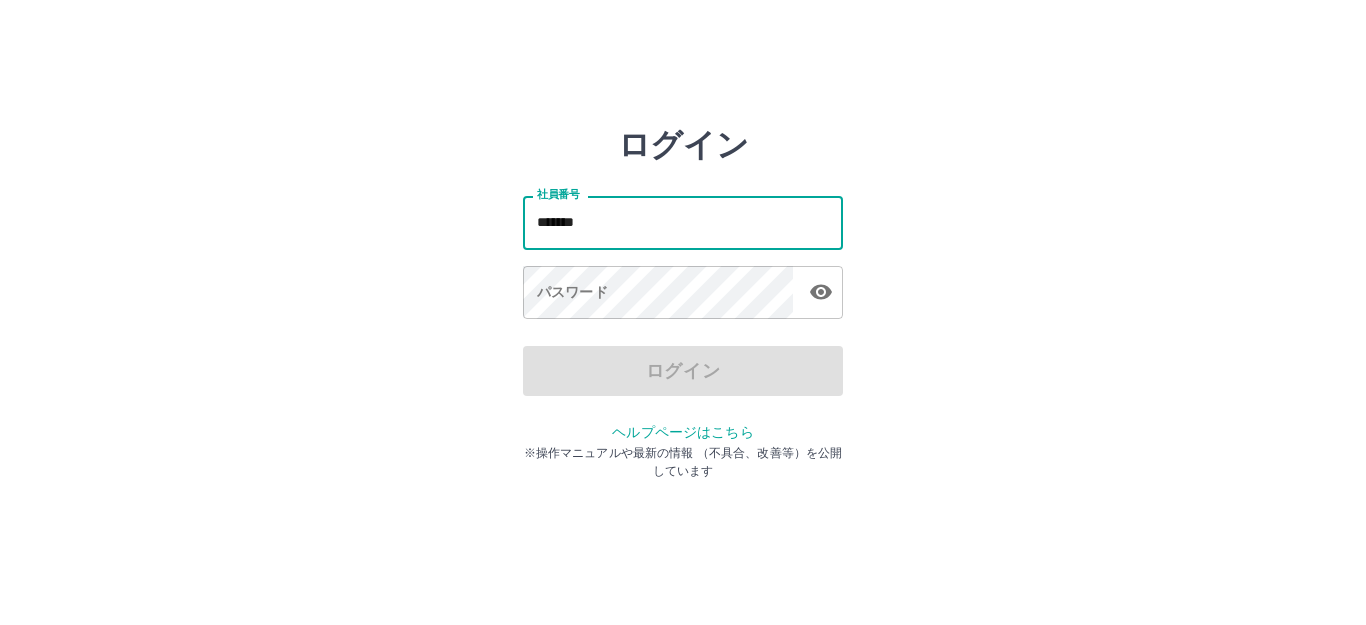 click on "社員番号 ******* 社員番号 パスワード パスワード" at bounding box center [683, 254] 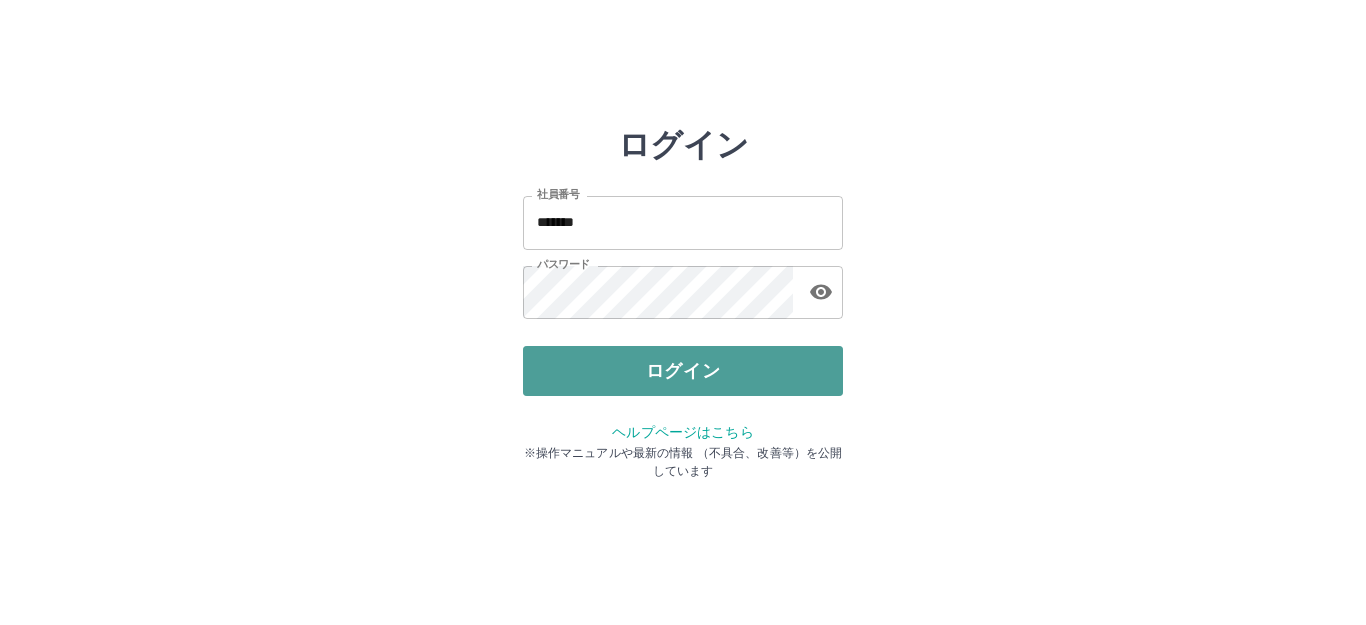click on "ログイン" at bounding box center [683, 371] 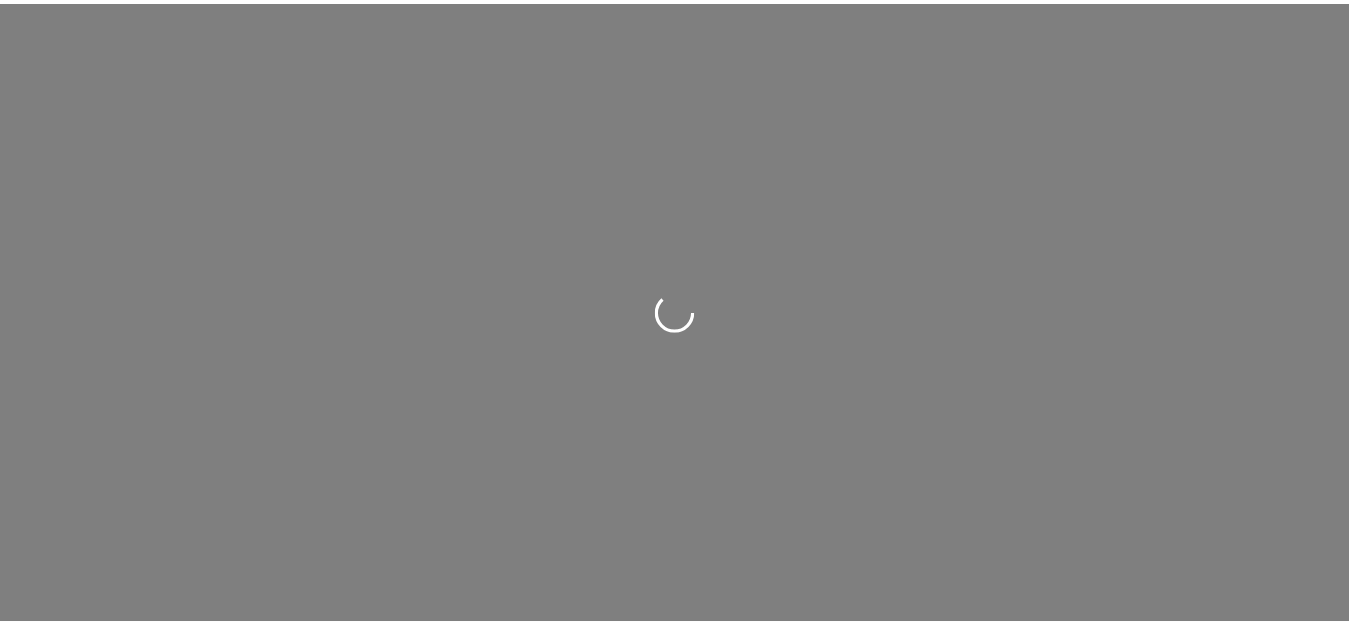 scroll, scrollTop: 0, scrollLeft: 0, axis: both 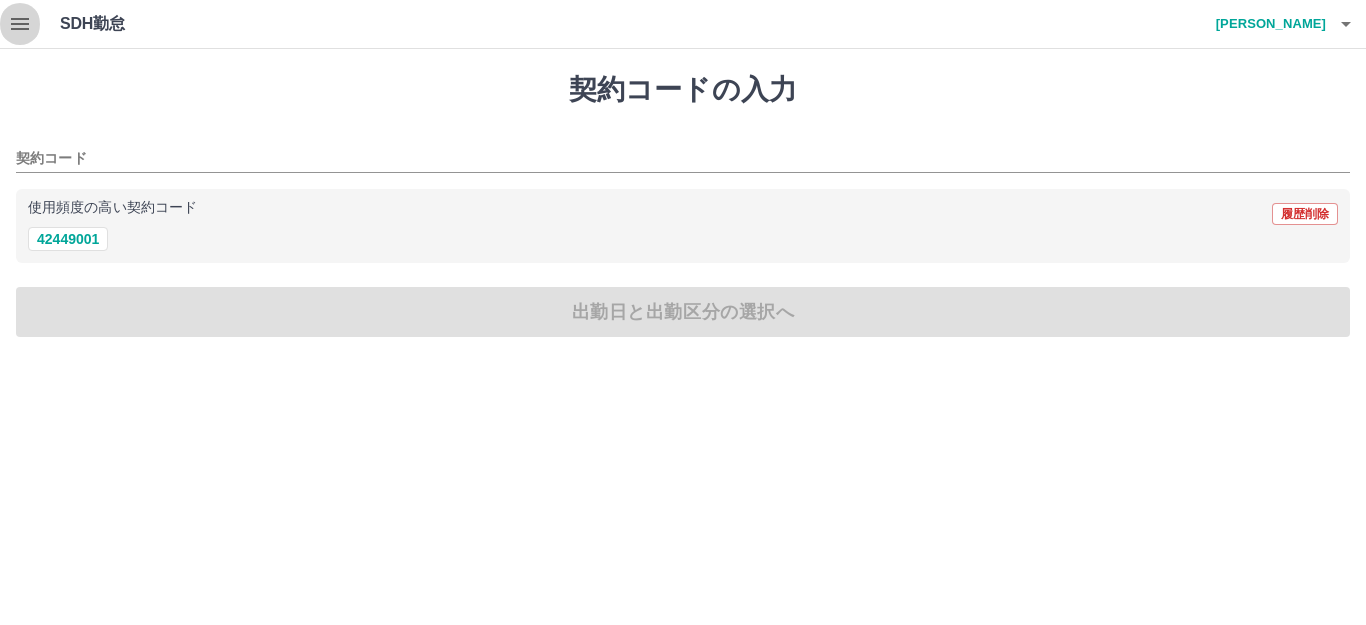 click 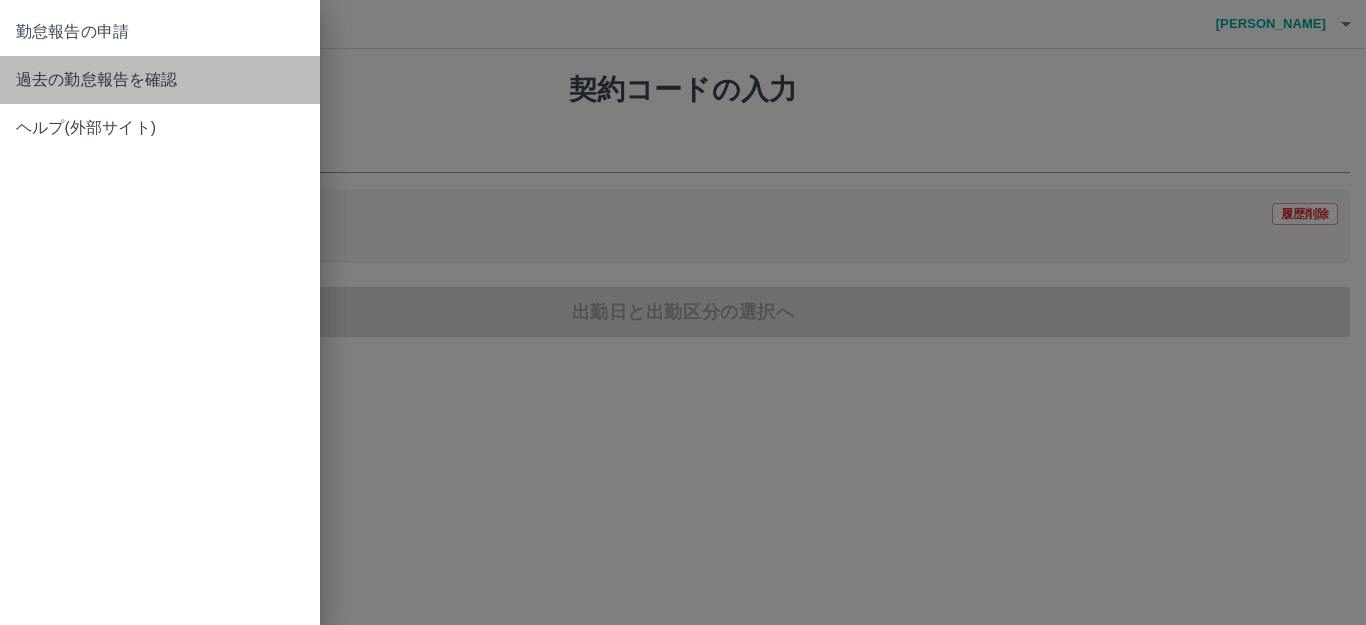 click on "過去の勤怠報告を確認" at bounding box center (160, 80) 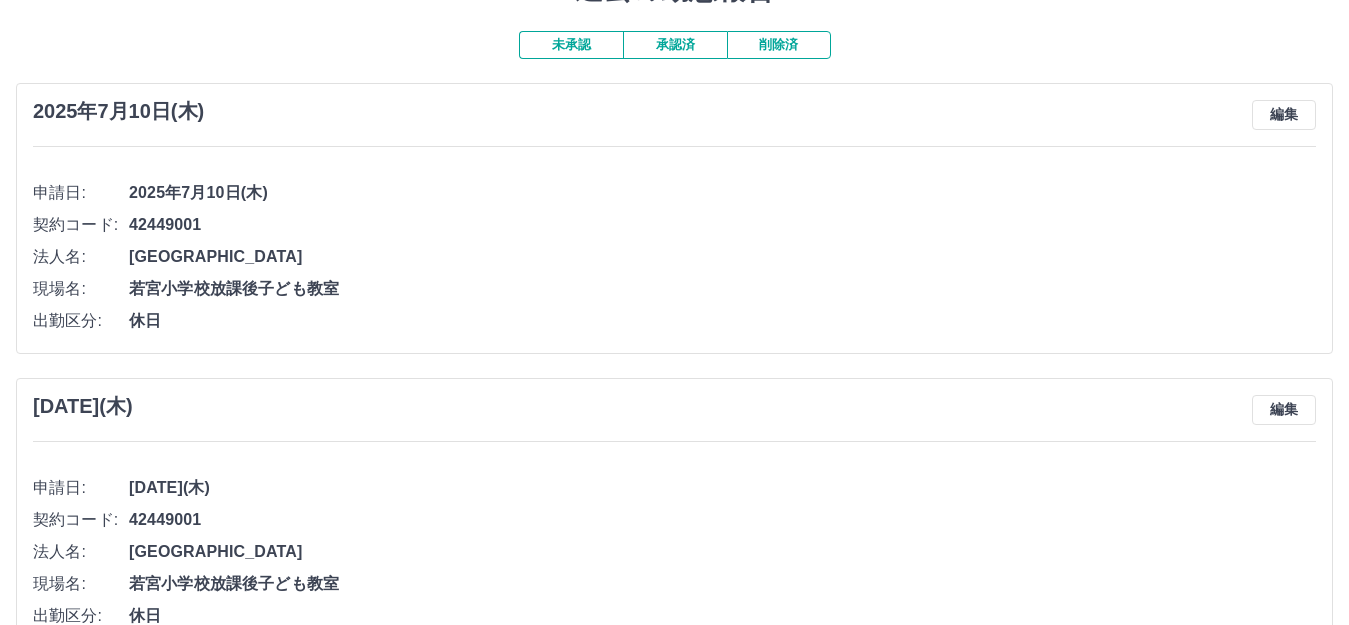scroll, scrollTop: 0, scrollLeft: 0, axis: both 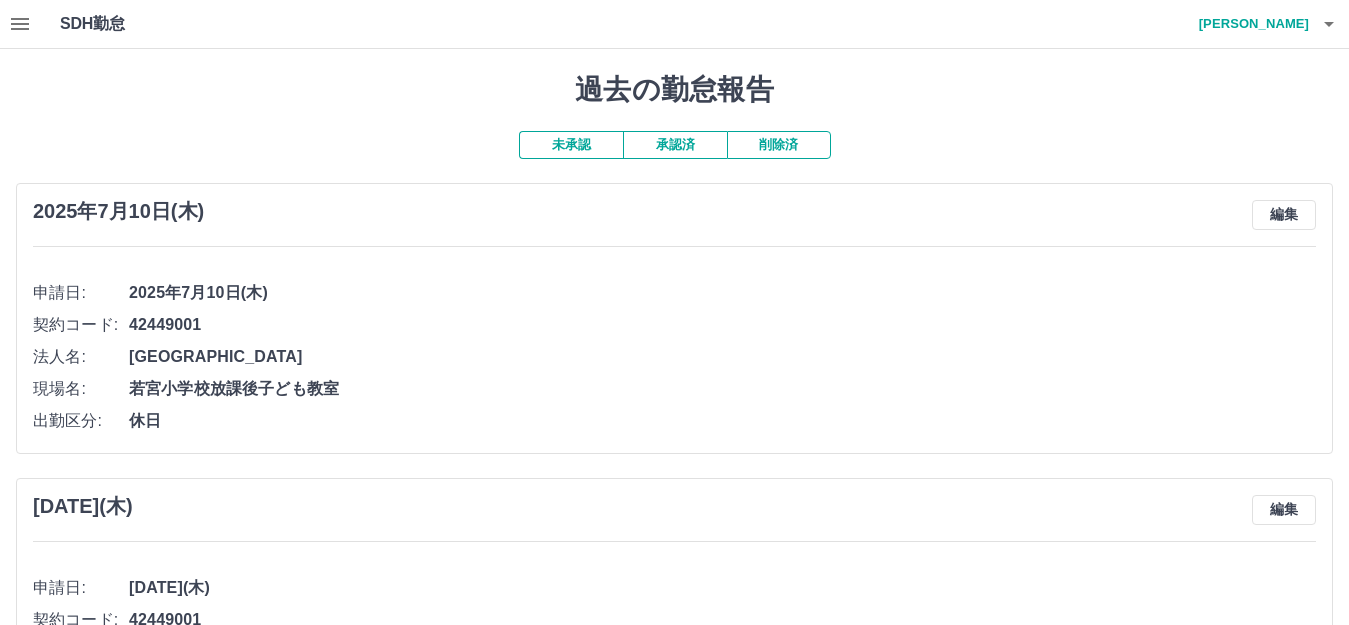 click on "未承認 承認済 削除済 2025年7月10日(木) 編集 申請日: 2025年7月10日(木) 契約コード: 42449001 法人名: 市川市 現場名: 若宮小学校放課後子ども教室 出勤区分: 休日 2024年10月31日(木) 編集 申請日: 2024年10月31日(木) 契約コード: 42449001 法人名: 市川市 現場名: 若宮小学校放課後子ども教室 出勤区分: 休日 2024年10月29日(火) 編集 申請日: 2024年10月29日(火) 契約コード: 42449001 法人名: 市川市 現場名: 若宮小学校放課後子ども教室 出勤区分: 休日 2024年10月27日(日) 編集 申請日: 2024年10月27日(日) 契約コード: 42449001 法人名: 市川市 現場名: 若宮小学校放課後子ども教室 出勤区分: 法定休 2024年10月13日(日) 編集 申請日: 2024年10月13日(日) 契約コード: 42449001 法人名: 市川市 現場名: 若宮小学校放課後子ども教室 出勤区分: 法定休 2024年10月6日(日) 編集 申請日: 2024年10月6日(日) 42449001" at bounding box center (674, 3863) 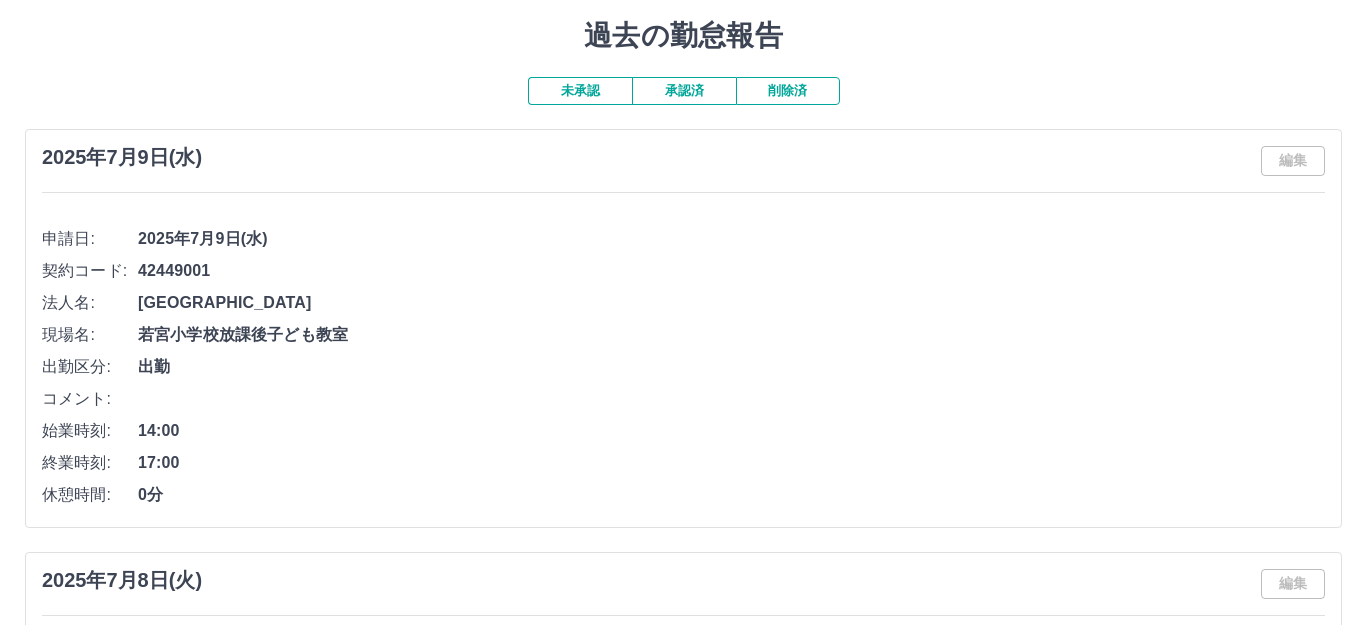 scroll, scrollTop: 0, scrollLeft: 0, axis: both 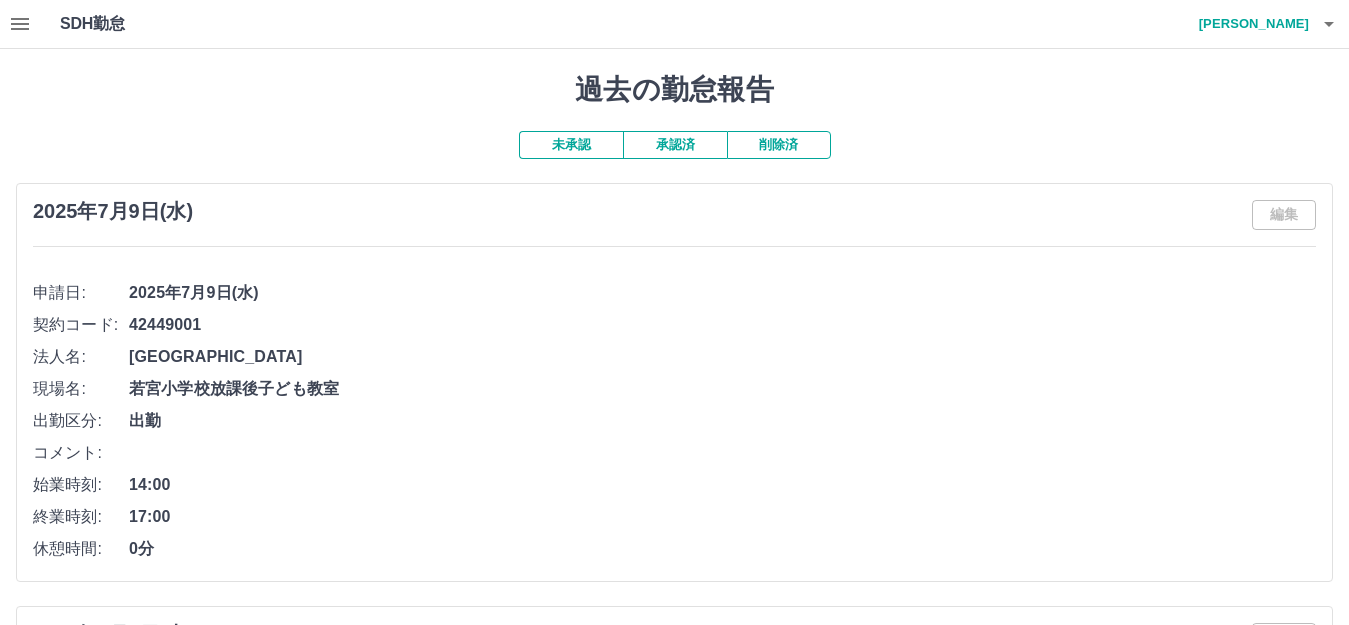 click on "SDH勤怠 桑原　基彰" at bounding box center [674, 24] 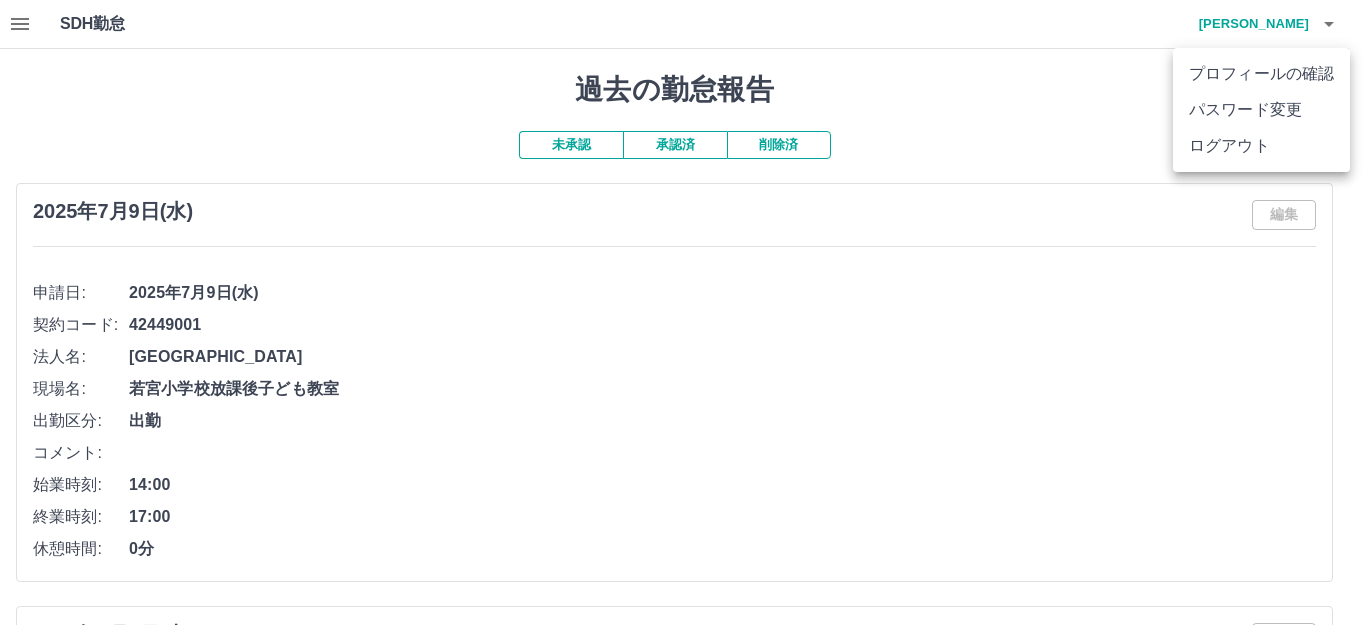 drag, startPoint x: 1294, startPoint y: 147, endPoint x: 1262, endPoint y: 170, distance: 39.40812 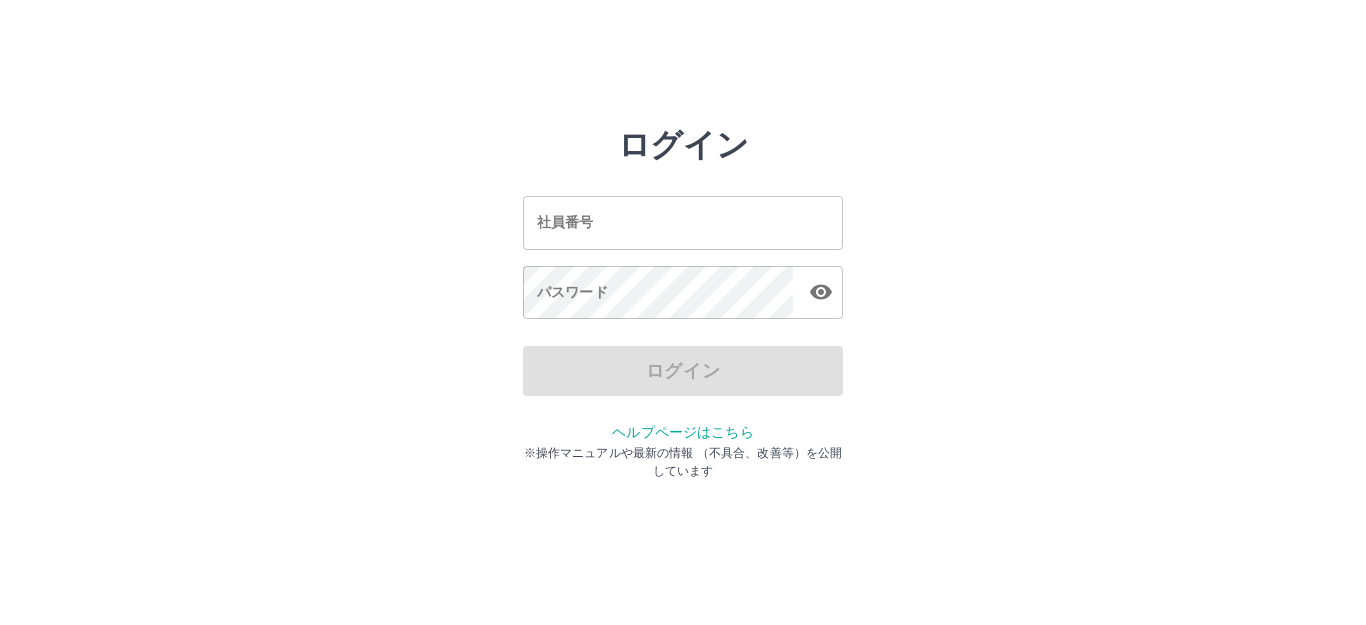 scroll, scrollTop: 0, scrollLeft: 0, axis: both 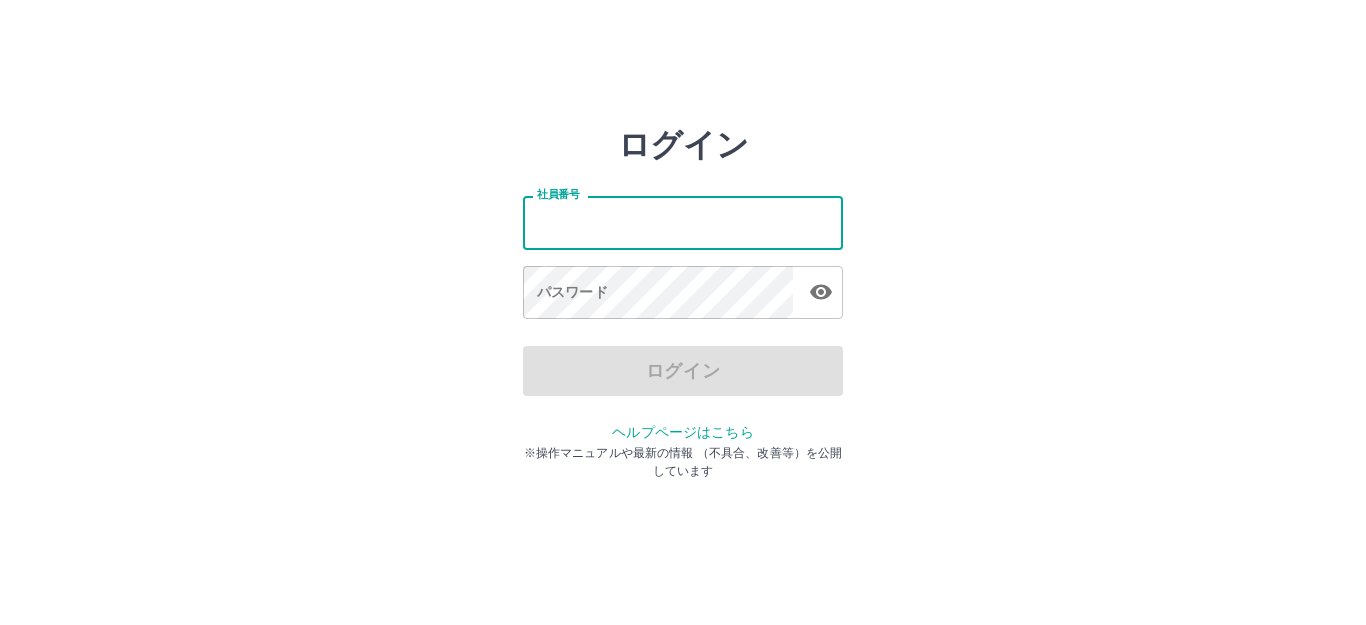type on "*******" 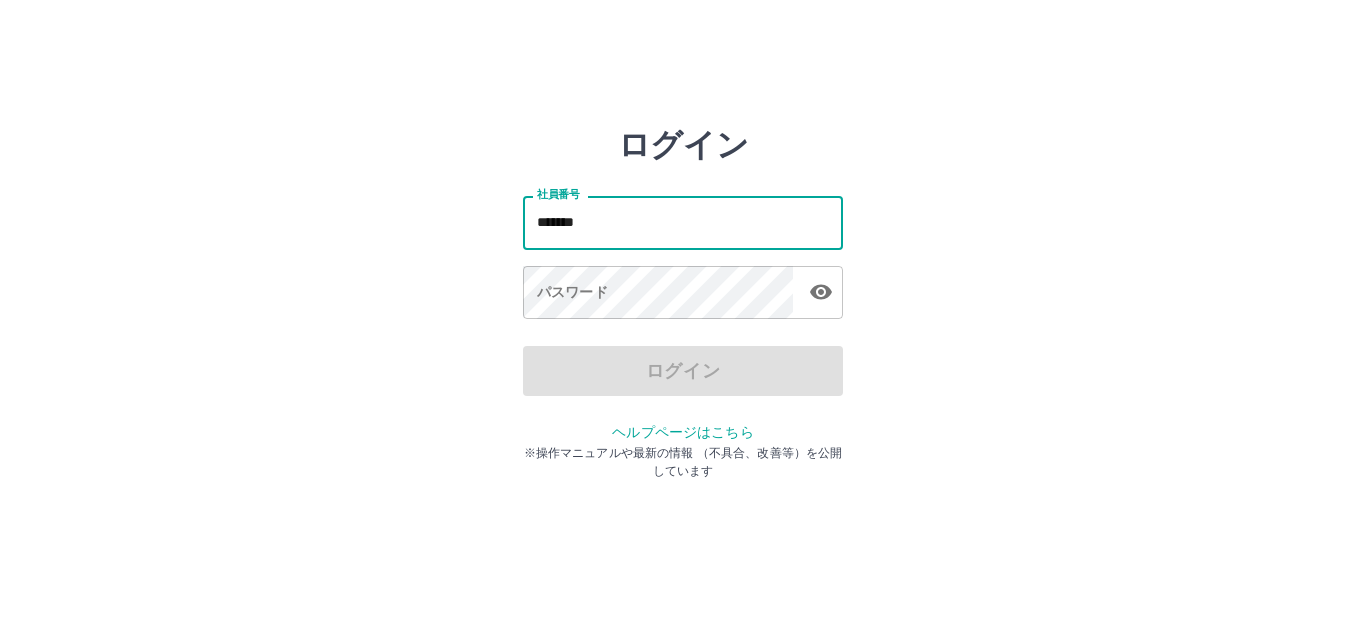 click on "社員番号 ******* 社員番号 パスワード パスワード" at bounding box center (683, 254) 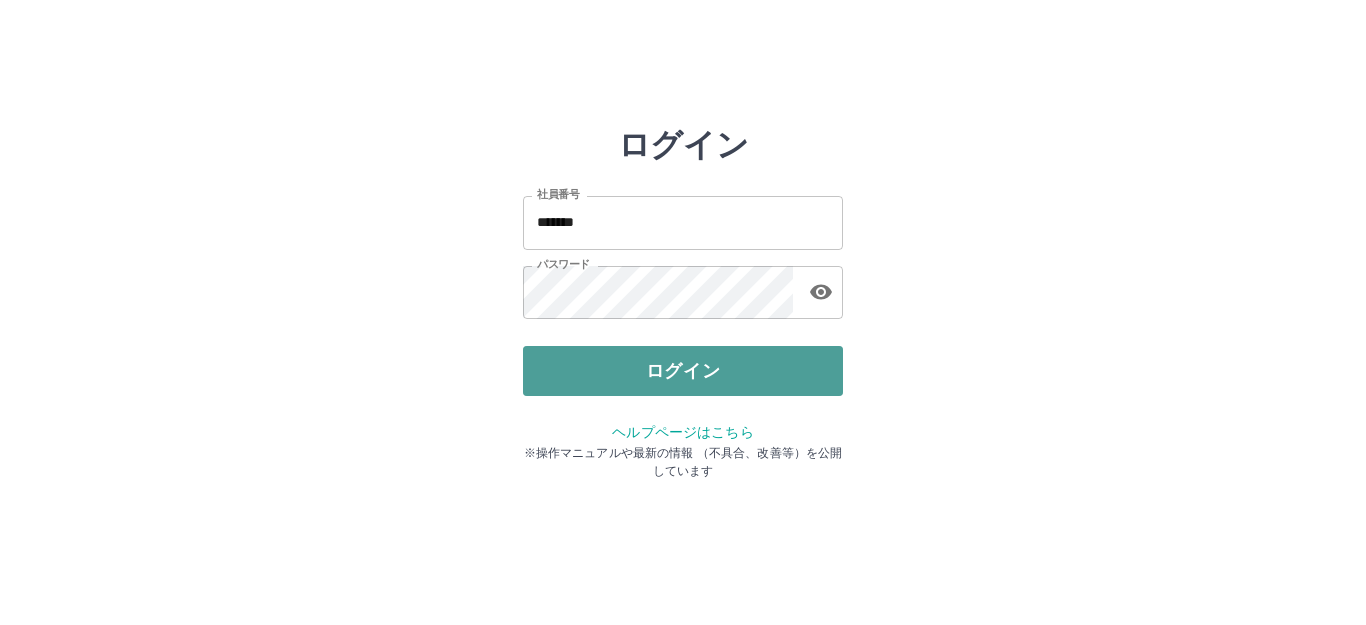 click on "ログイン" at bounding box center (683, 371) 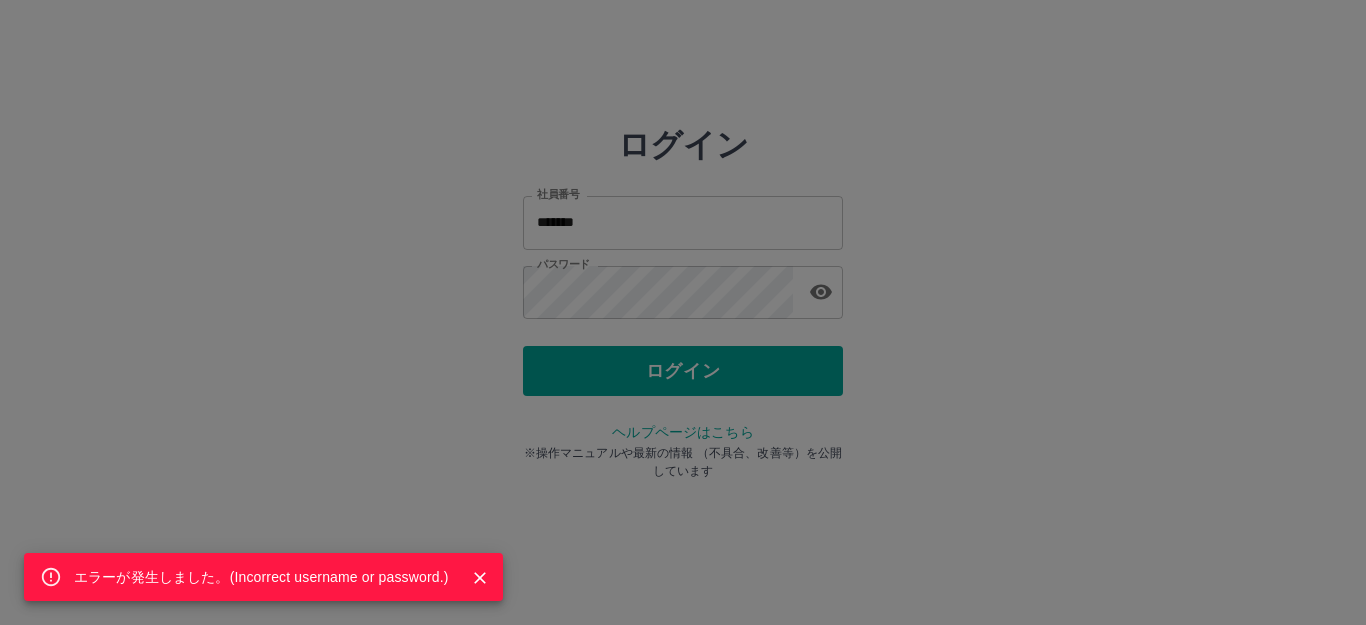 click on "エラーが発生しました。( Incorrect username or password. )" at bounding box center [683, 312] 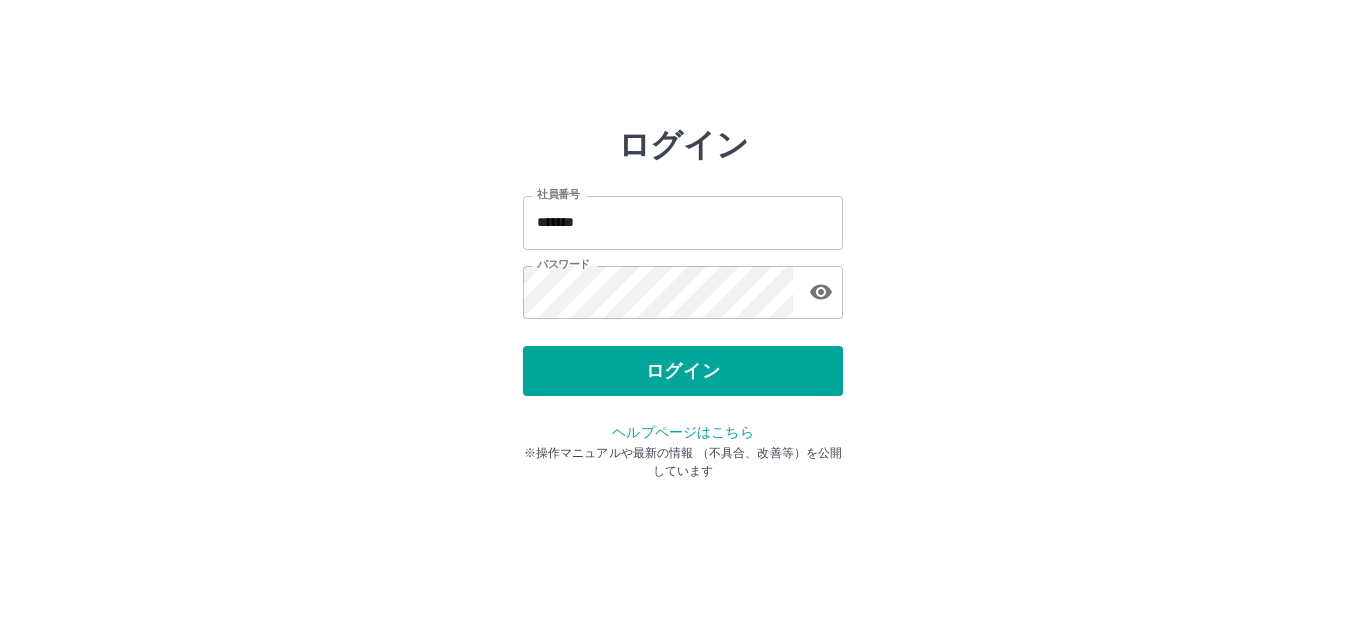 click 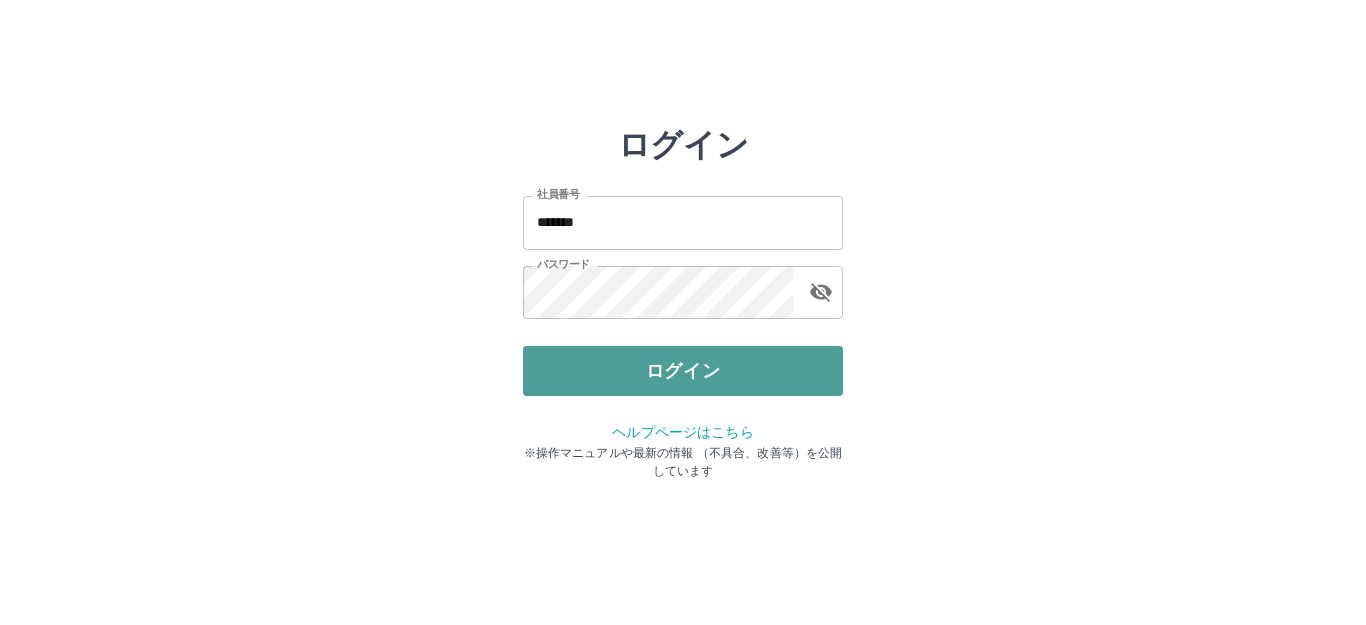 click on "ログイン" at bounding box center [683, 371] 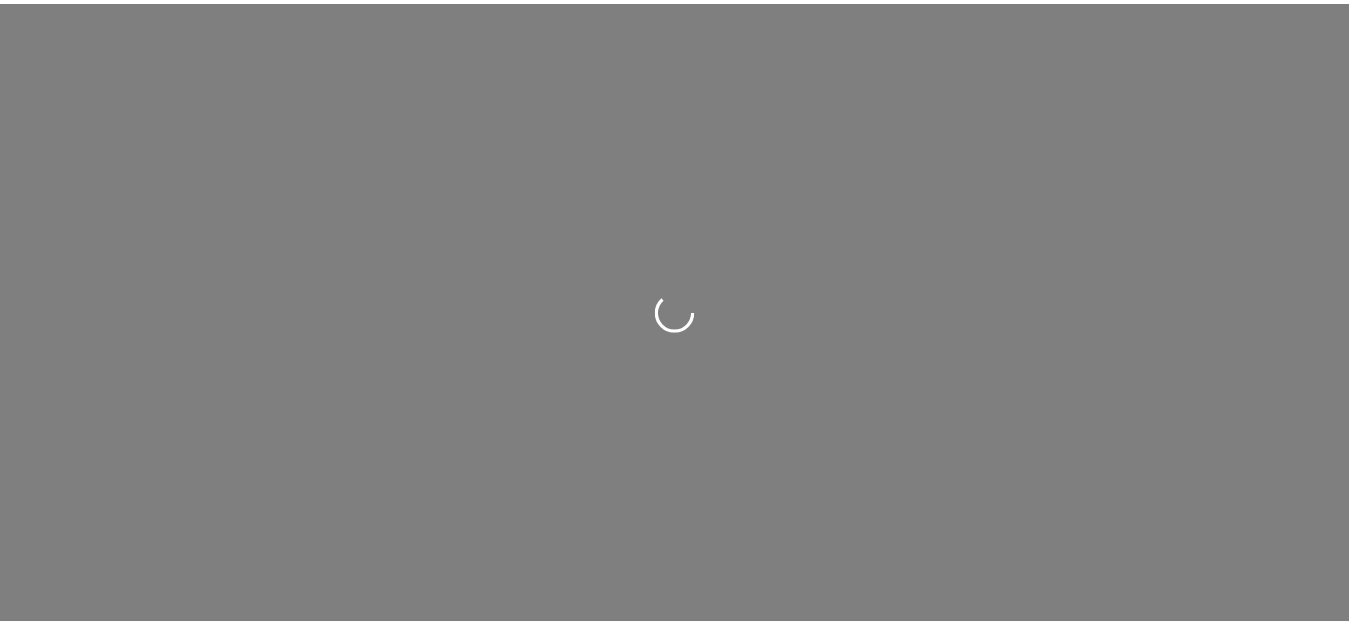 scroll, scrollTop: 0, scrollLeft: 0, axis: both 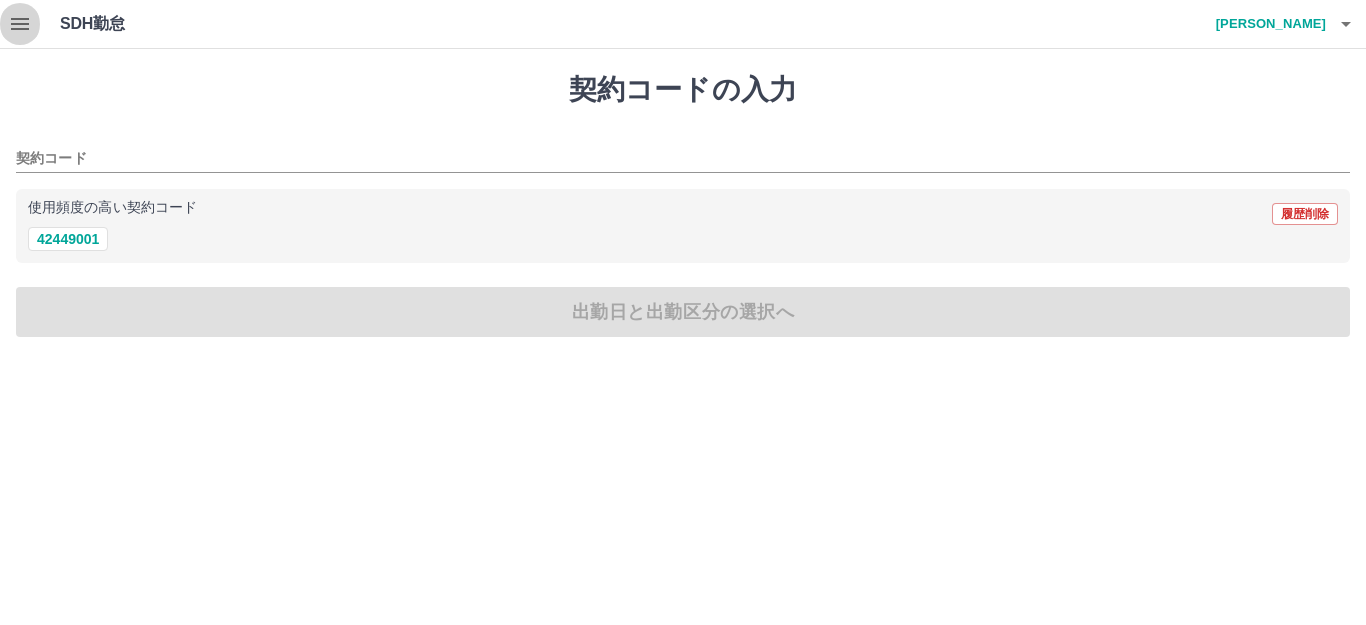 click 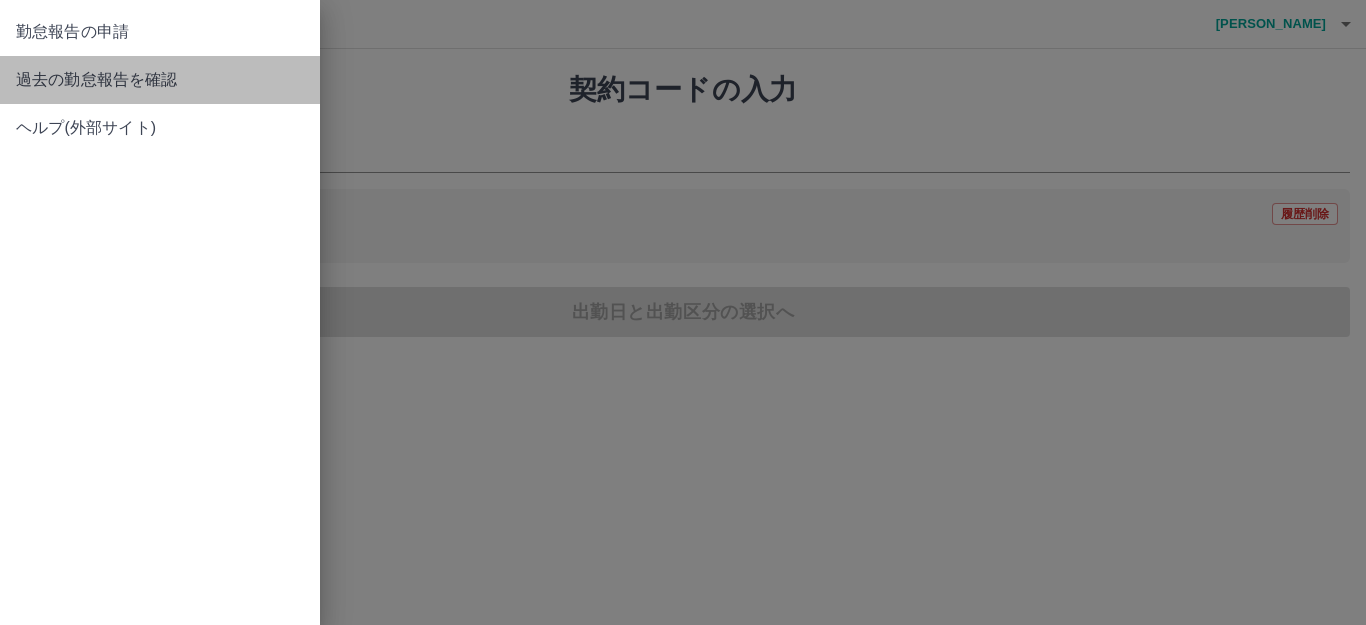 click on "過去の勤怠報告を確認" at bounding box center (160, 80) 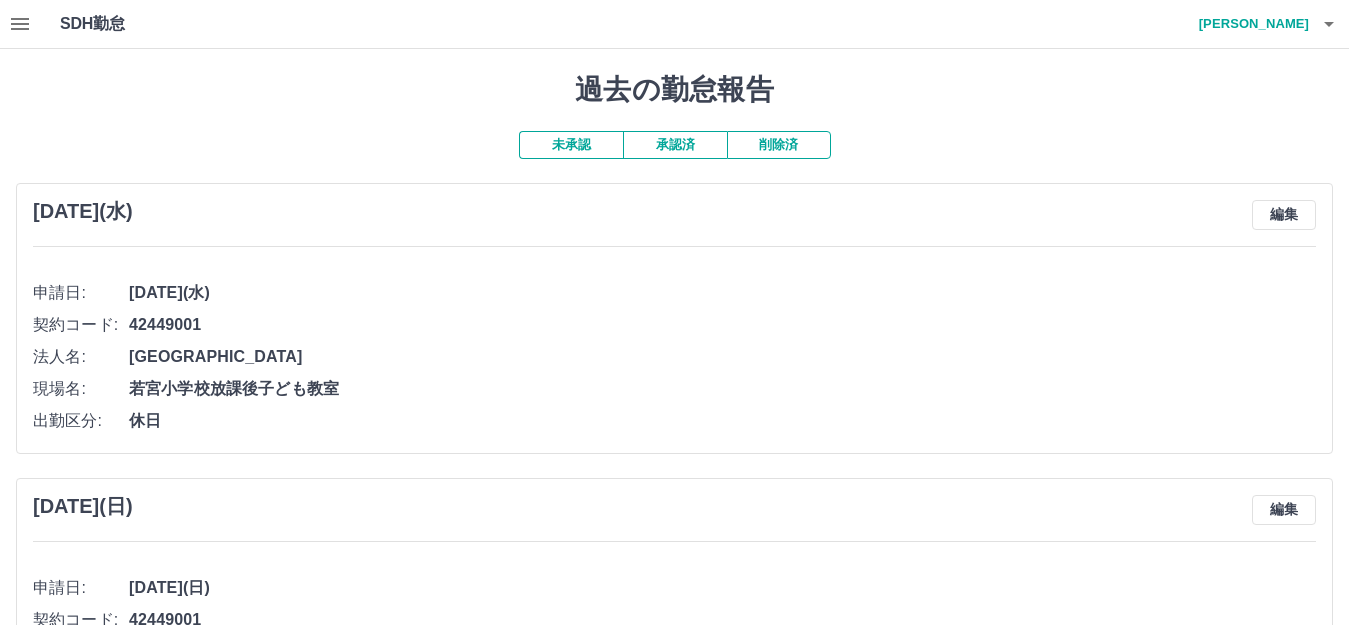click on "承認済" at bounding box center [675, 145] 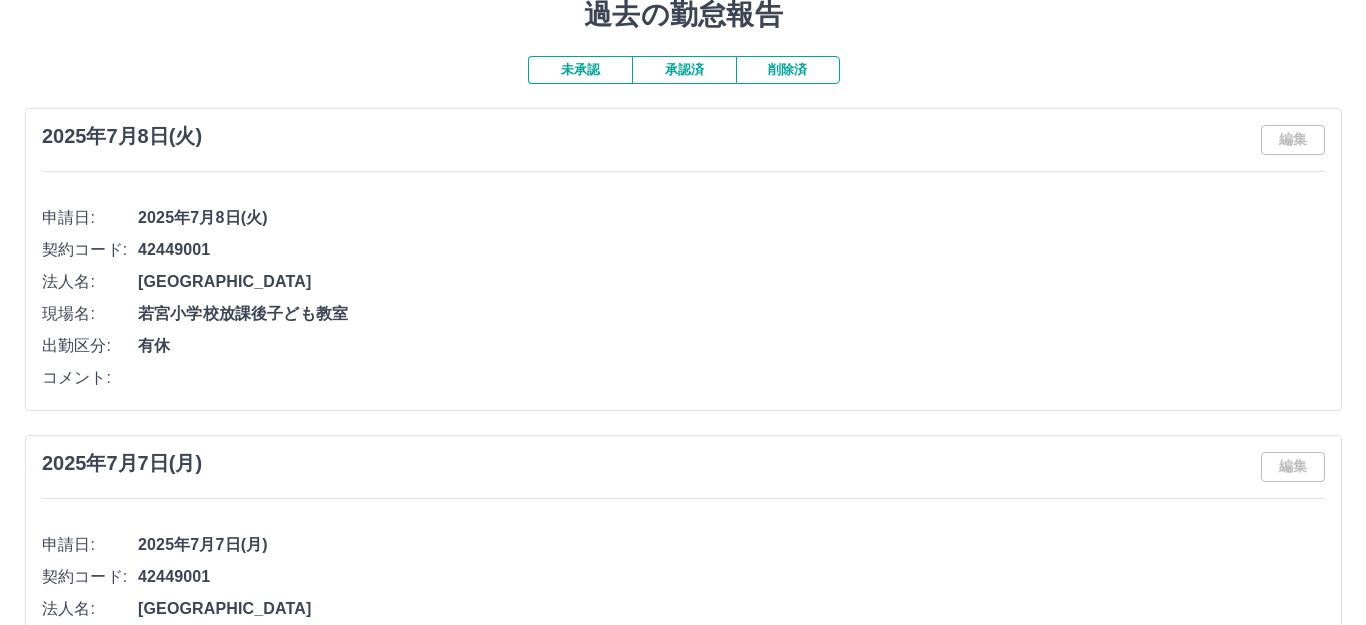 scroll, scrollTop: 0, scrollLeft: 0, axis: both 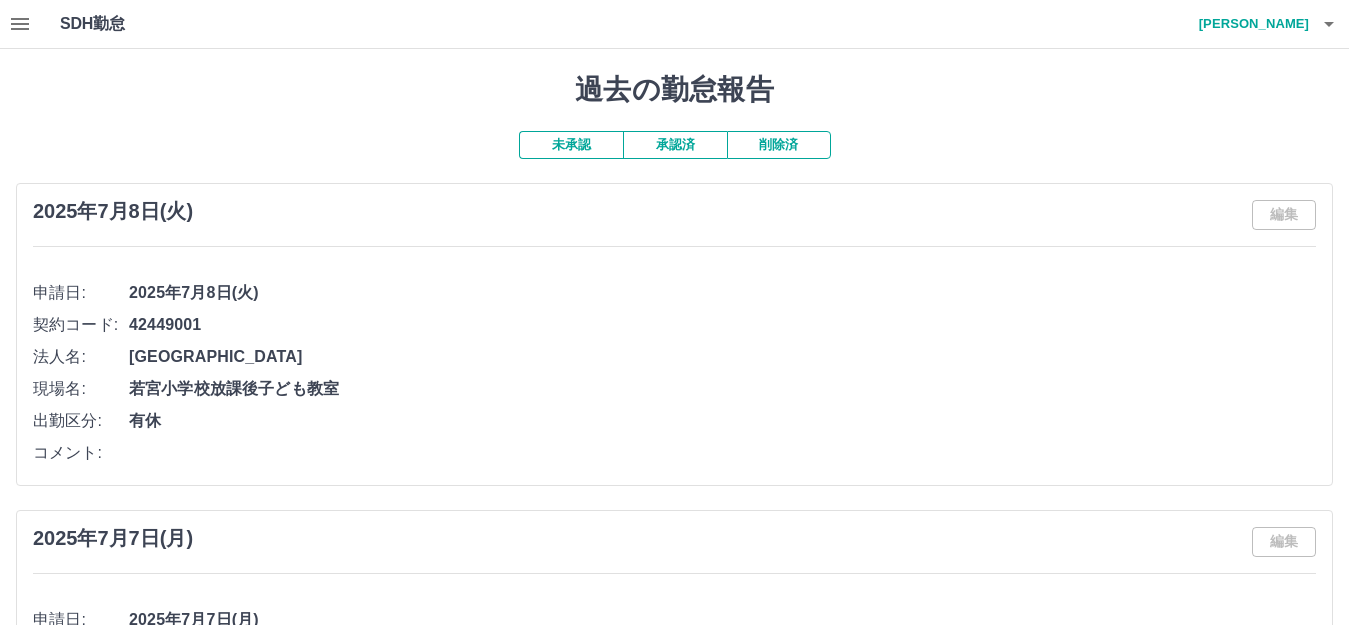 click 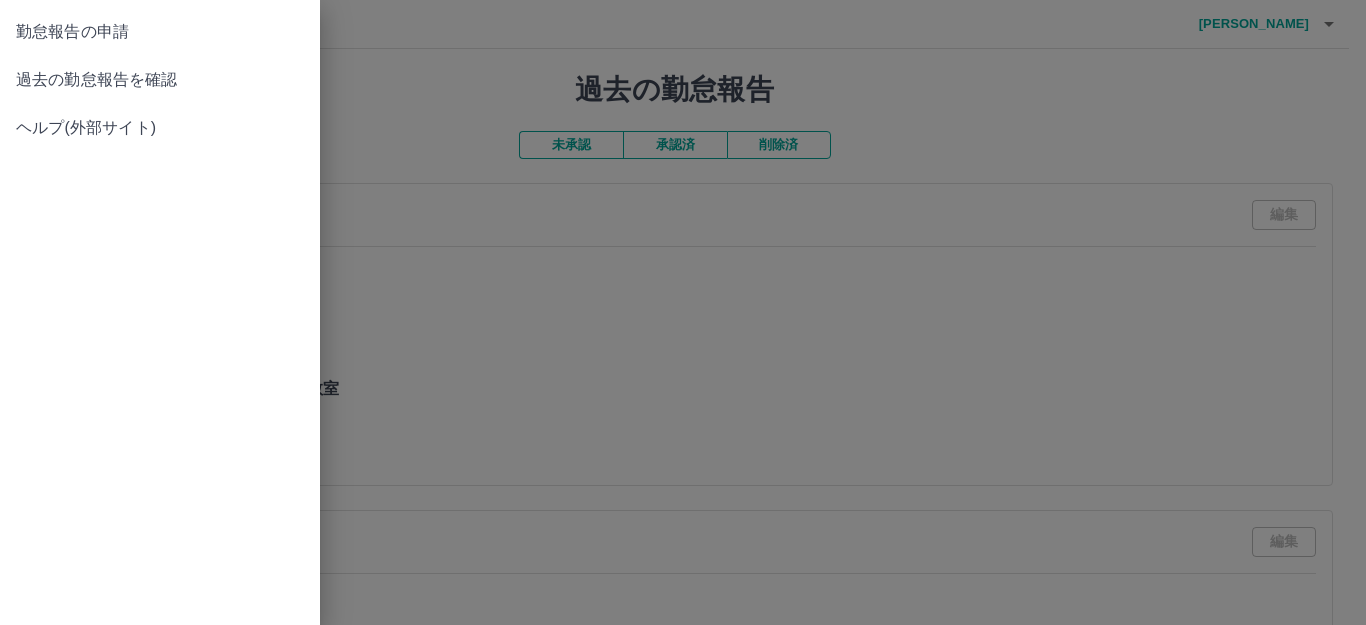 click on "勤怠報告の申請" at bounding box center [160, 32] 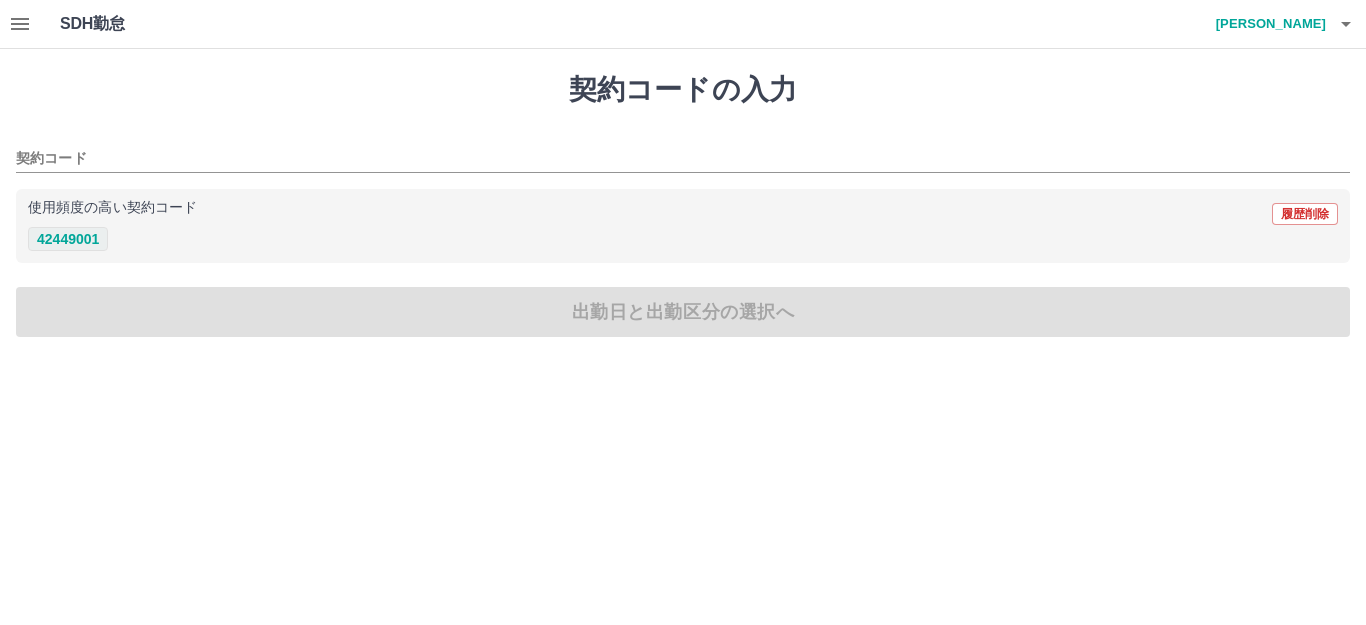 click on "42449001" at bounding box center (68, 239) 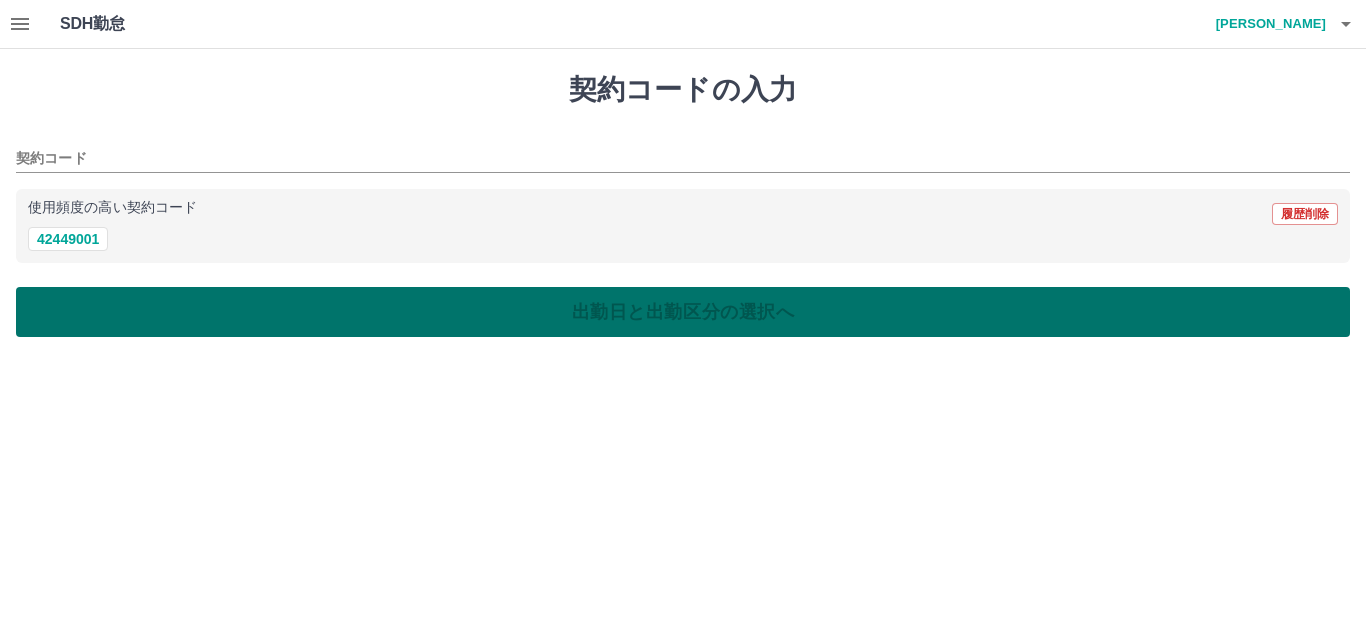 type on "********" 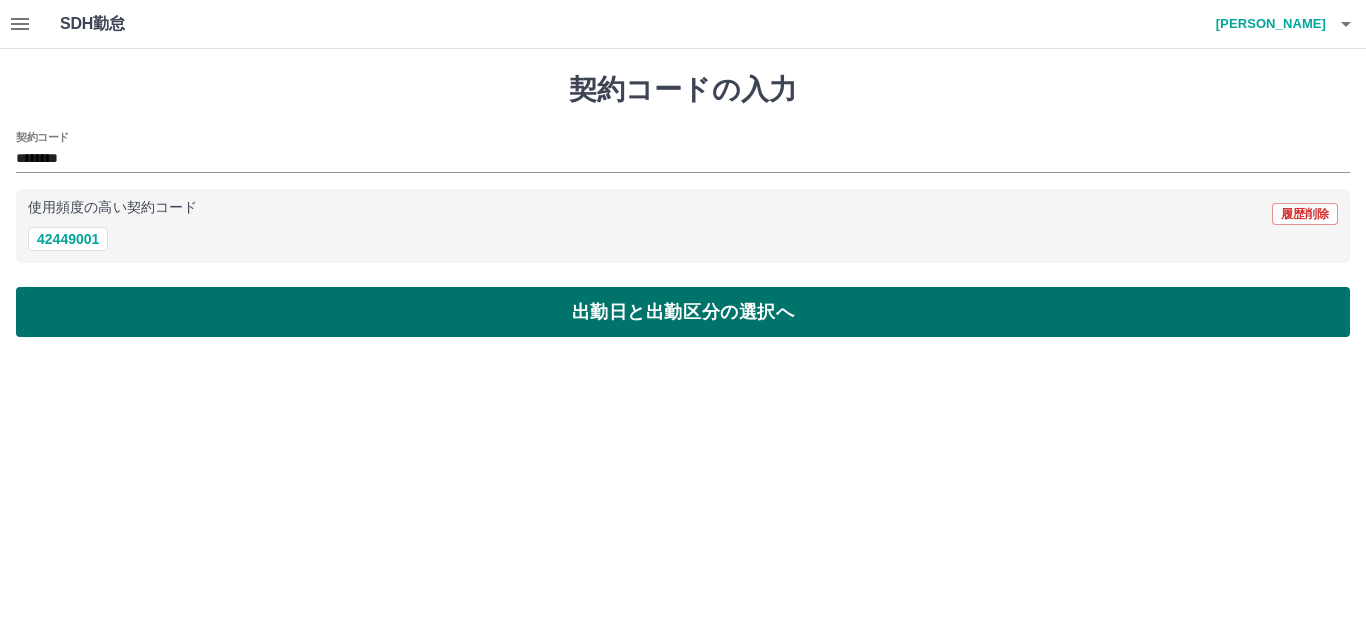 click on "出勤日と出勤区分の選択へ" at bounding box center [683, 312] 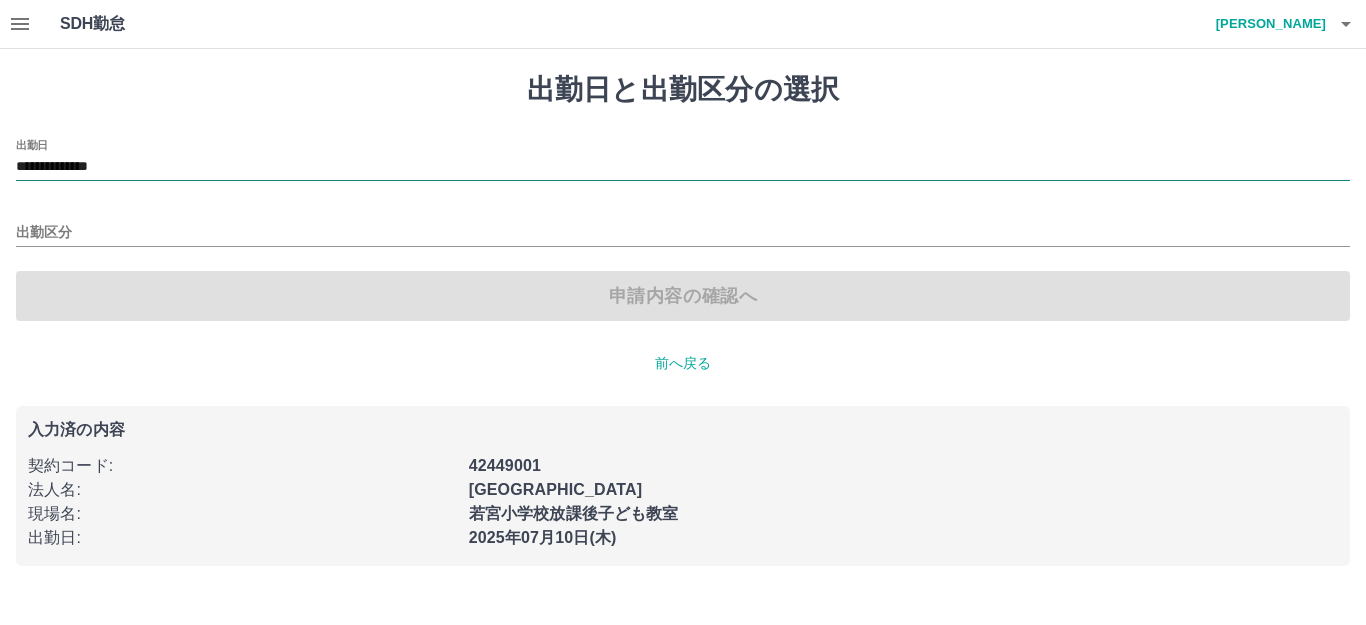 click on "**********" at bounding box center (683, 167) 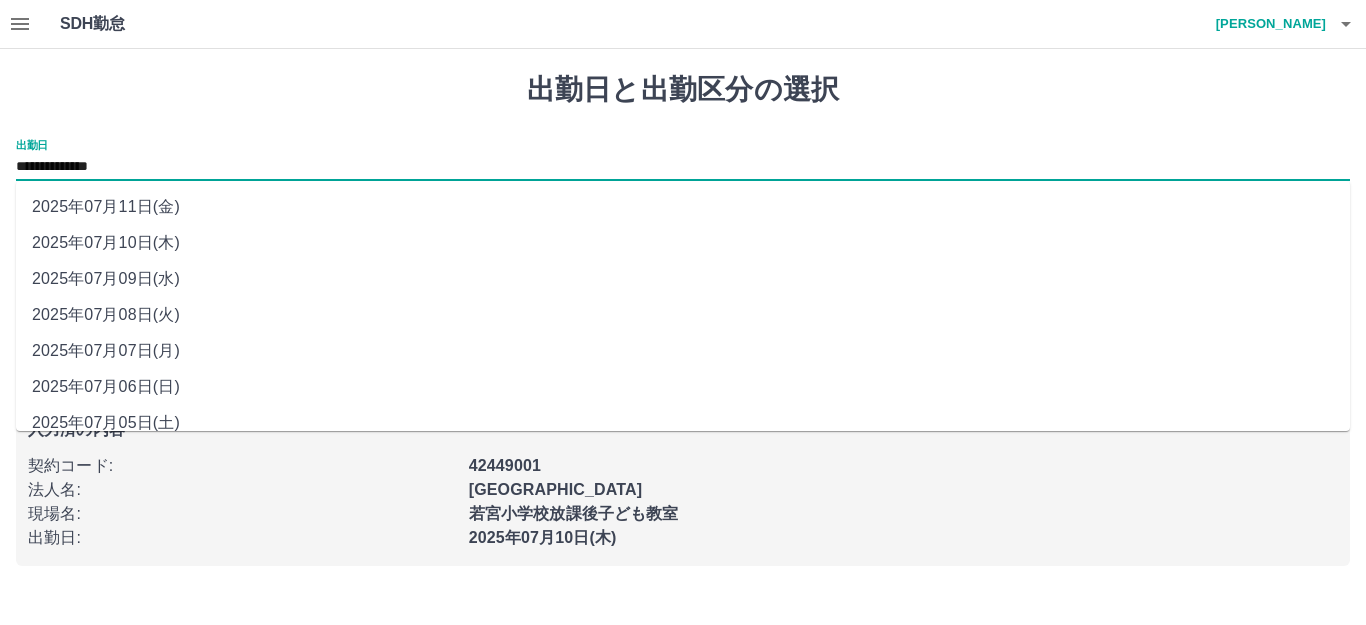 click on "2025年07月09日(水)" at bounding box center [683, 279] 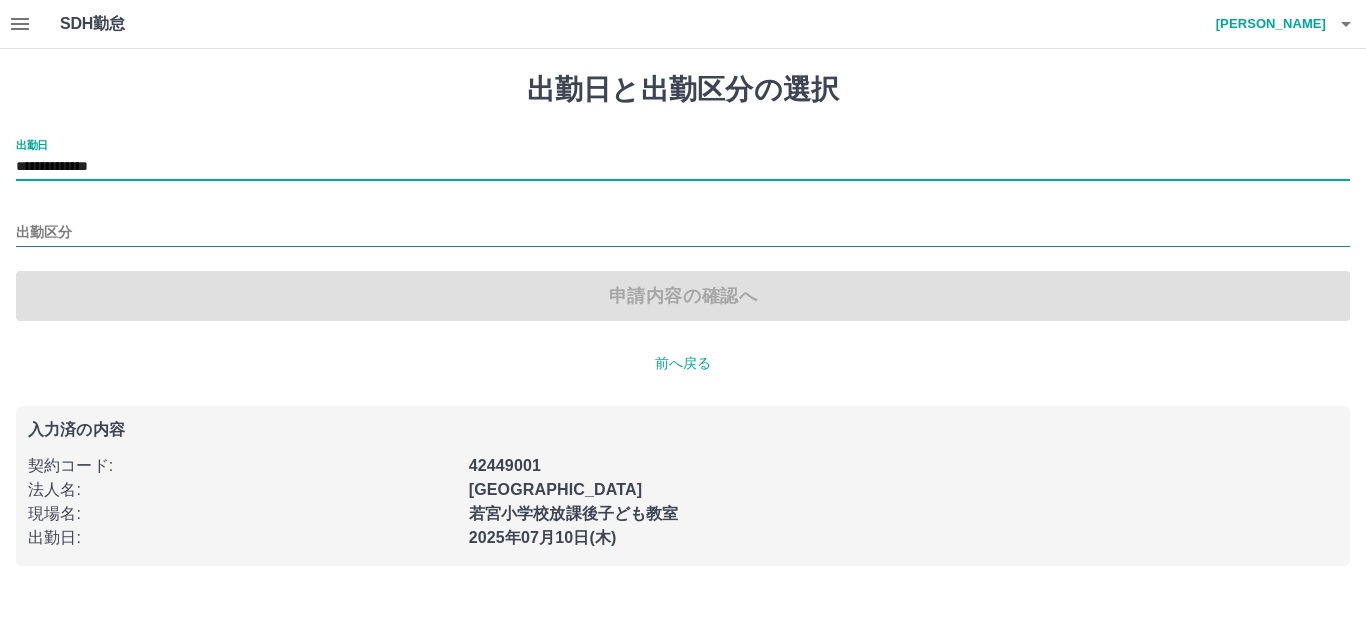 click on "出勤区分" at bounding box center [683, 233] 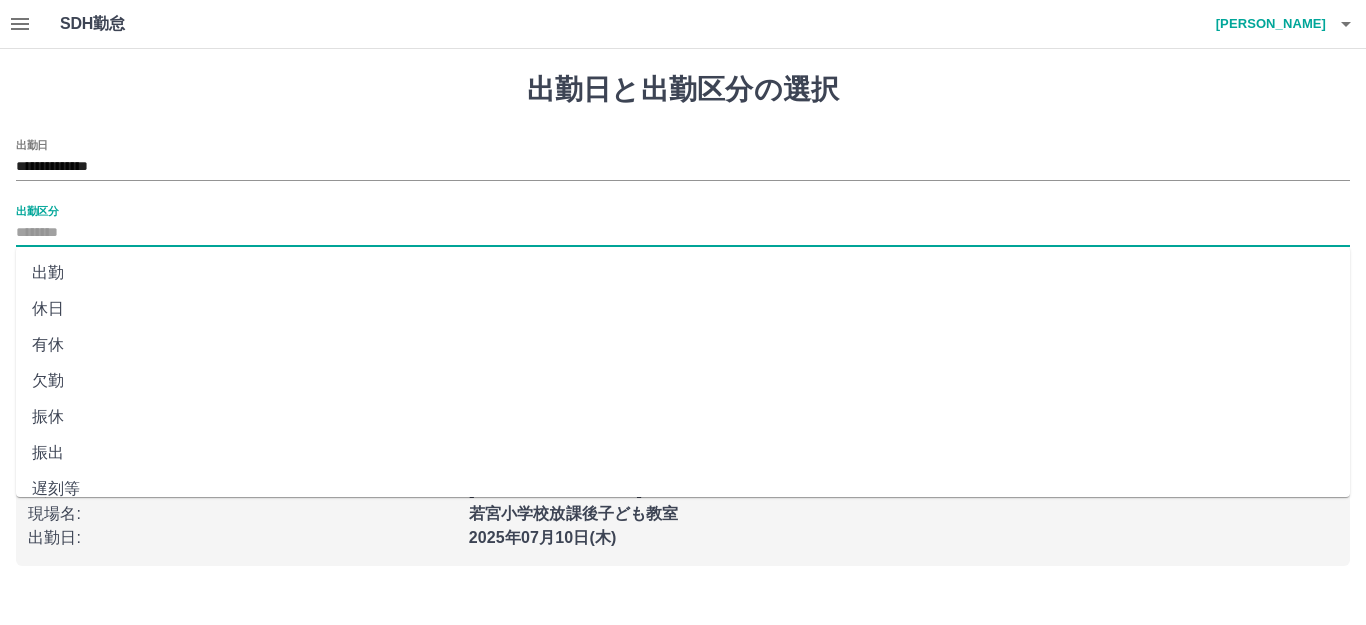 click on "休日" at bounding box center (683, 309) 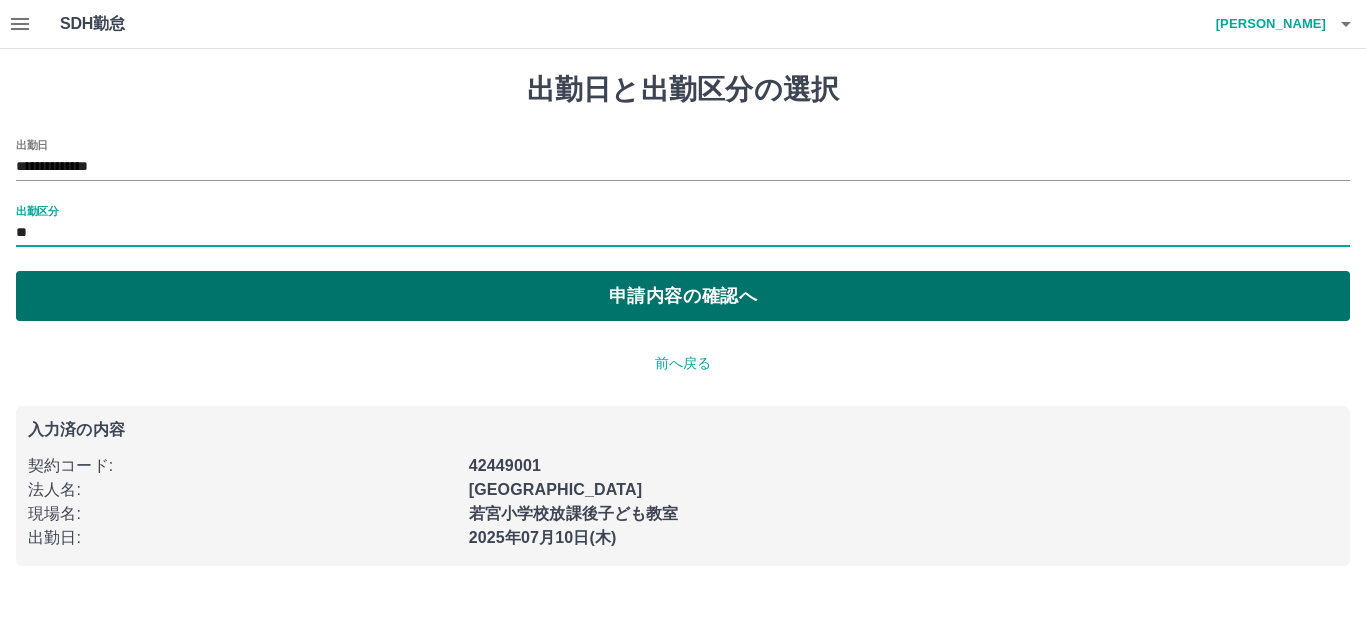click on "申請内容の確認へ" at bounding box center (683, 296) 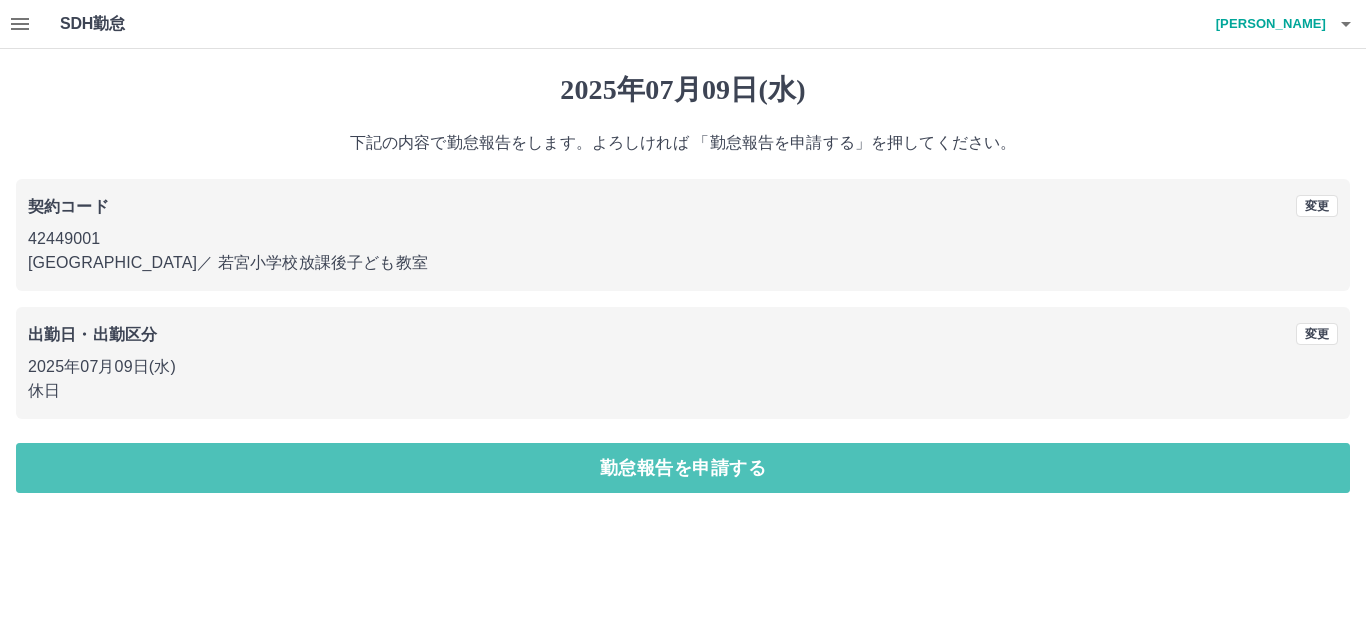click on "勤怠報告を申請する" at bounding box center (683, 468) 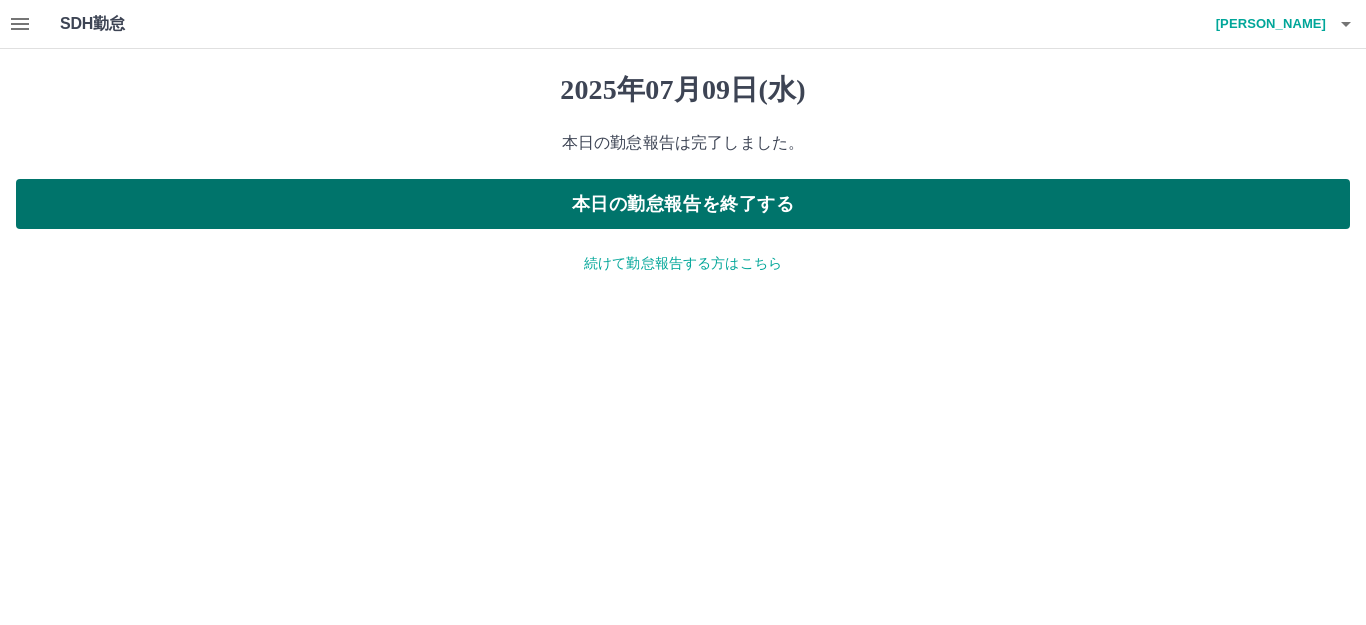 click on "本日の勤怠報告を終了する" at bounding box center [683, 204] 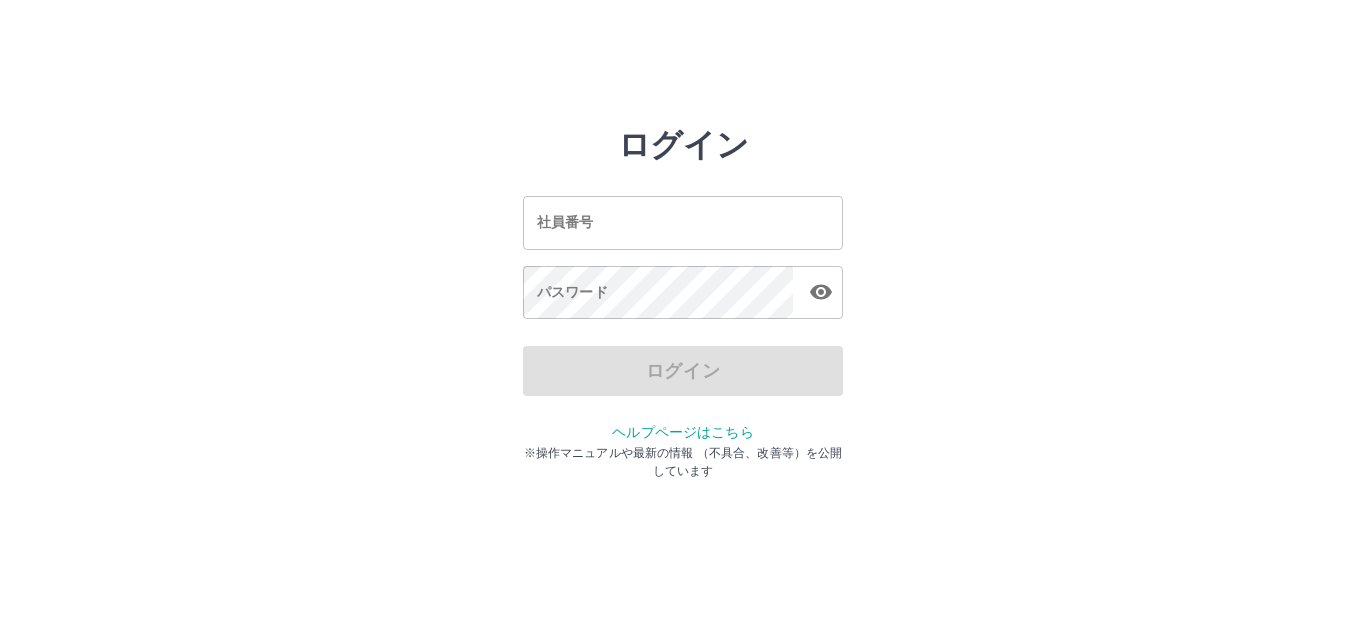 scroll, scrollTop: 0, scrollLeft: 0, axis: both 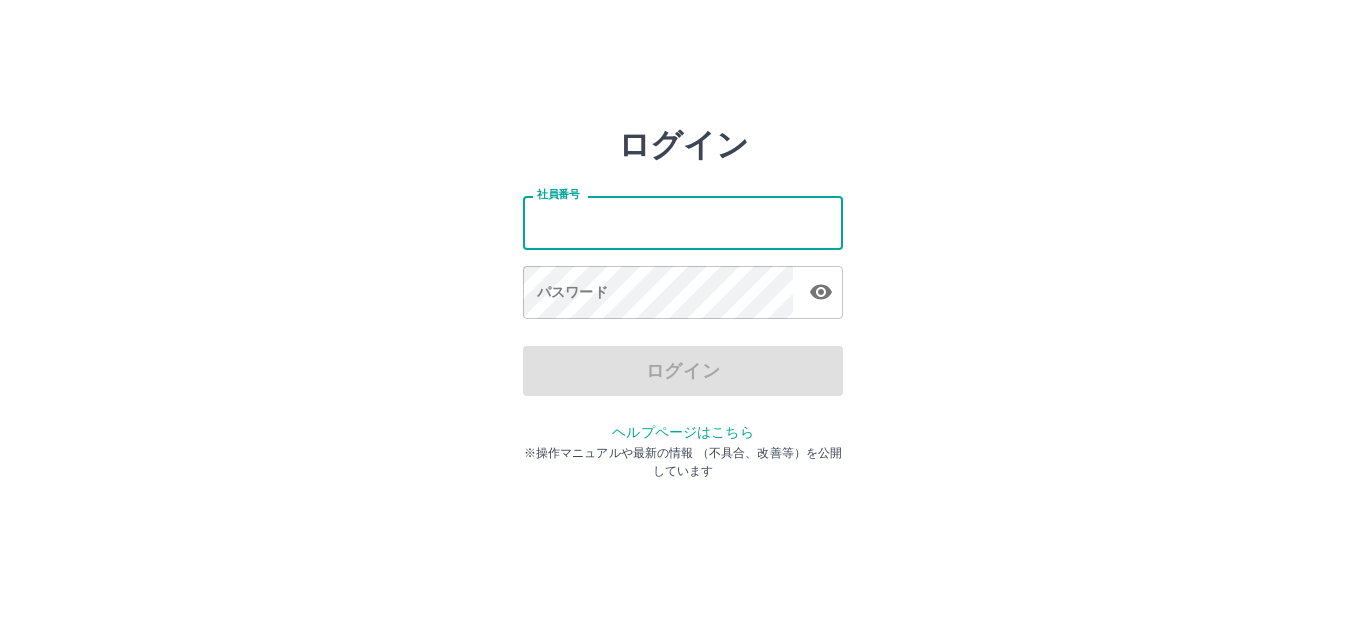 type on "*******" 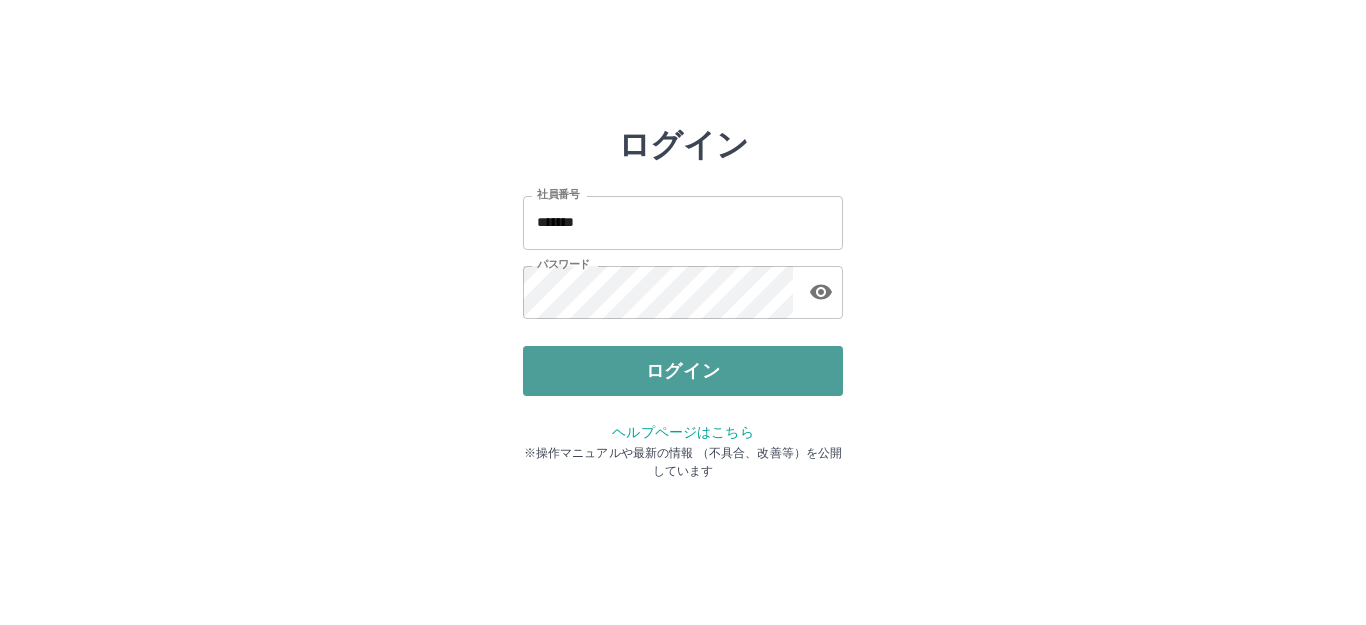 click on "ログイン" at bounding box center (683, 371) 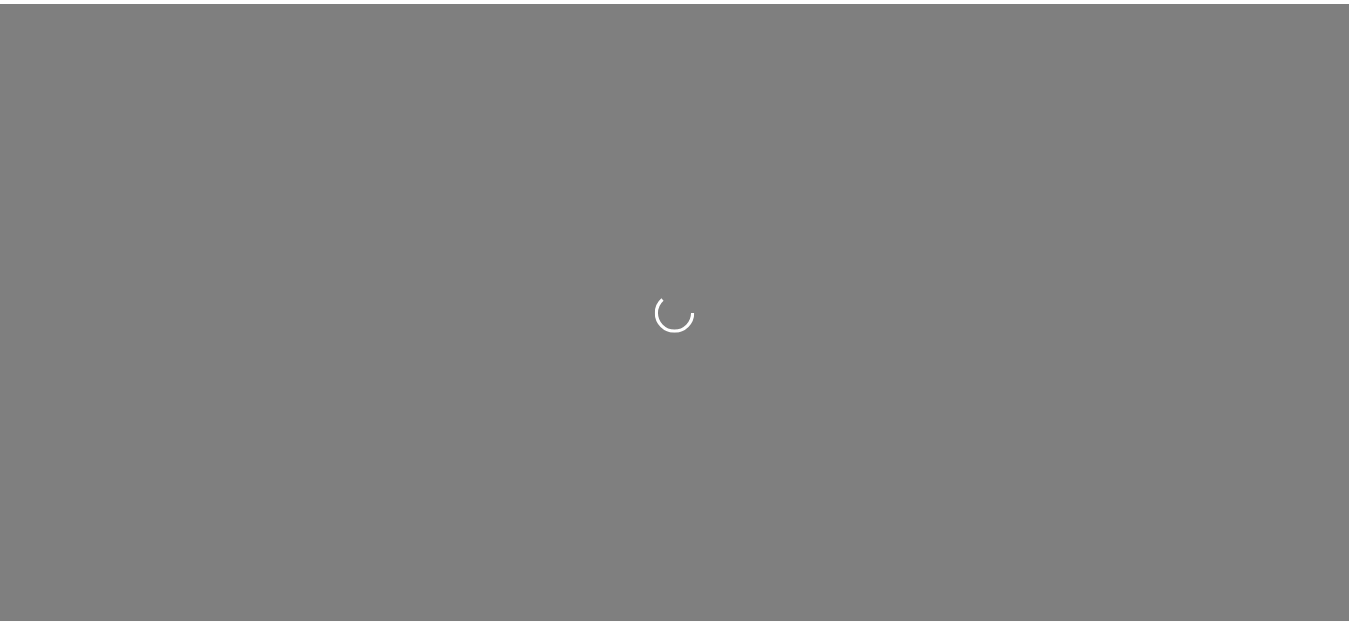 scroll, scrollTop: 0, scrollLeft: 0, axis: both 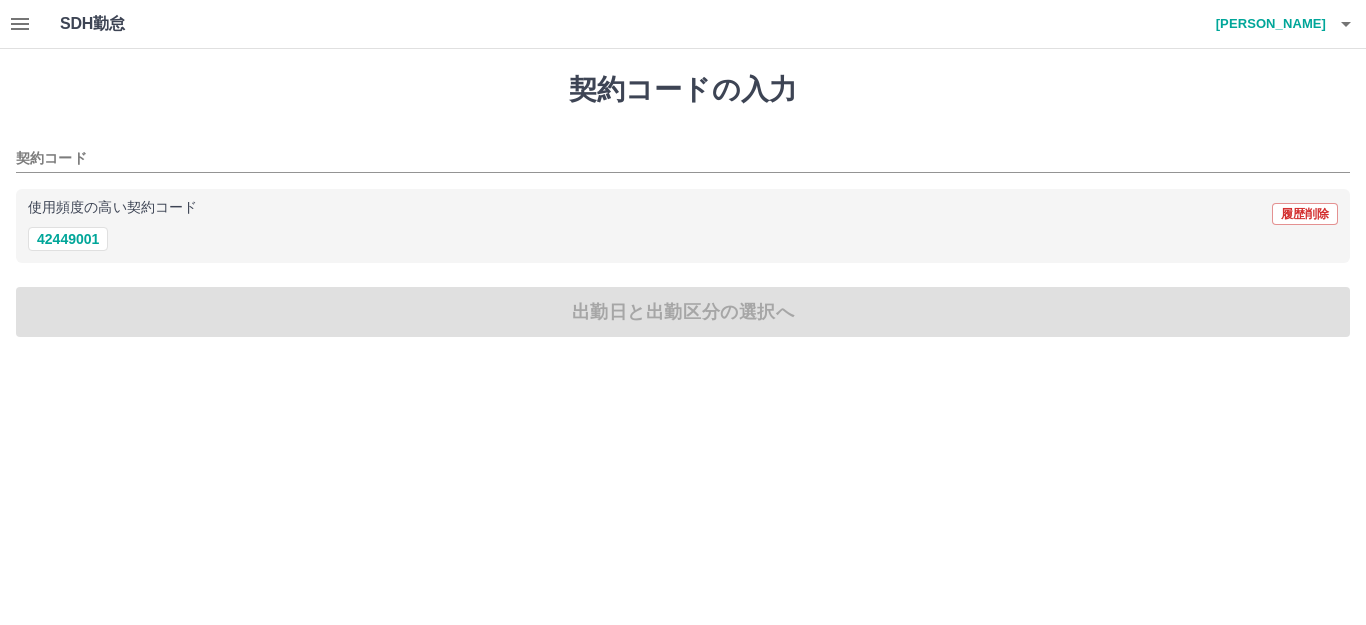 click 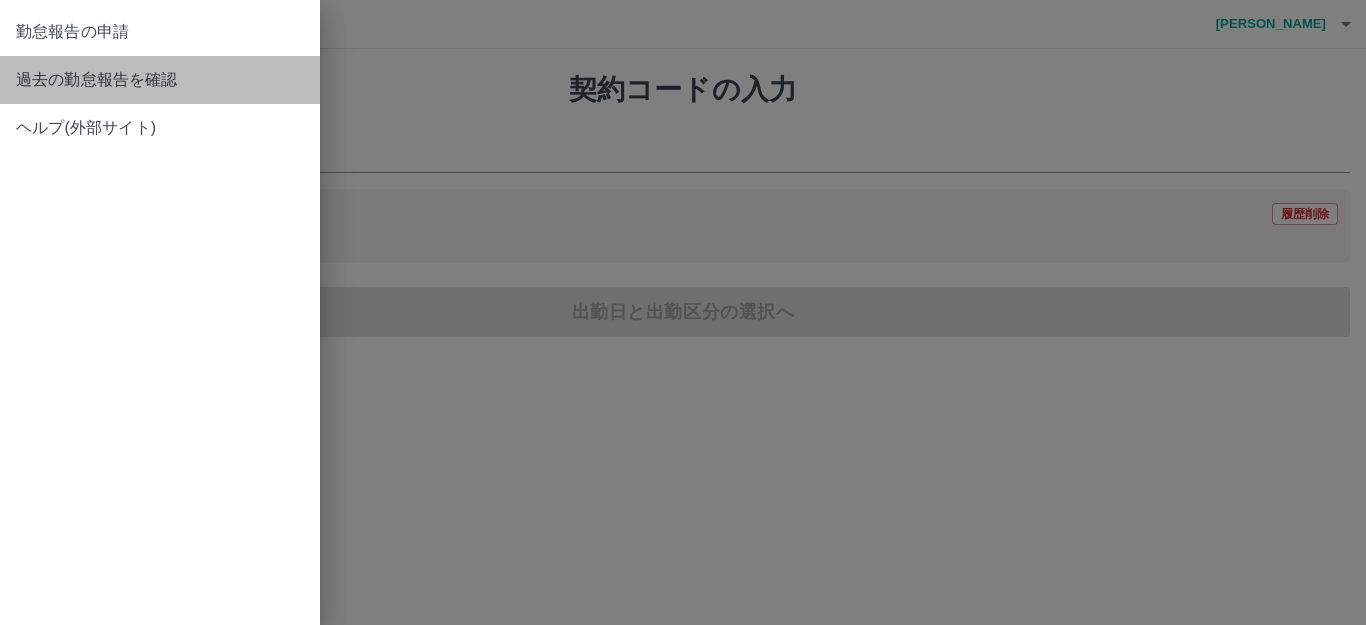 click on "過去の勤怠報告を確認" at bounding box center (160, 80) 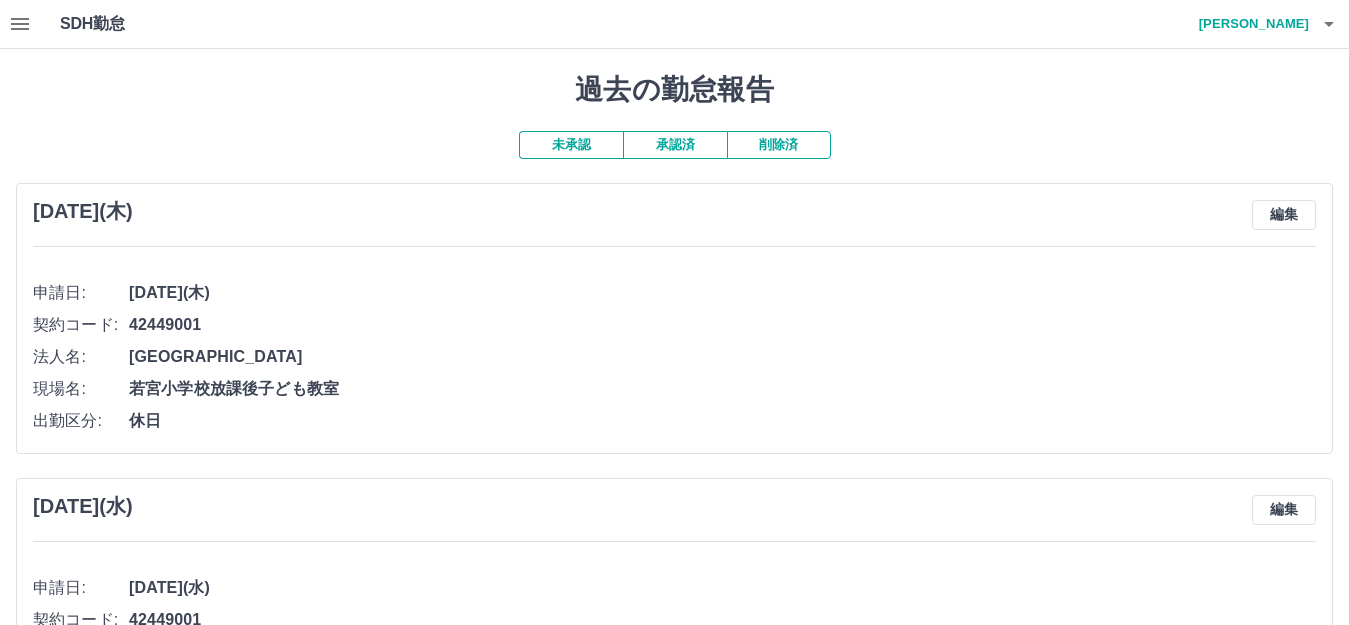 click on "承認済" at bounding box center (675, 145) 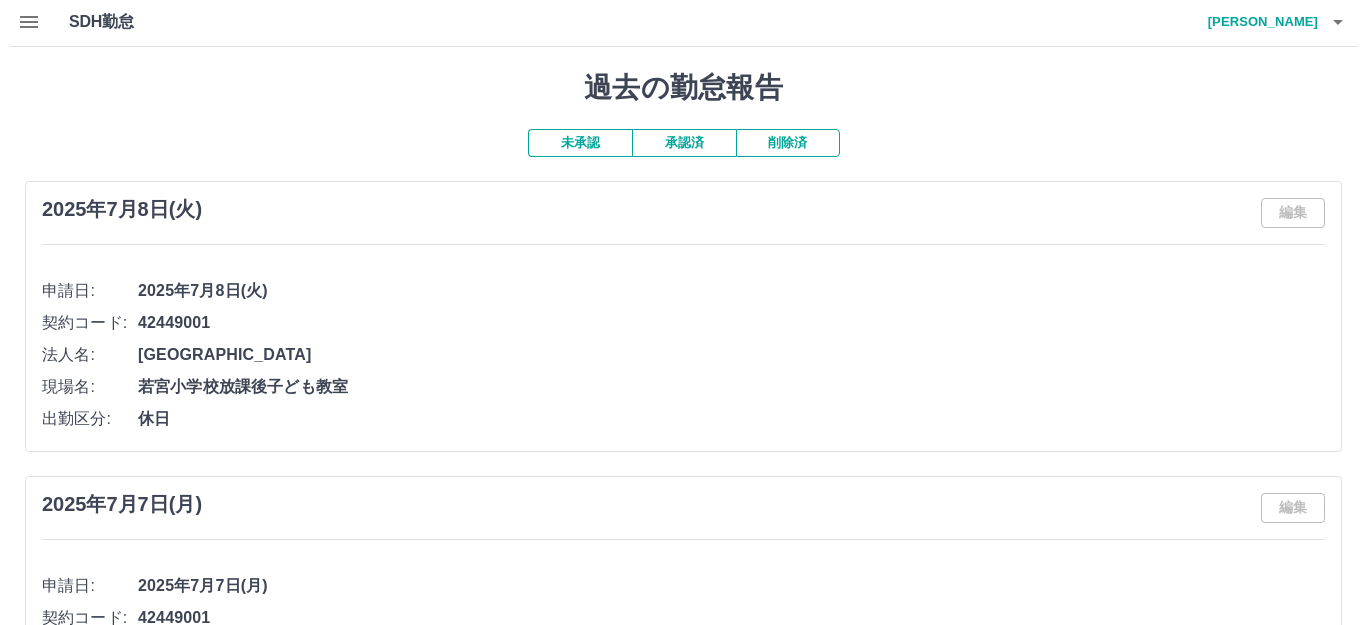scroll, scrollTop: 0, scrollLeft: 0, axis: both 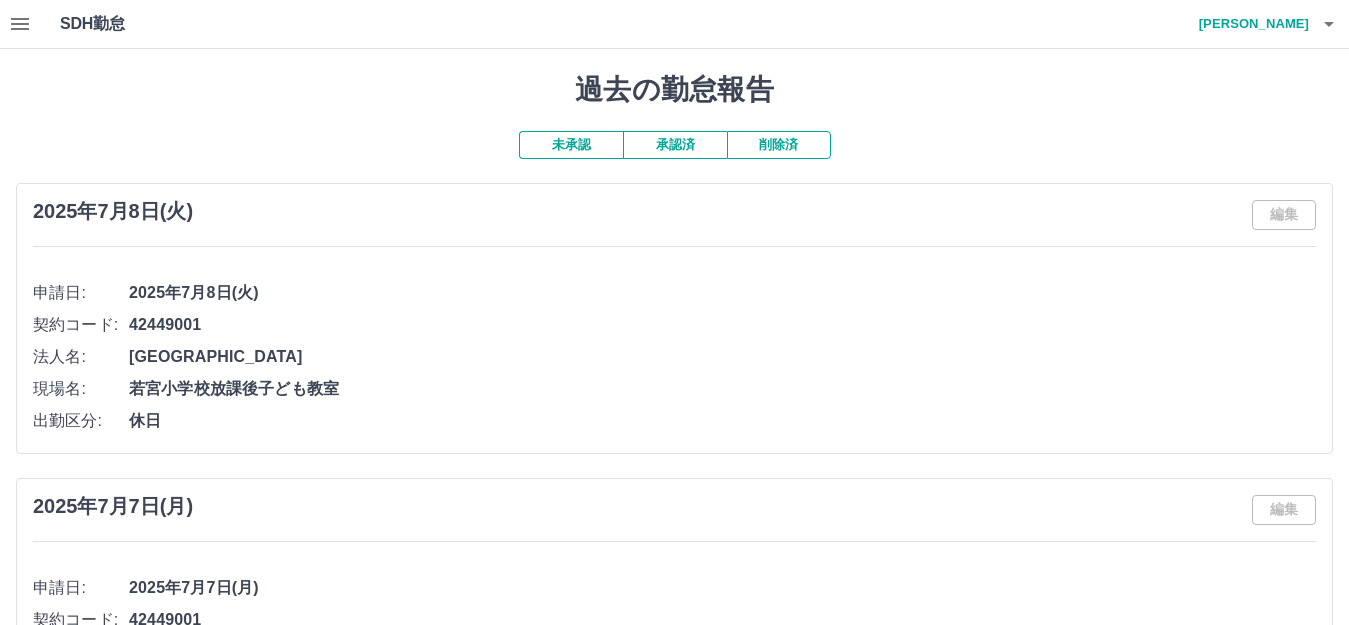 click 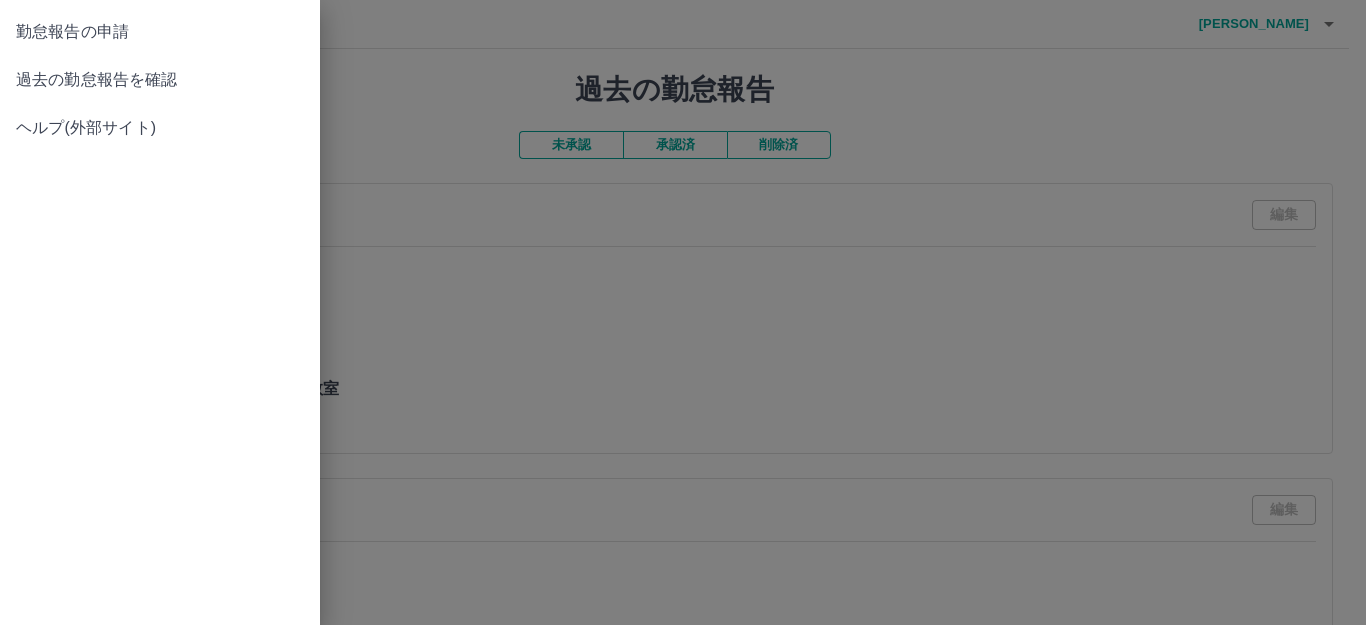 click on "勤怠報告の申請" at bounding box center [160, 32] 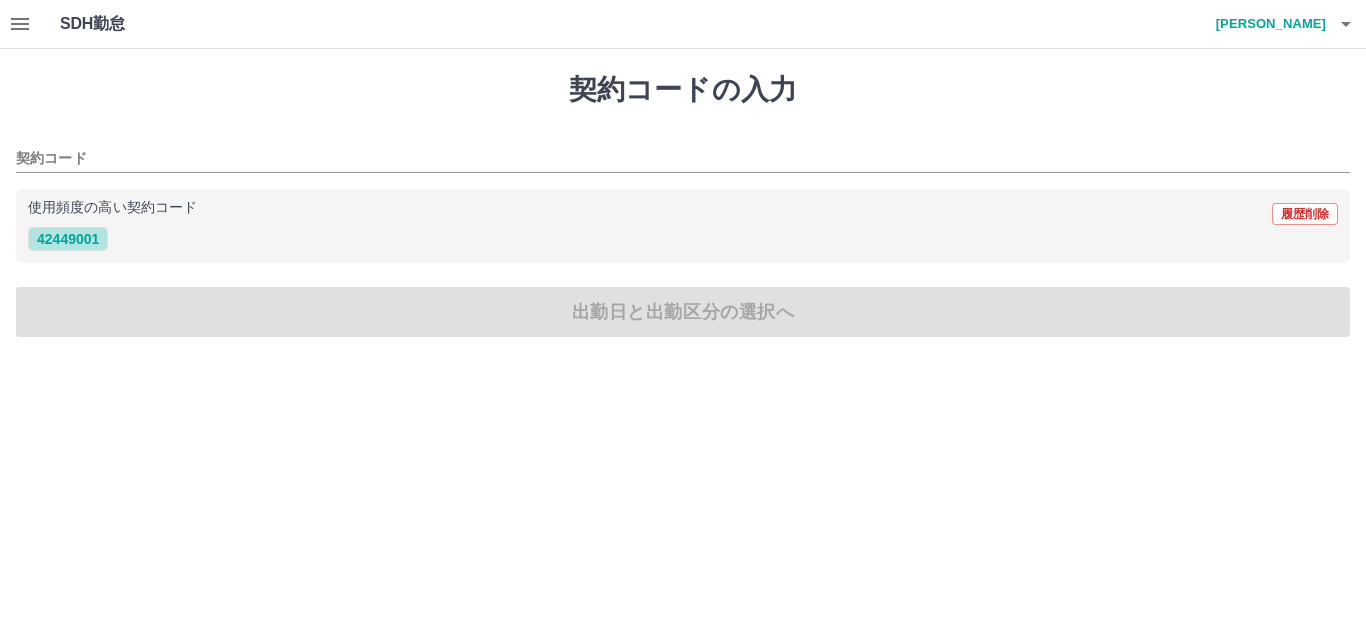 drag, startPoint x: 71, startPoint y: 241, endPoint x: 157, endPoint y: 279, distance: 94.02127 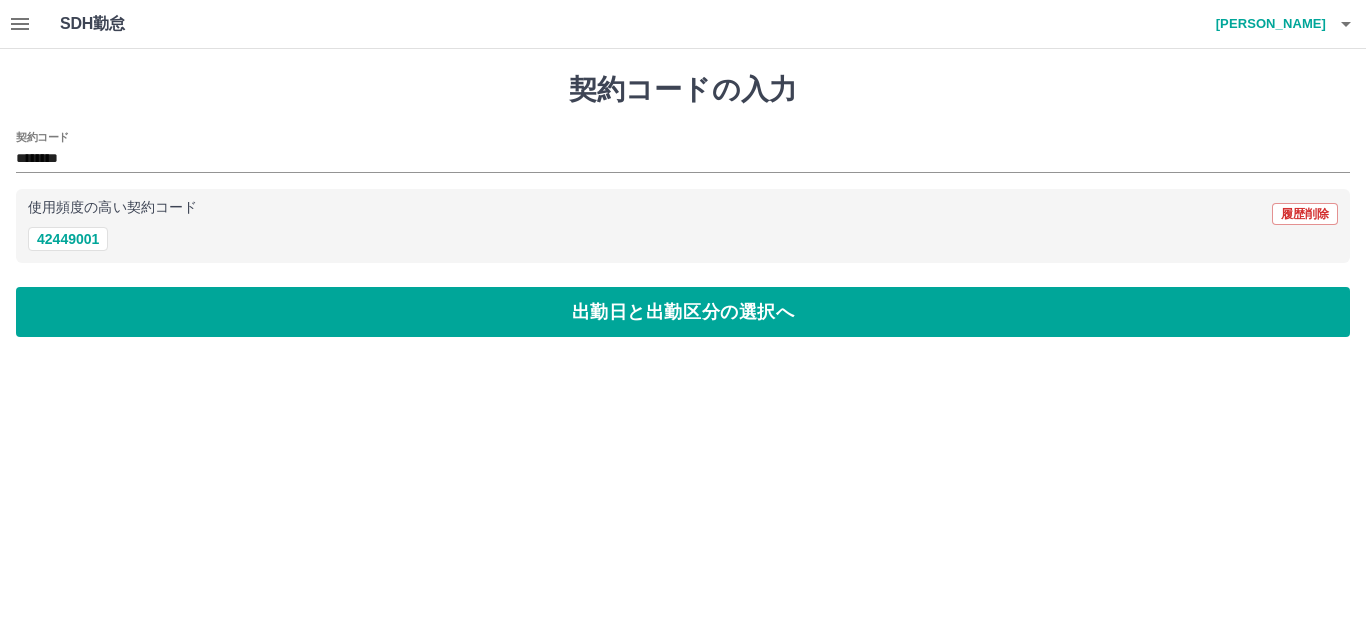 click on "契約コードの入力 契約コード ******** 使用頻度の高い契約コード 履歴削除 42449001 出勤日と出勤区分の選択へ" at bounding box center (683, 205) 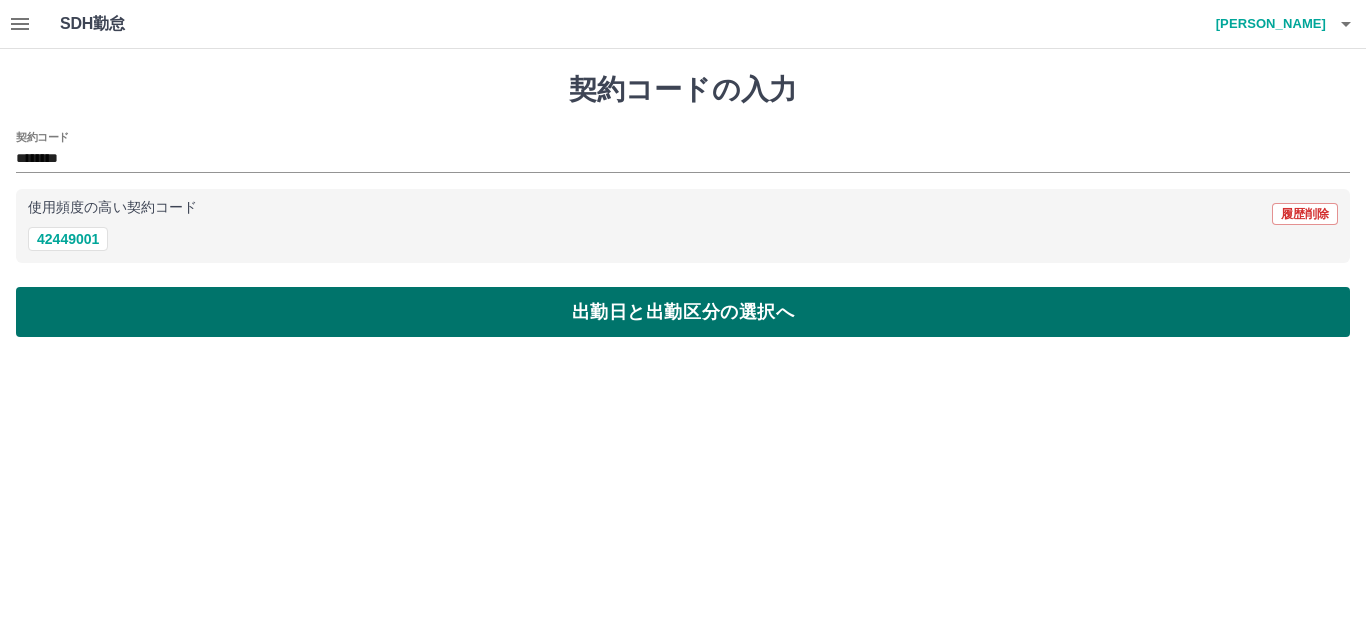 click on "出勤日と出勤区分の選択へ" at bounding box center (683, 312) 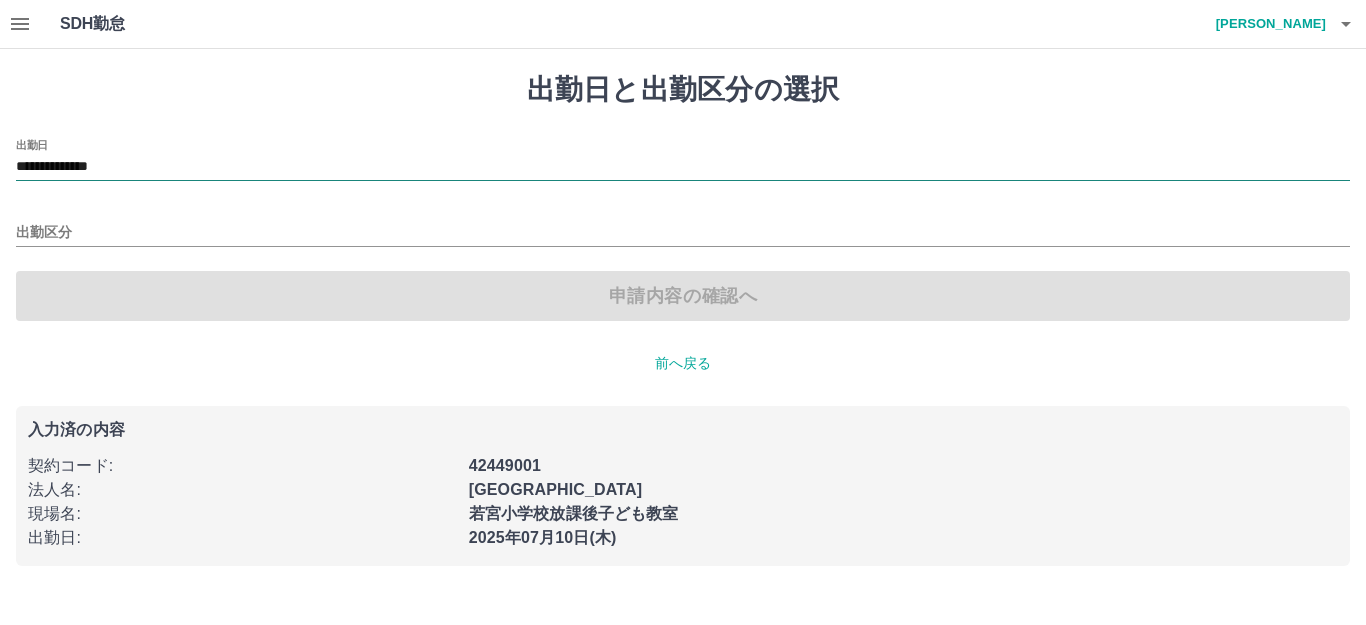 click on "**********" at bounding box center (683, 167) 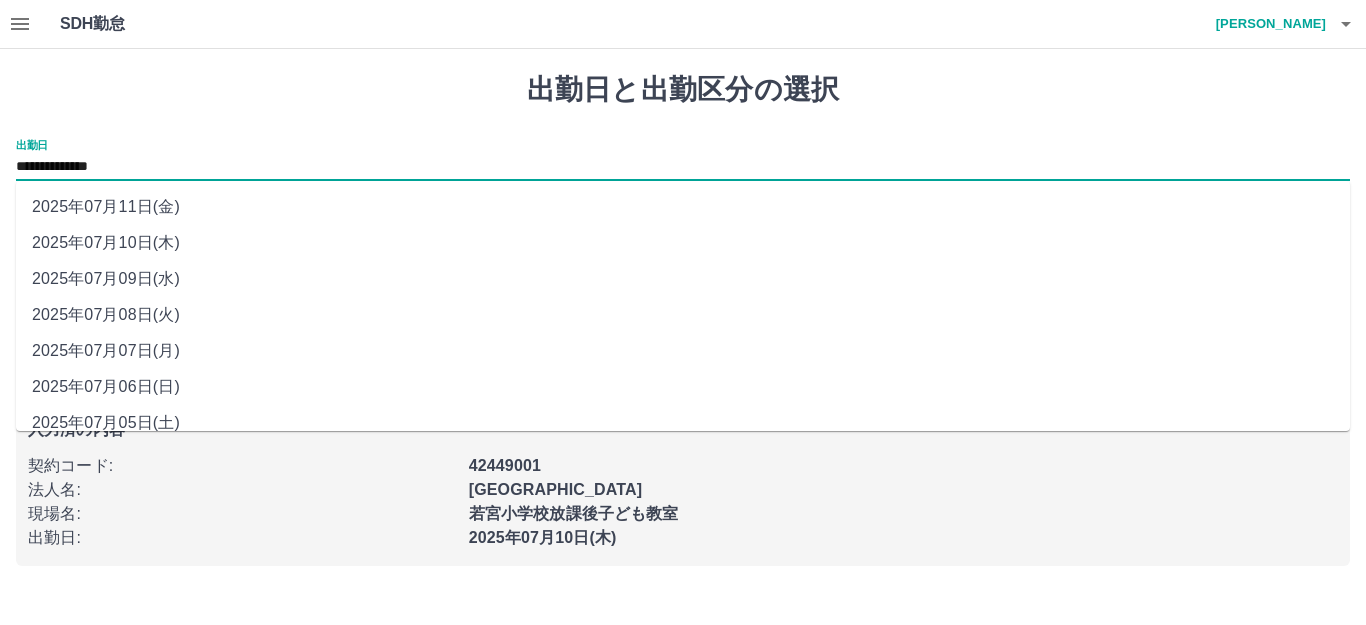 click on "2025年07月09日(水)" at bounding box center [683, 279] 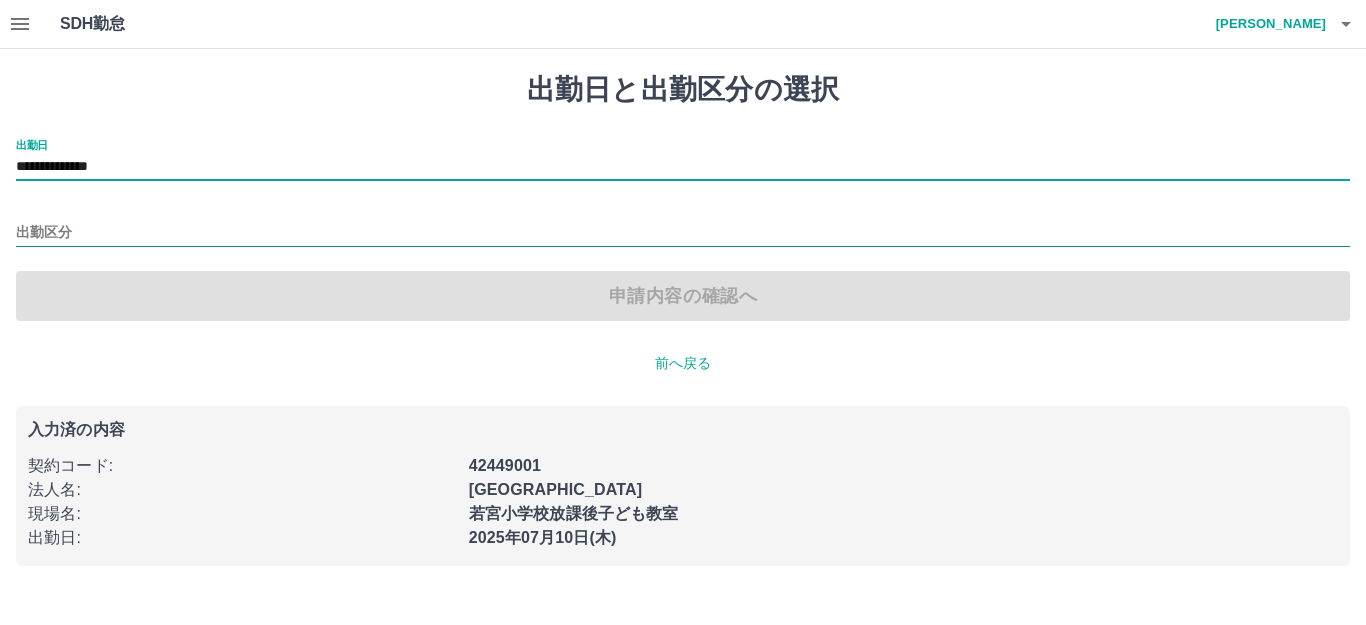 drag, startPoint x: 147, startPoint y: 226, endPoint x: 143, endPoint y: 241, distance: 15.524175 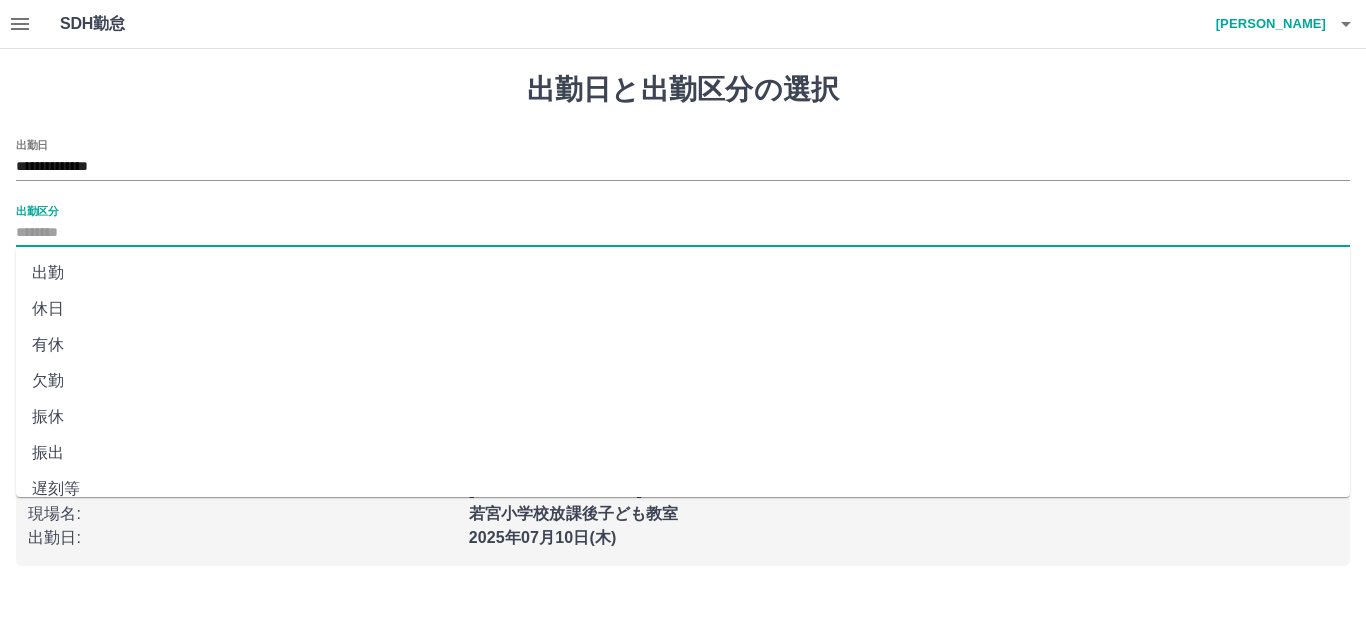 click on "休日" at bounding box center (683, 309) 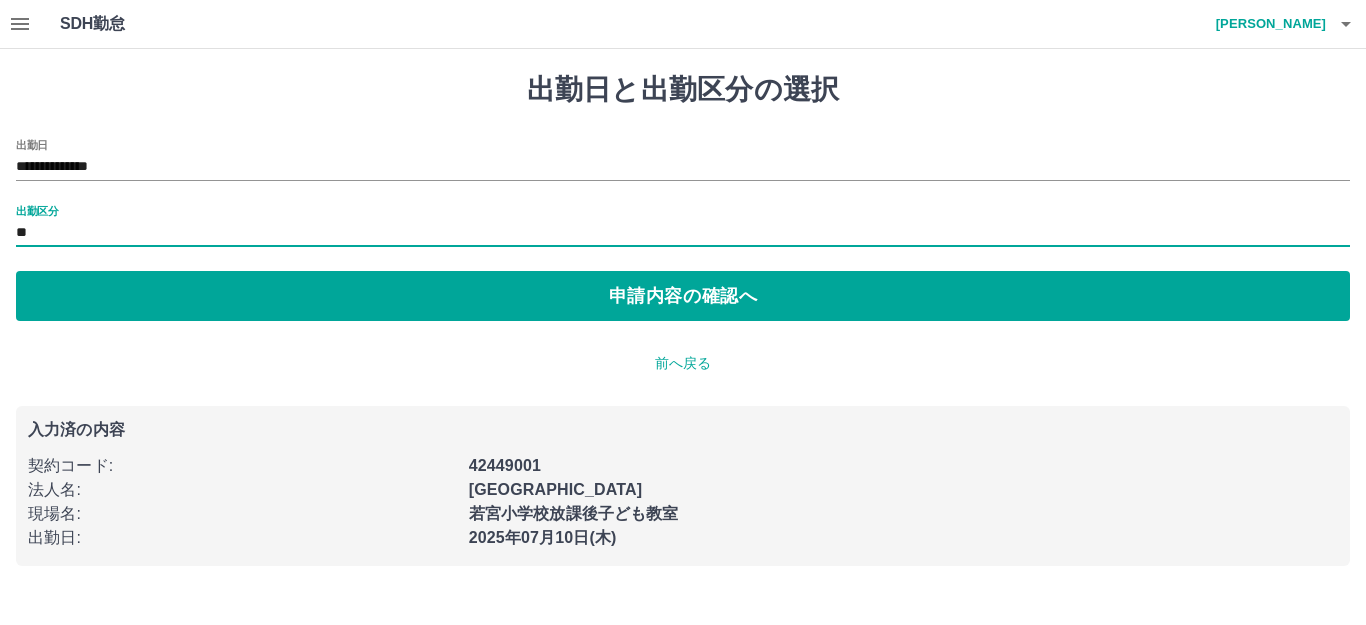 click on "申請内容の確認へ" at bounding box center [683, 296] 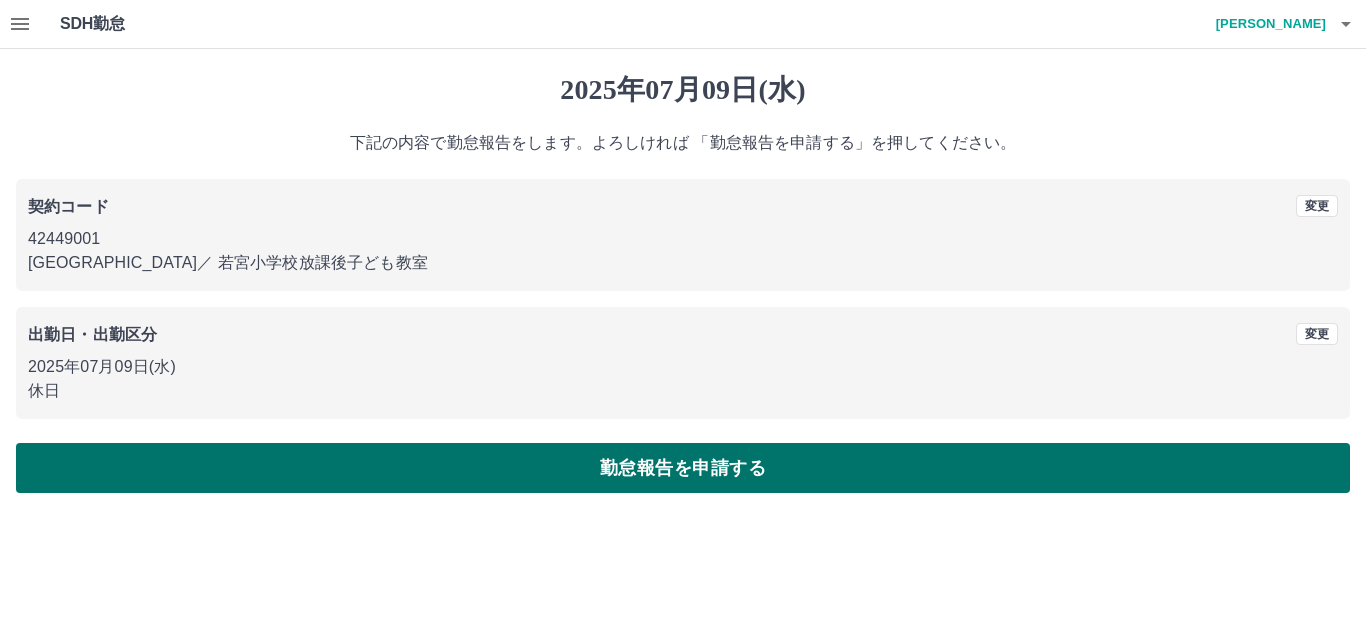 click on "勤怠報告を申請する" at bounding box center (683, 468) 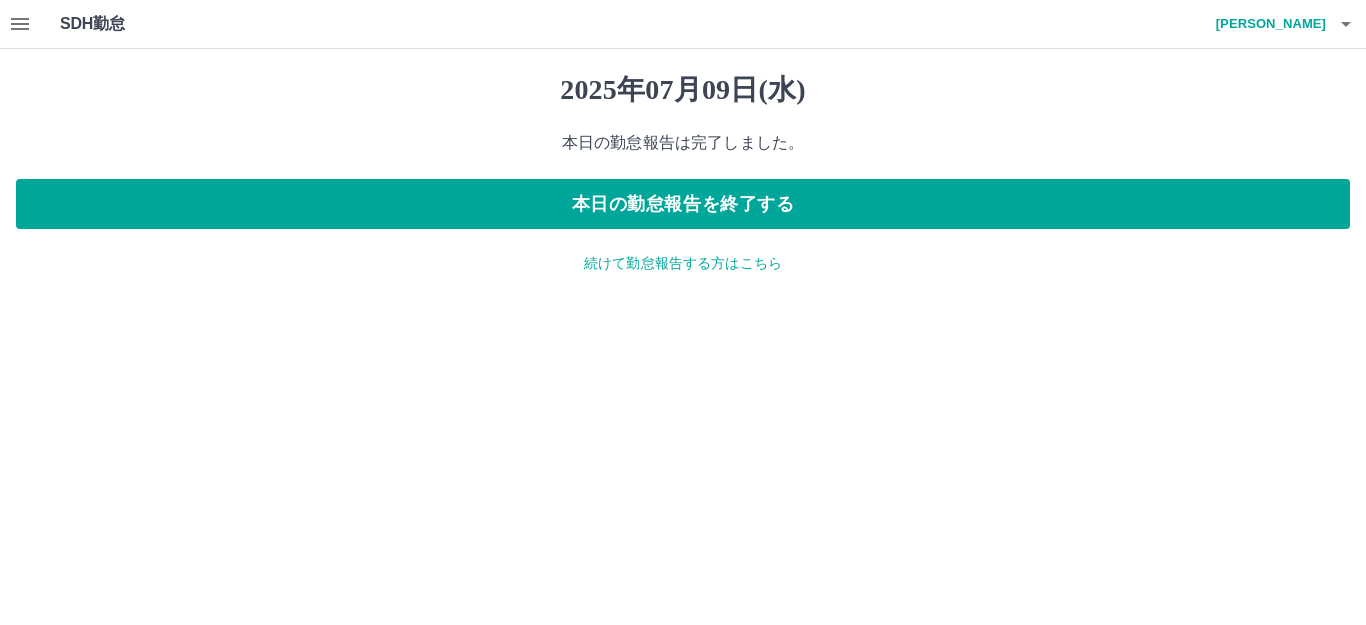click on "続けて勤怠報告する方はこちら" at bounding box center [683, 263] 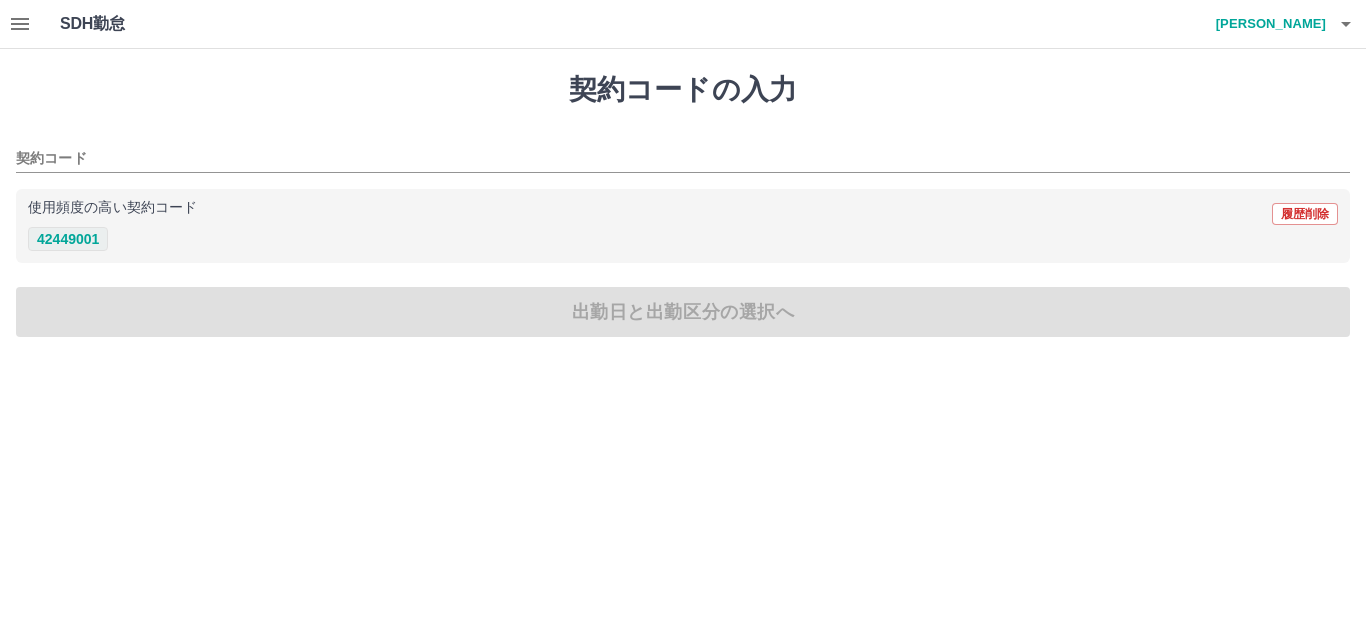 click on "42449001" at bounding box center [68, 239] 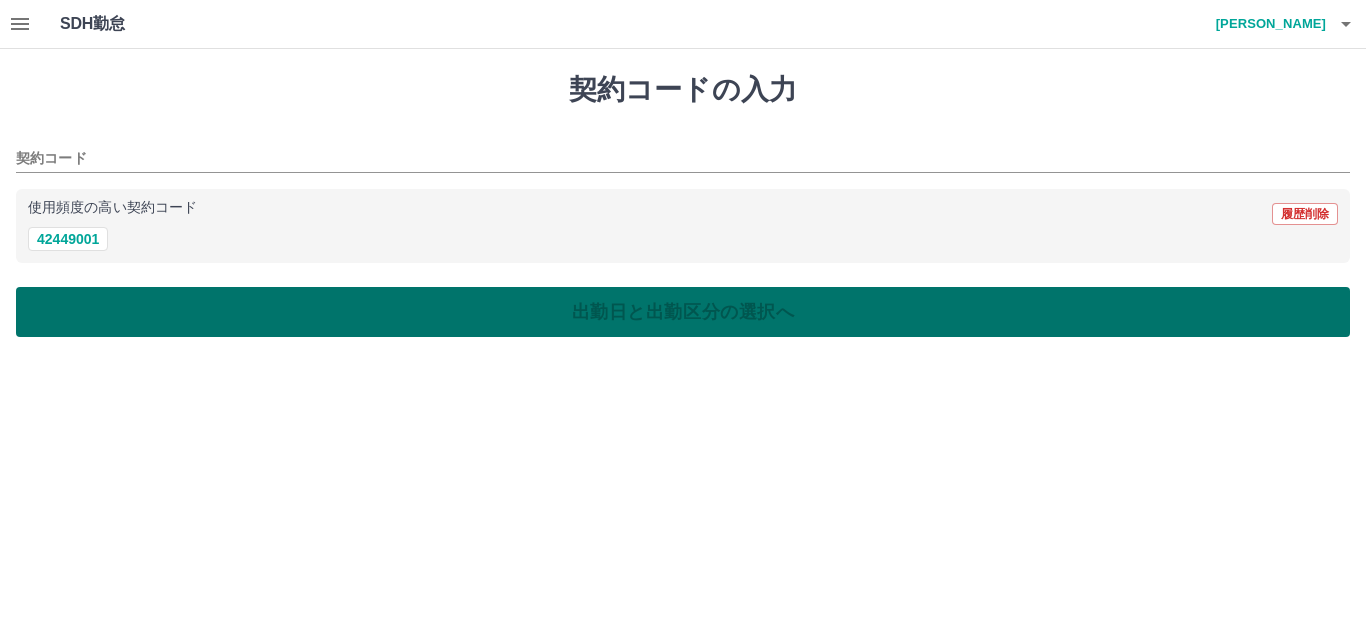 type on "********" 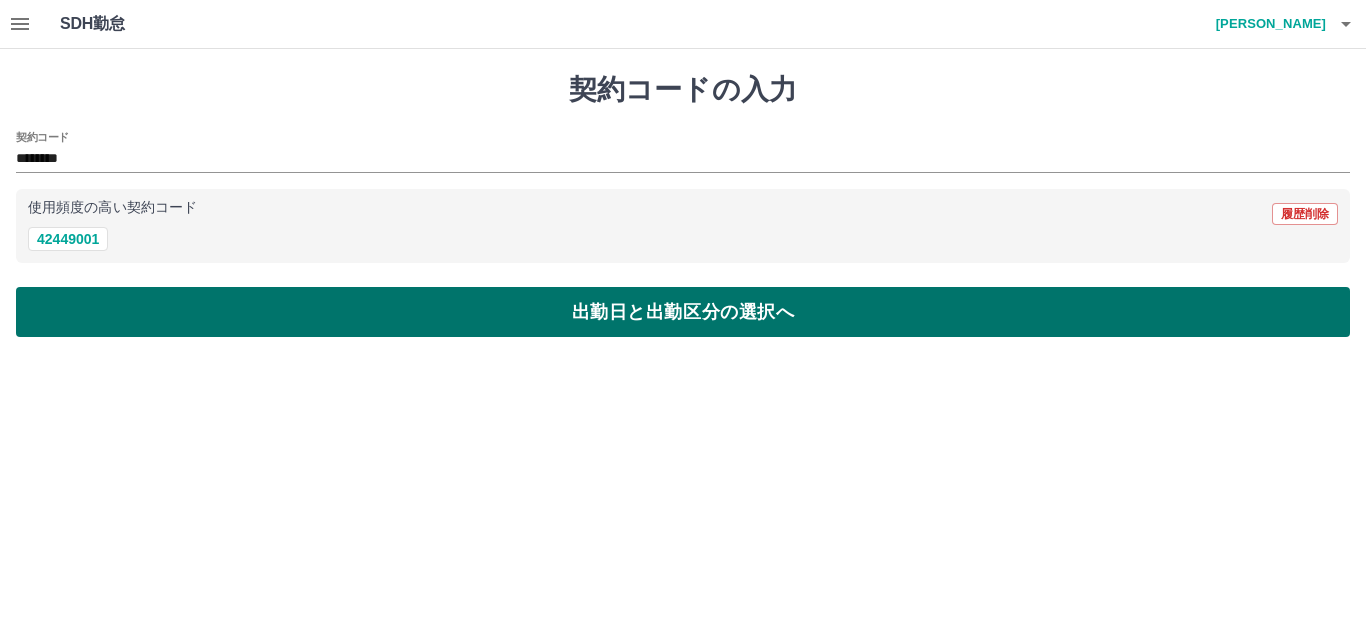 click on "出勤日と出勤区分の選択へ" at bounding box center [683, 312] 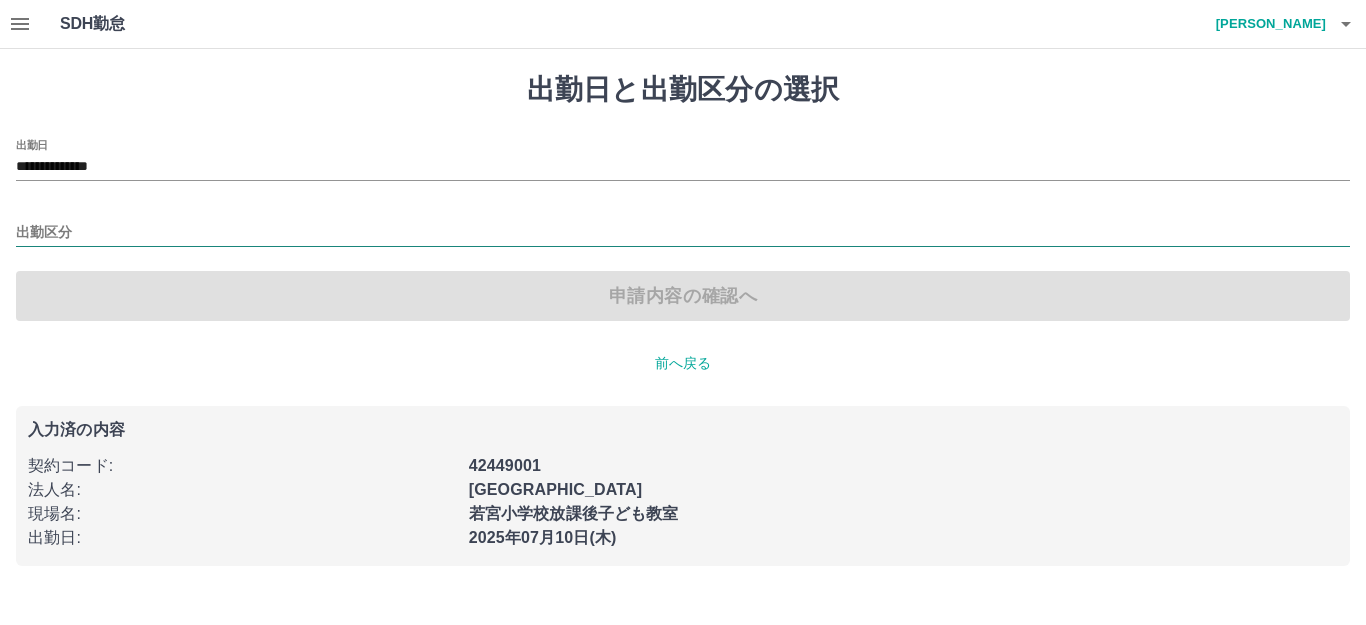 click on "出勤区分" at bounding box center (683, 233) 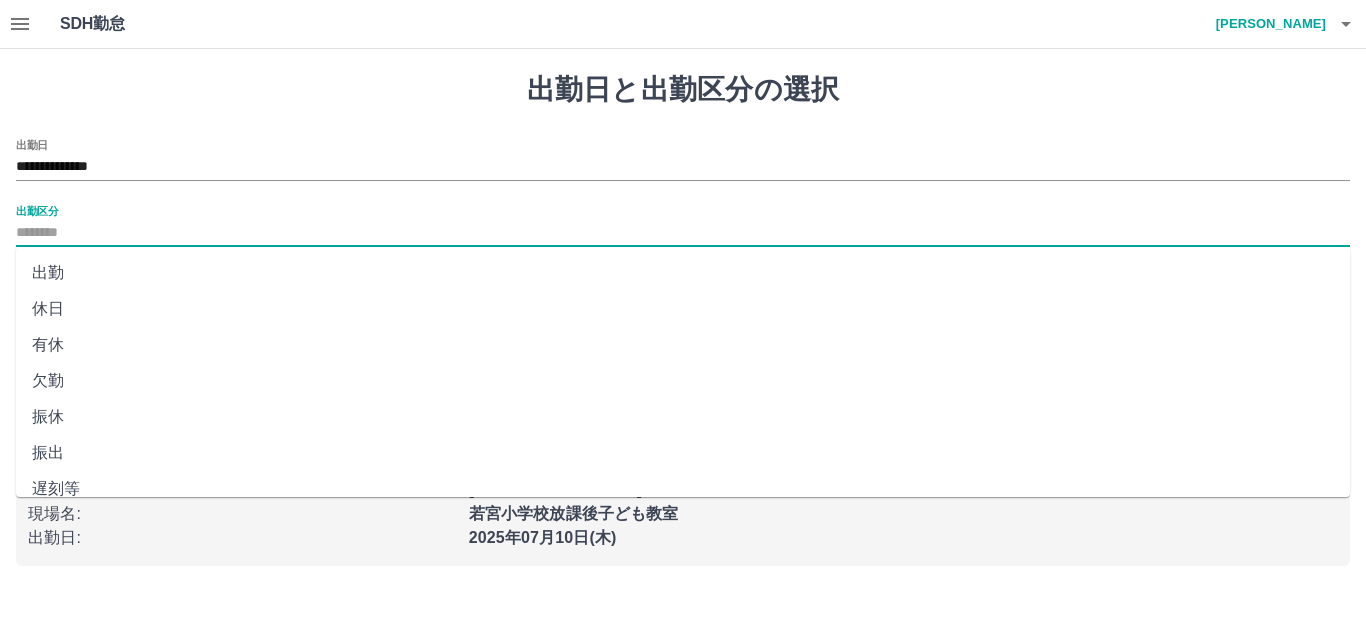 click on "休日" at bounding box center [683, 309] 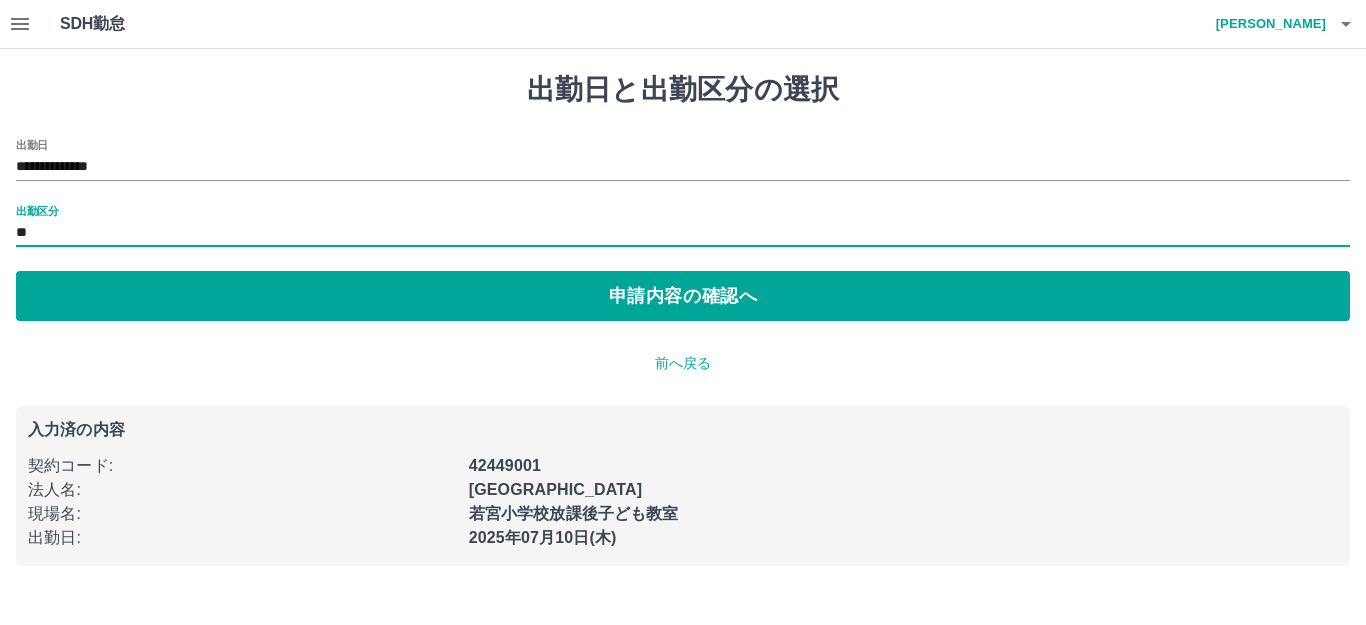 type on "**" 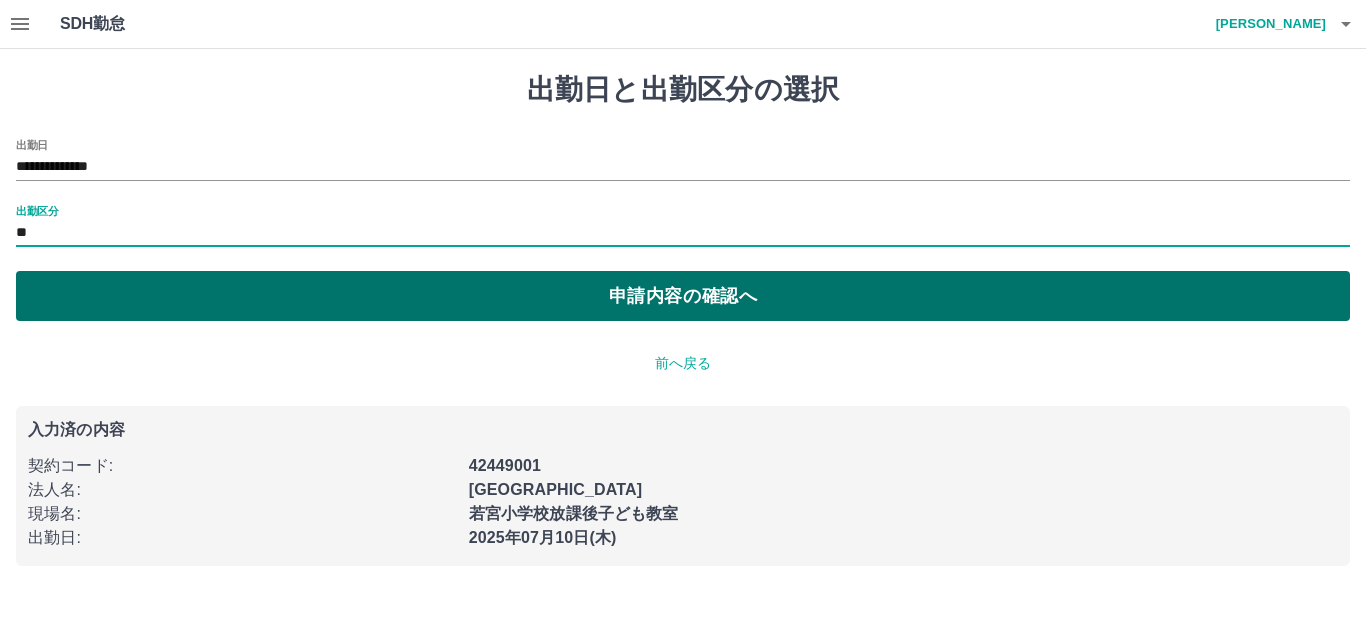 click on "申請内容の確認へ" at bounding box center [683, 296] 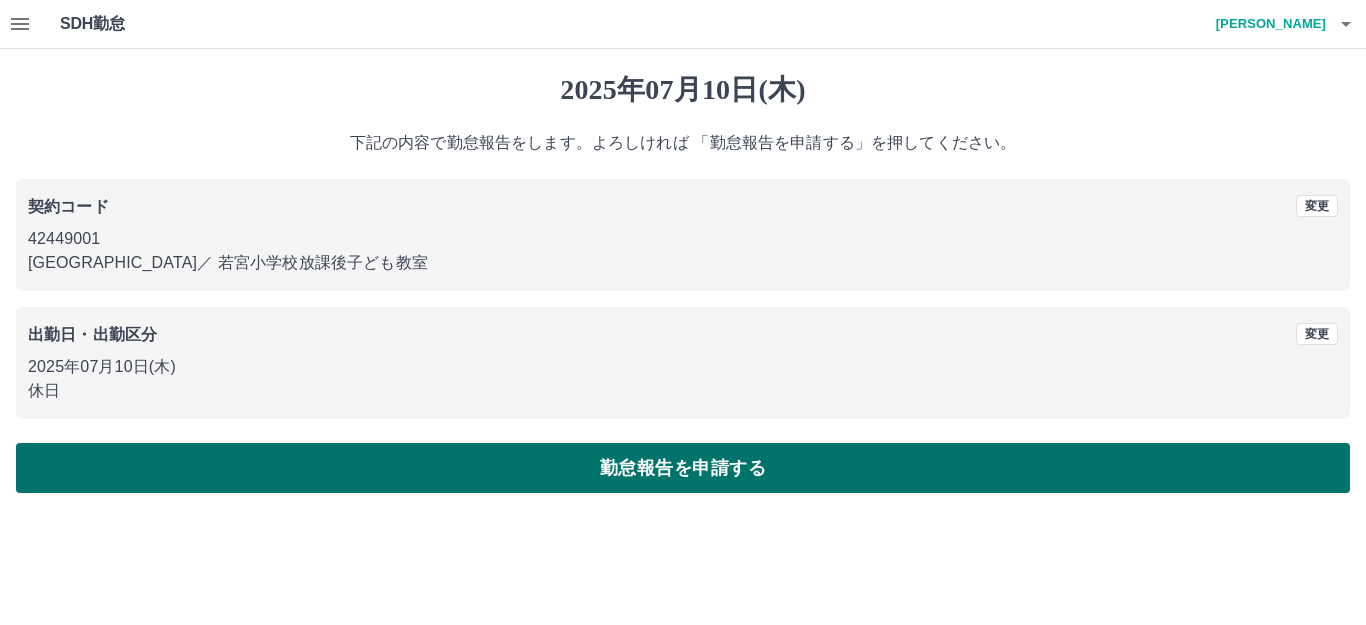 click on "勤怠報告を申請する" at bounding box center [683, 468] 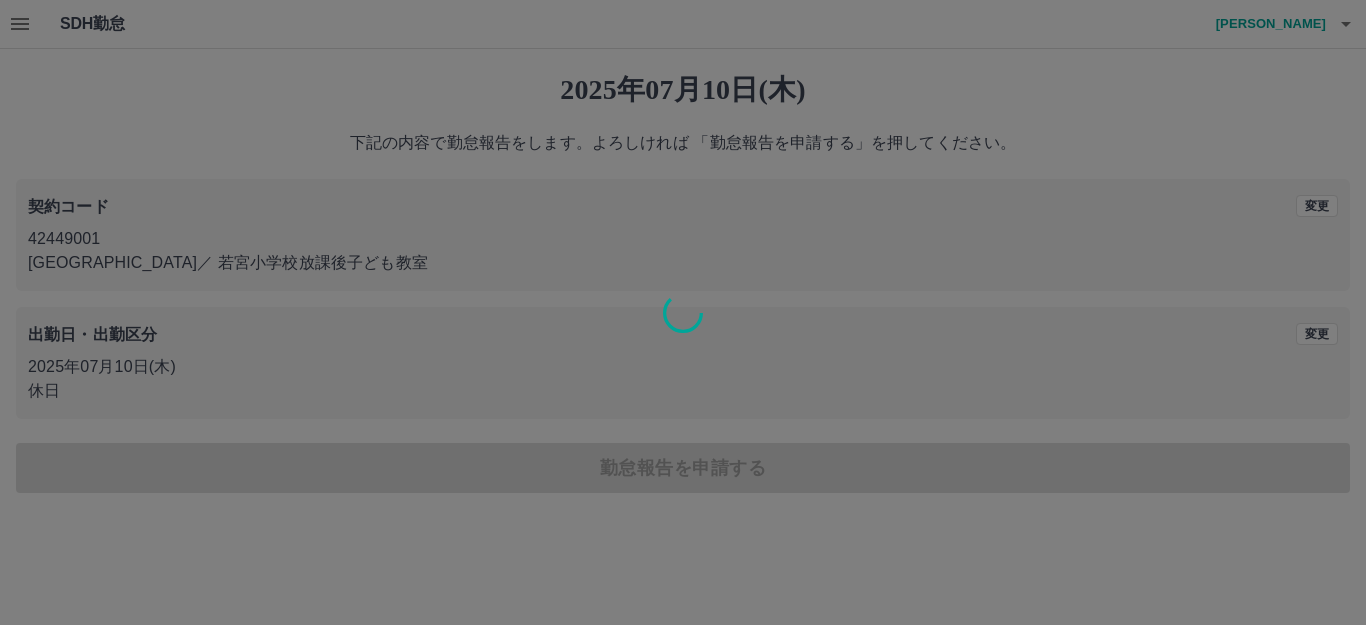 click at bounding box center [683, 312] 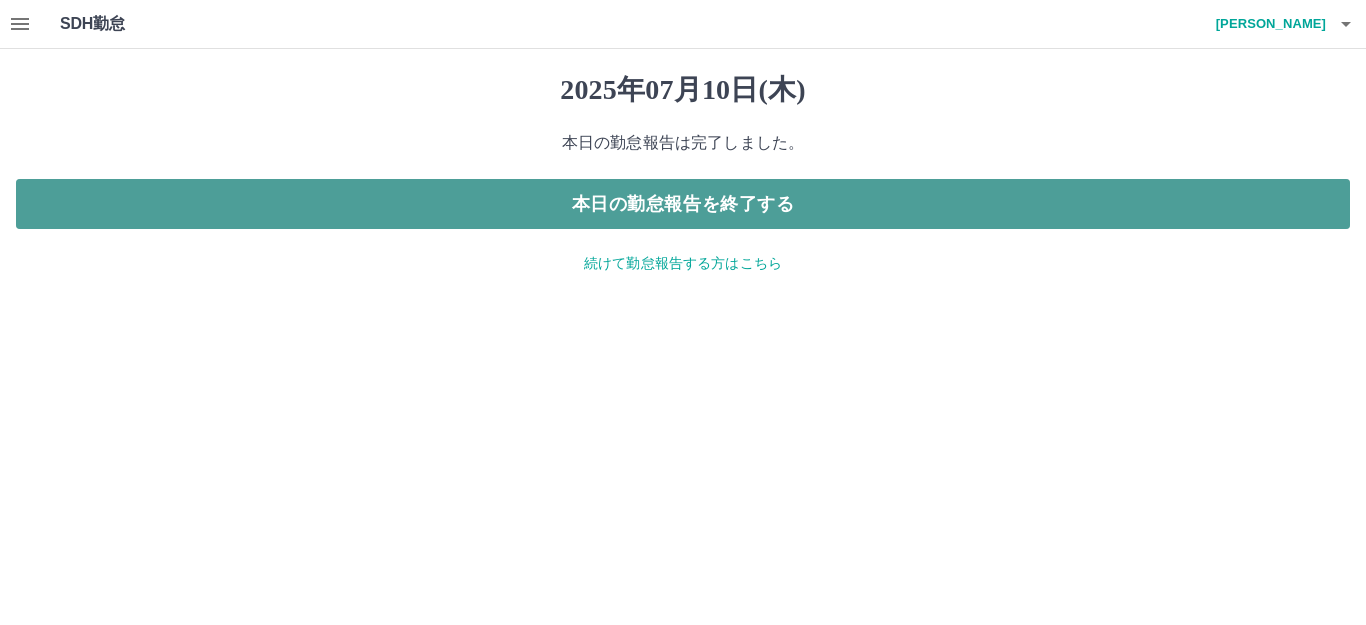click on "本日の勤怠報告を終了する" at bounding box center (683, 204) 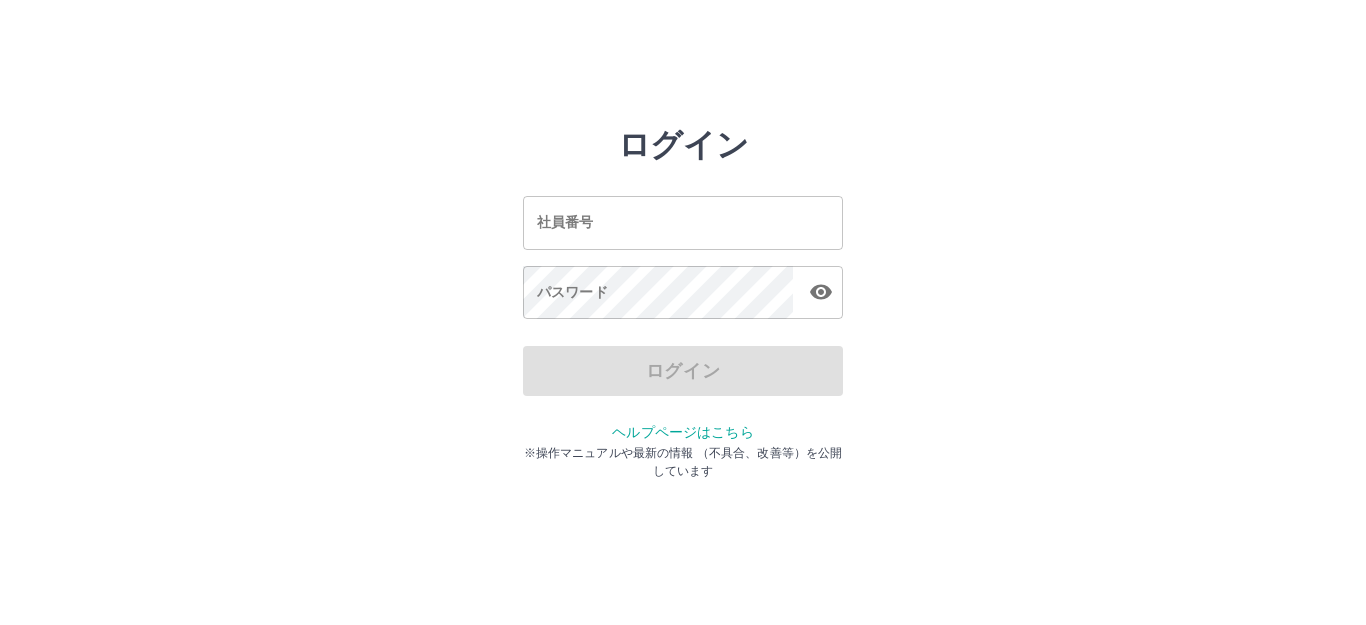 scroll, scrollTop: 0, scrollLeft: 0, axis: both 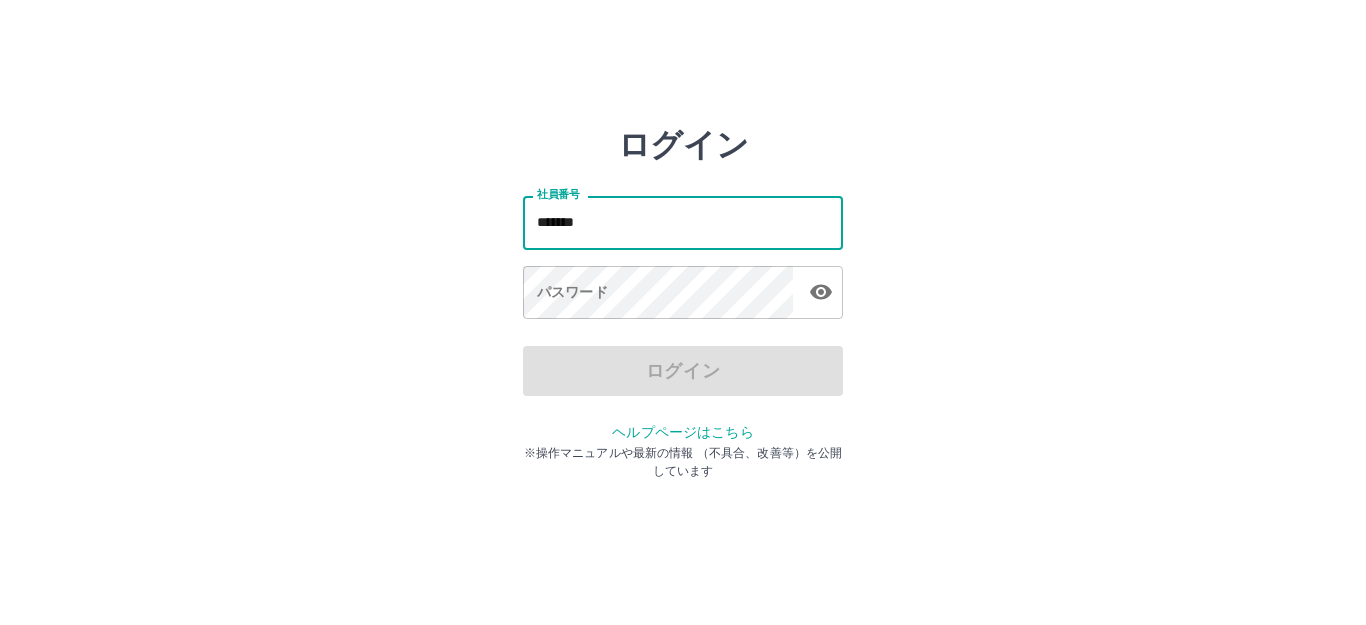 type on "*******" 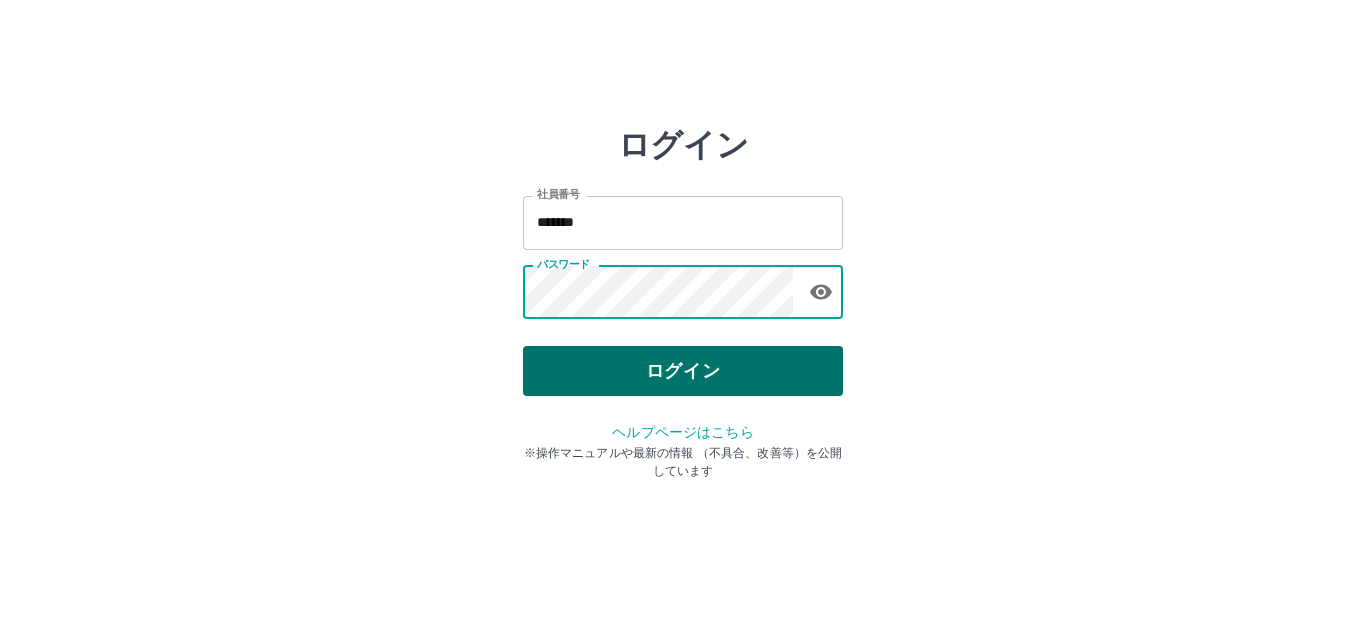click on "ログイン" at bounding box center [683, 371] 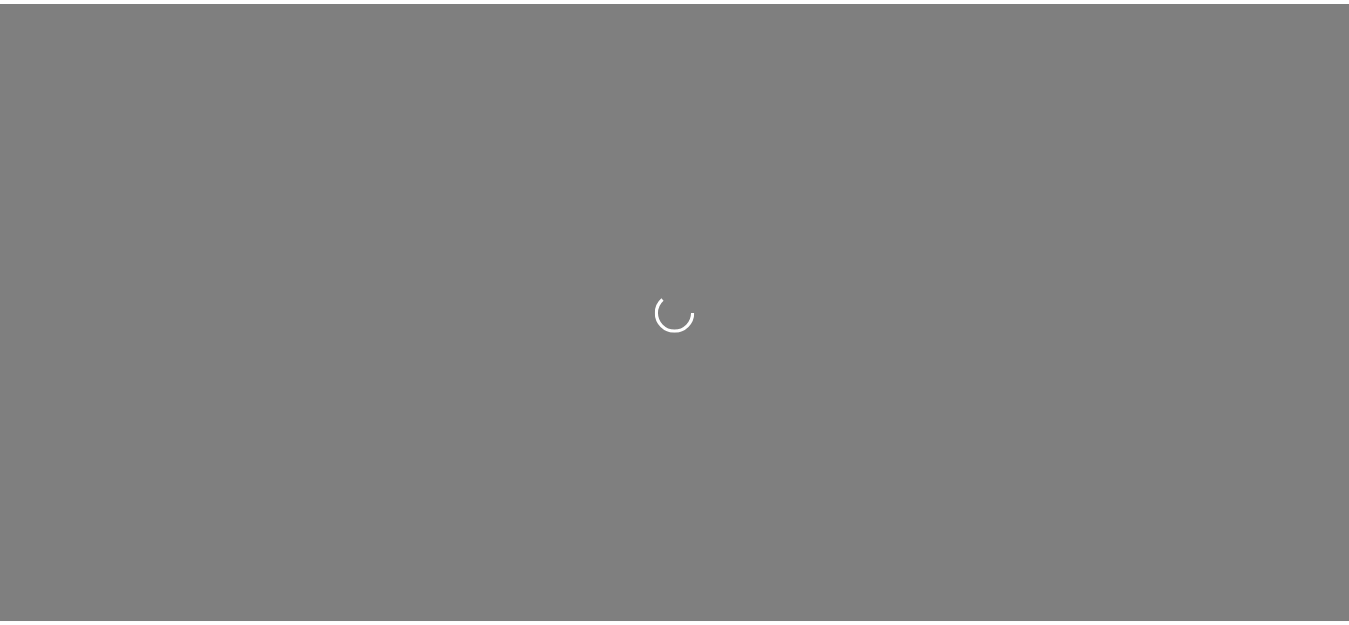 scroll, scrollTop: 0, scrollLeft: 0, axis: both 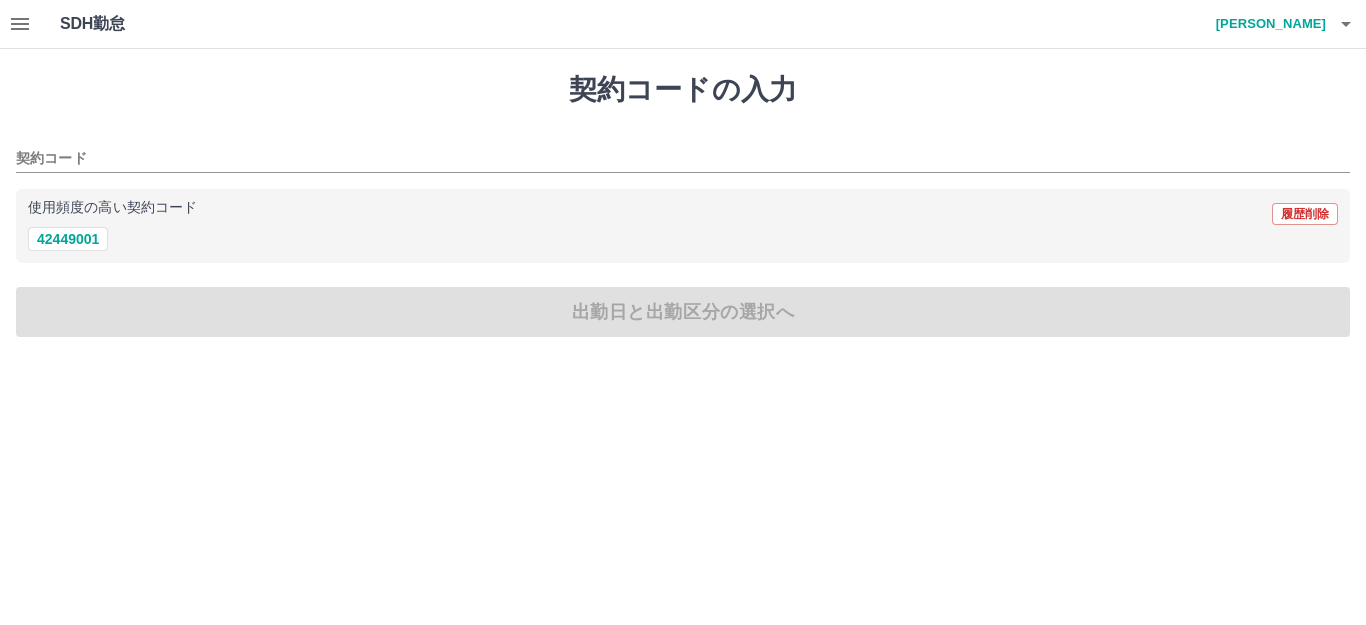 click 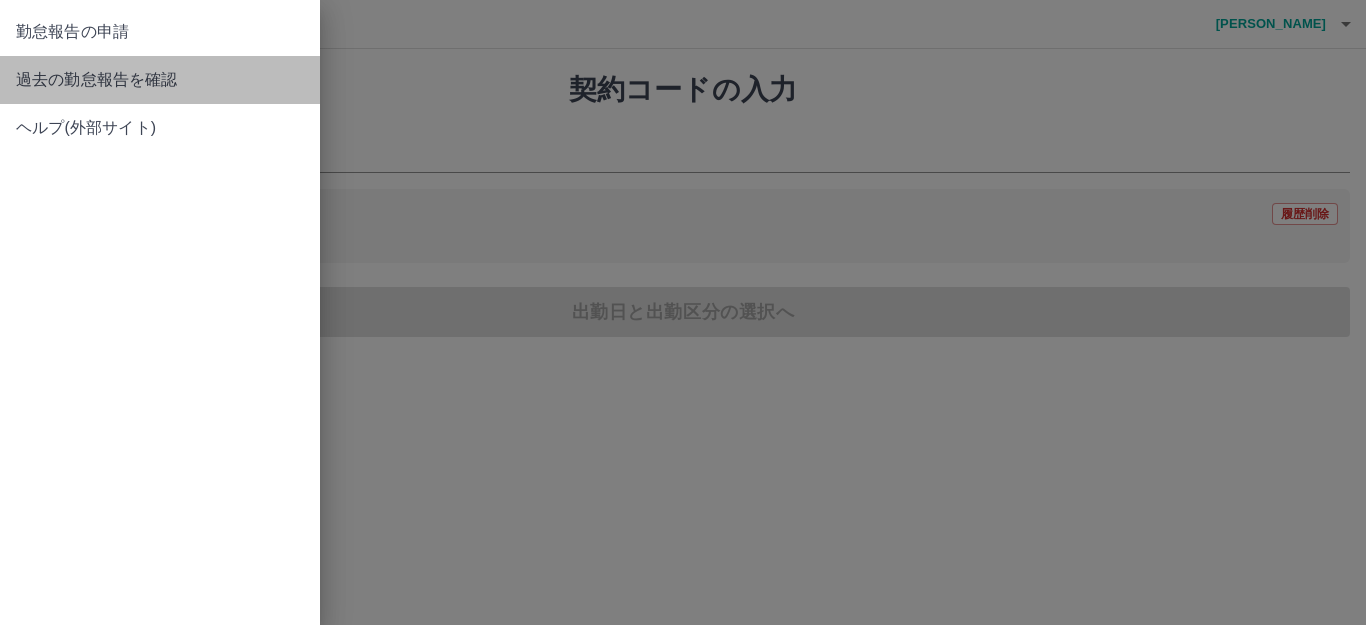 click on "過去の勤怠報告を確認" at bounding box center [160, 80] 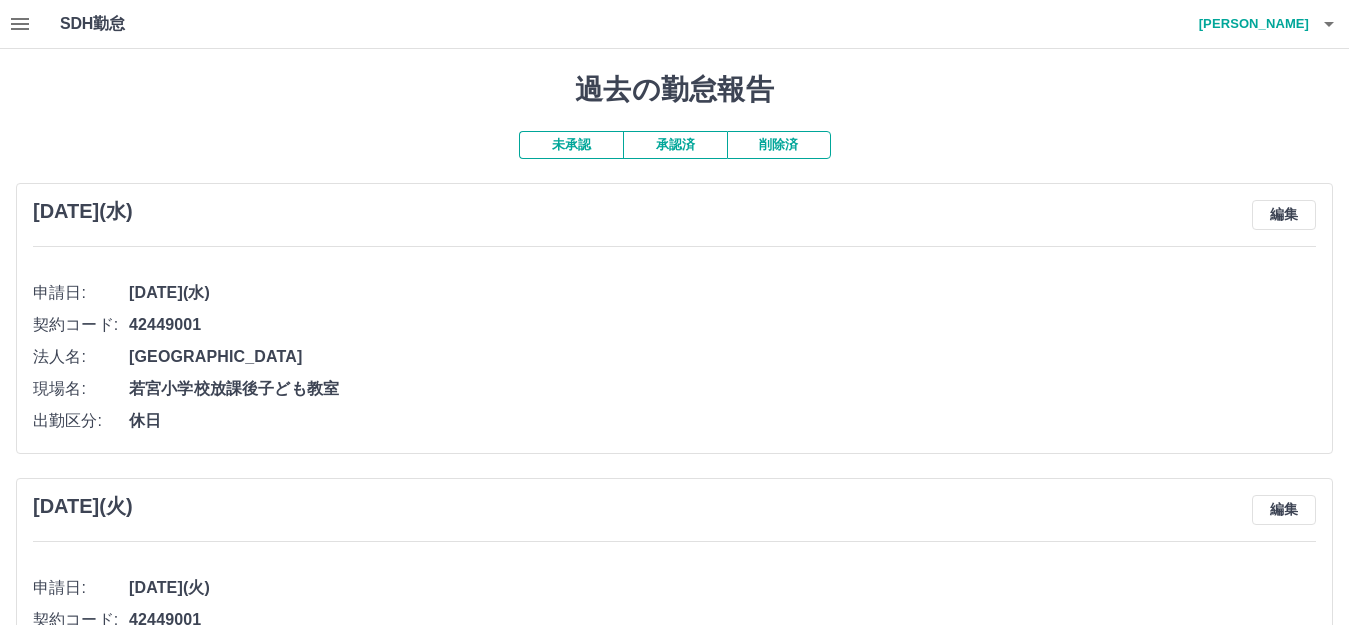 click on "承認済" at bounding box center [675, 145] 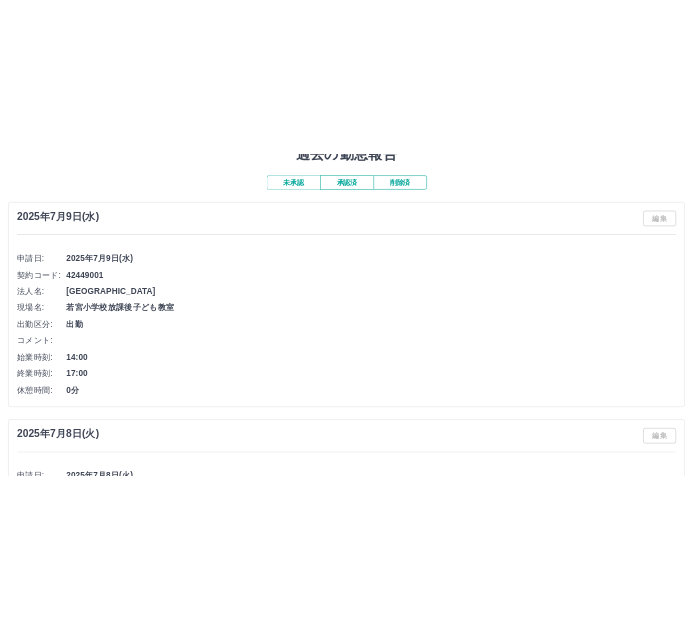 scroll, scrollTop: 0, scrollLeft: 0, axis: both 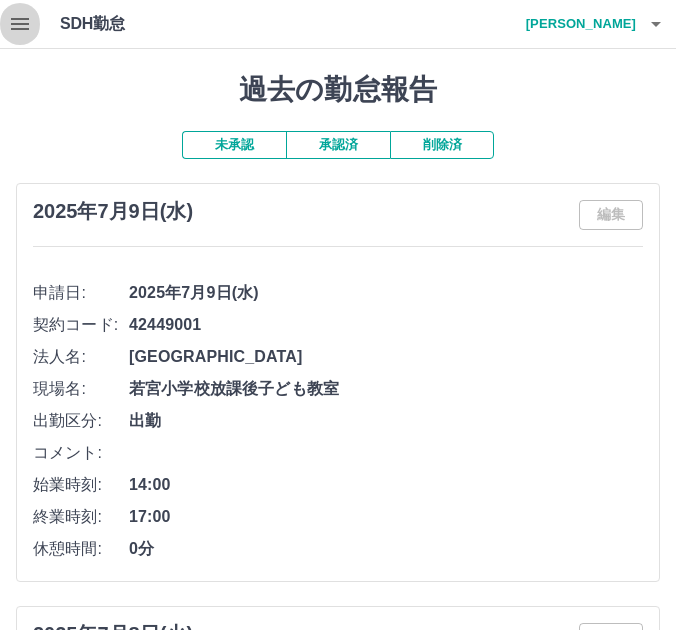click at bounding box center (20, 24) 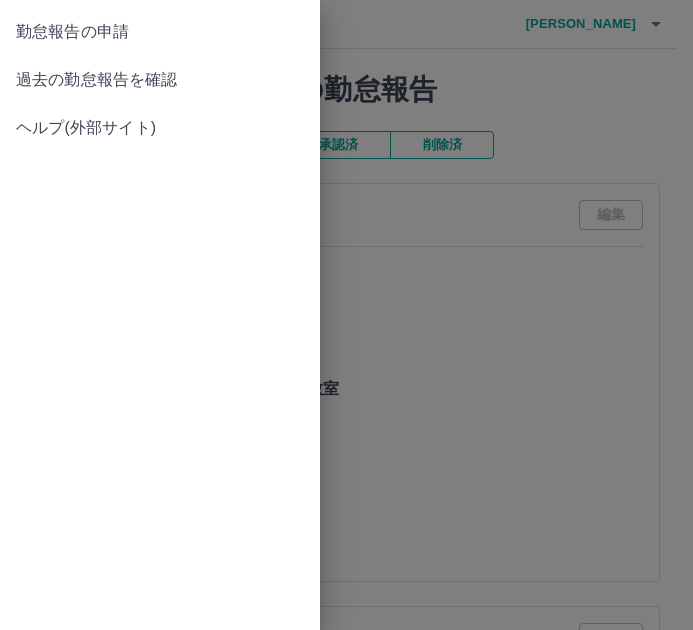click on "勤怠報告の申請" at bounding box center (160, 32) 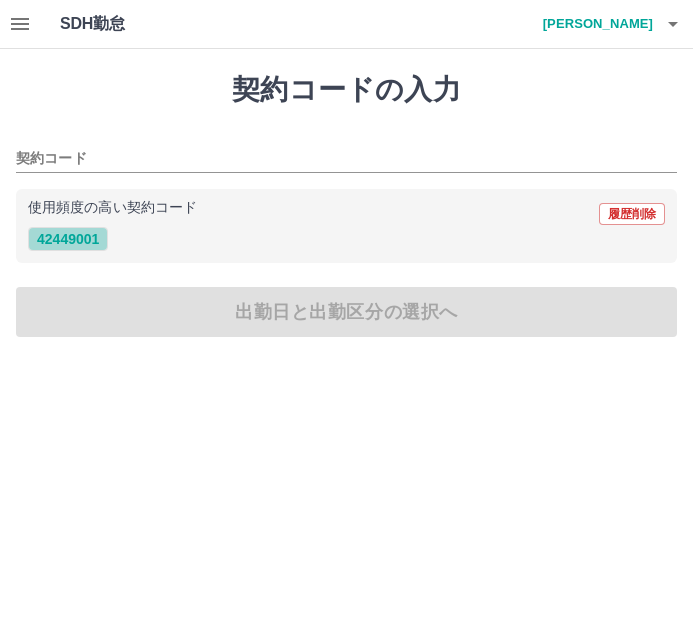 click on "42449001" at bounding box center (68, 239) 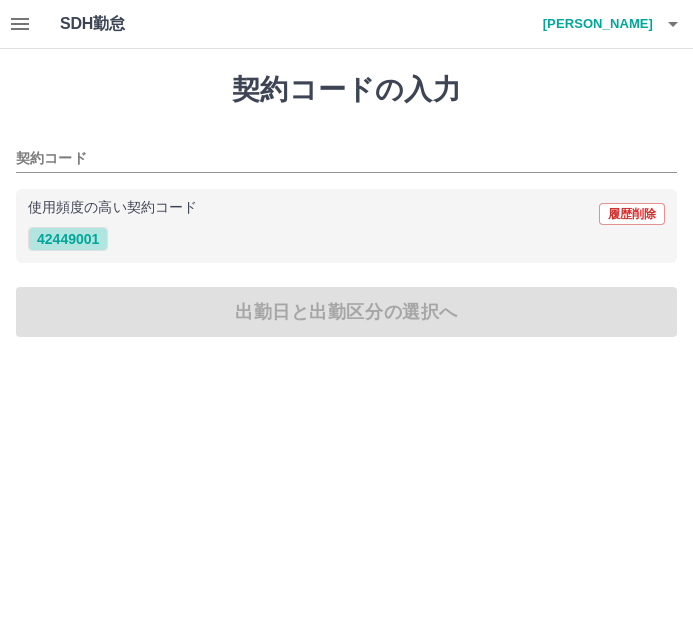 type on "********" 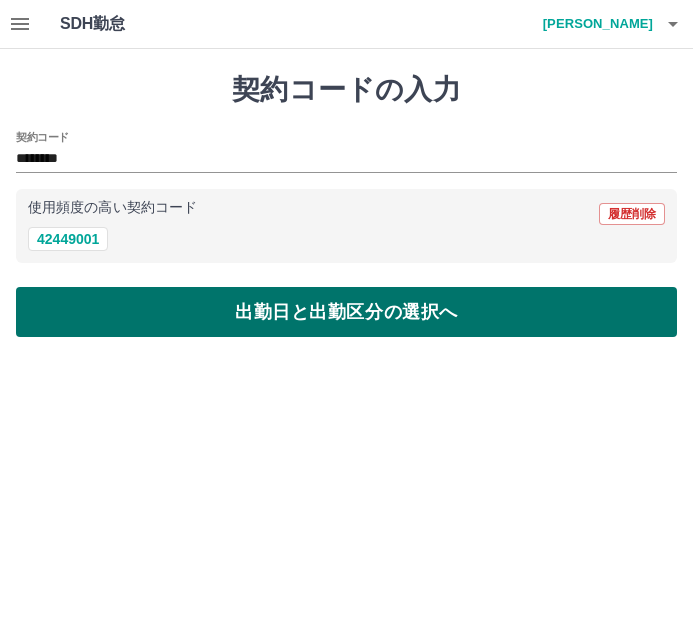 click on "出勤日と出勤区分の選択へ" at bounding box center [346, 312] 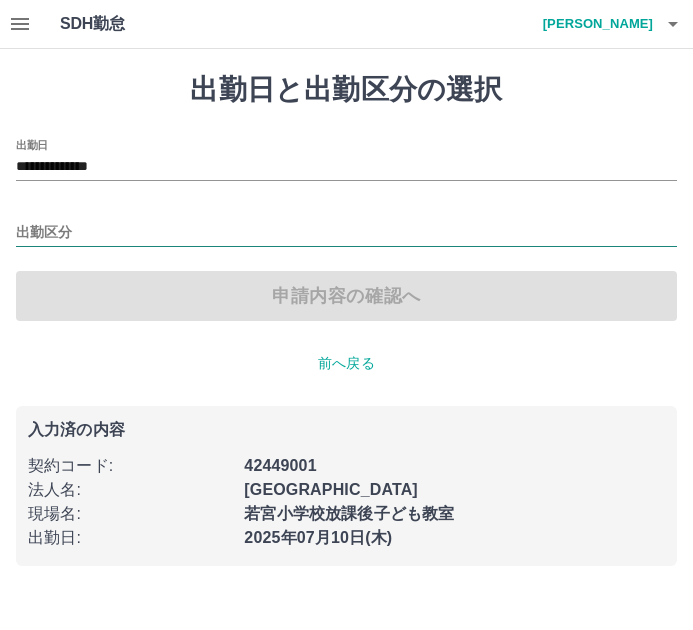 click on "出勤区分" at bounding box center [346, 233] 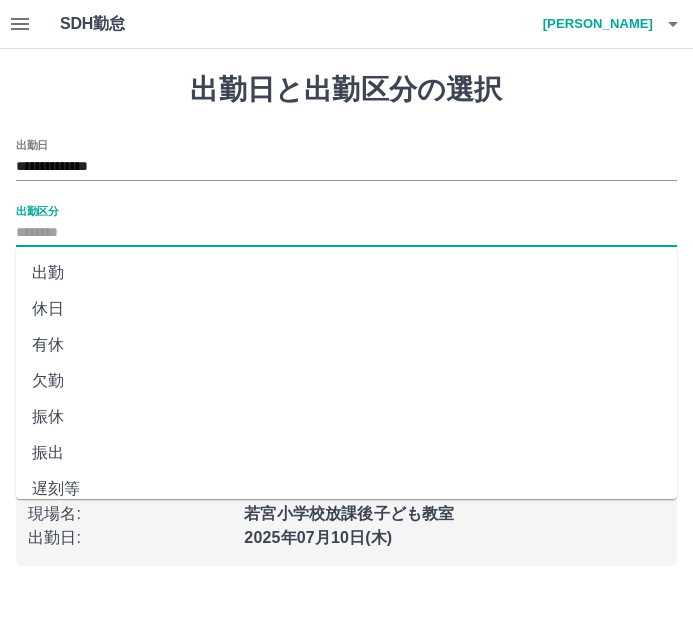 click on "休日" at bounding box center (346, 309) 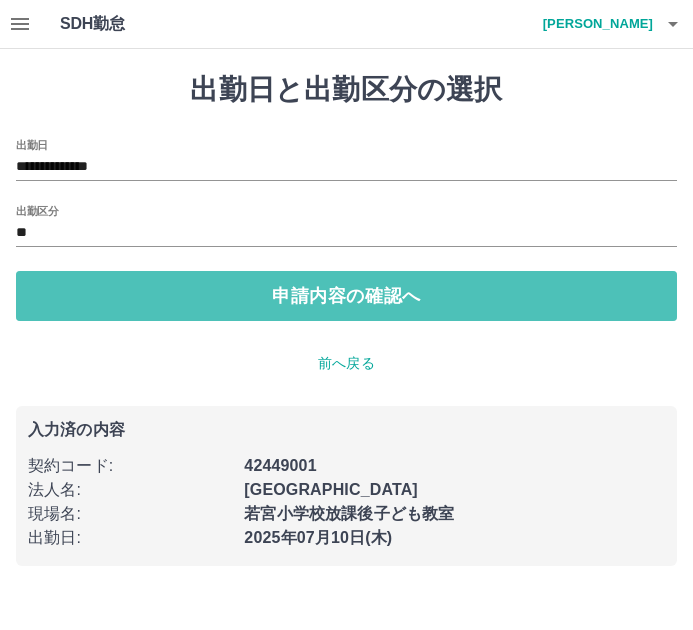 click on "申請内容の確認へ" at bounding box center [346, 296] 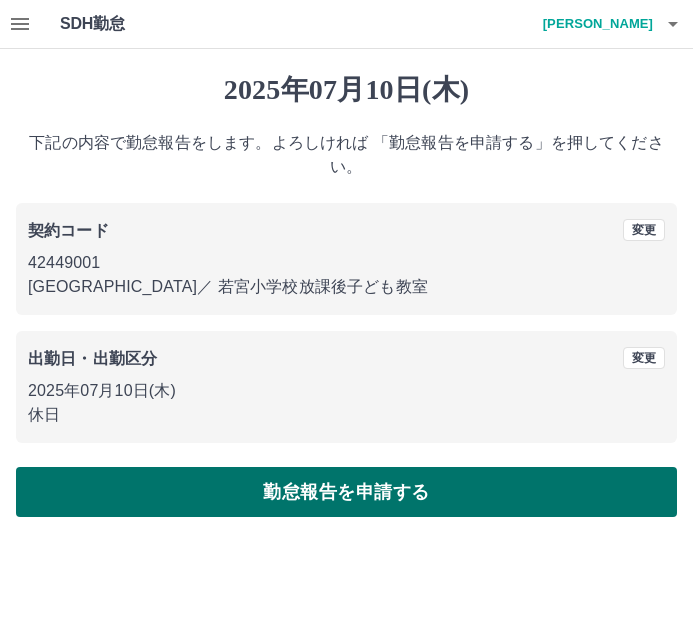 click on "勤怠報告を申請する" at bounding box center (346, 492) 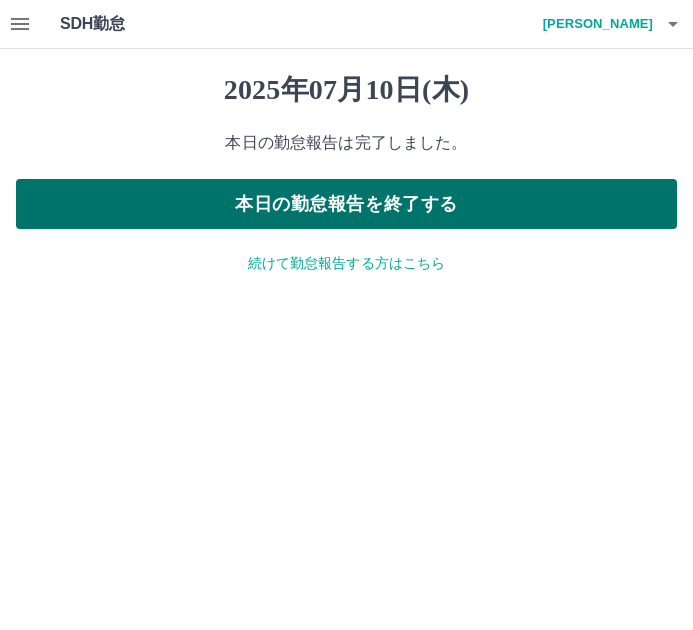 click on "本日の勤怠報告を終了する" at bounding box center (346, 204) 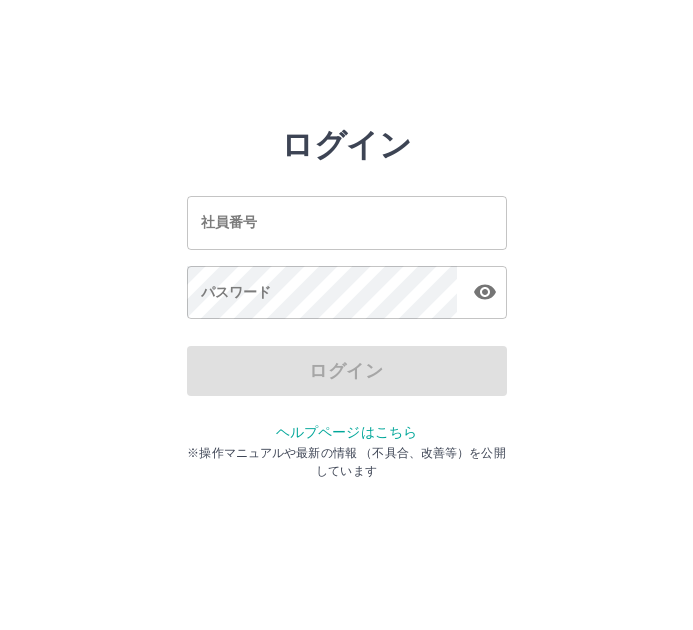 scroll, scrollTop: 0, scrollLeft: 0, axis: both 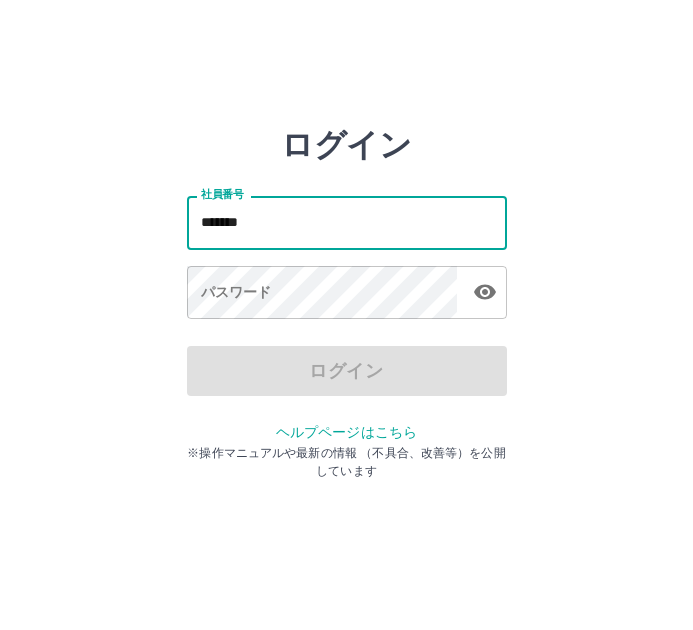 type on "*******" 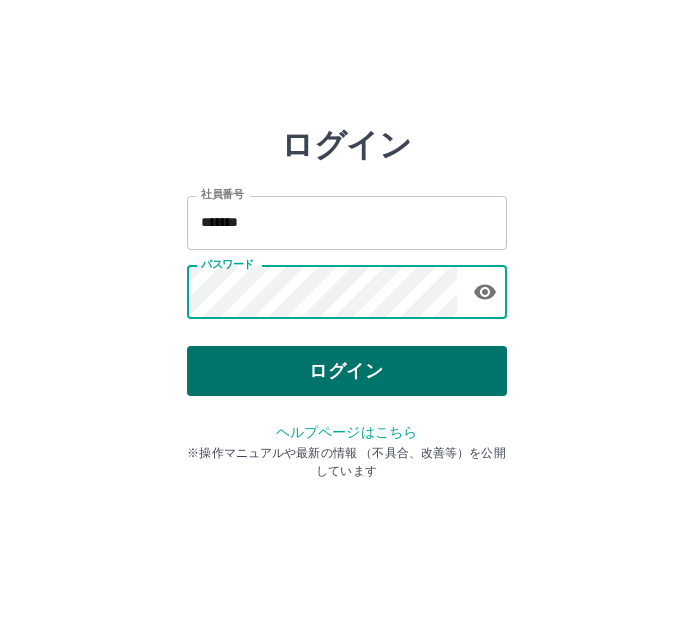click on "ログイン" at bounding box center [347, 371] 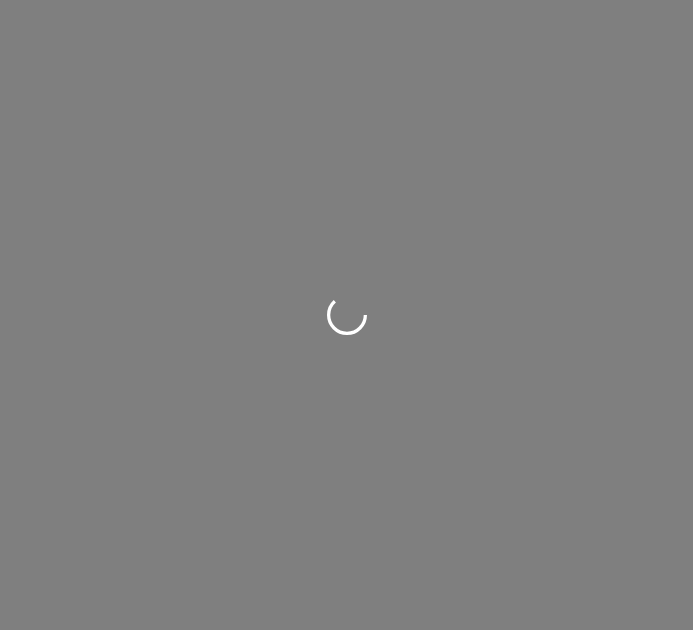 scroll, scrollTop: 0, scrollLeft: 0, axis: both 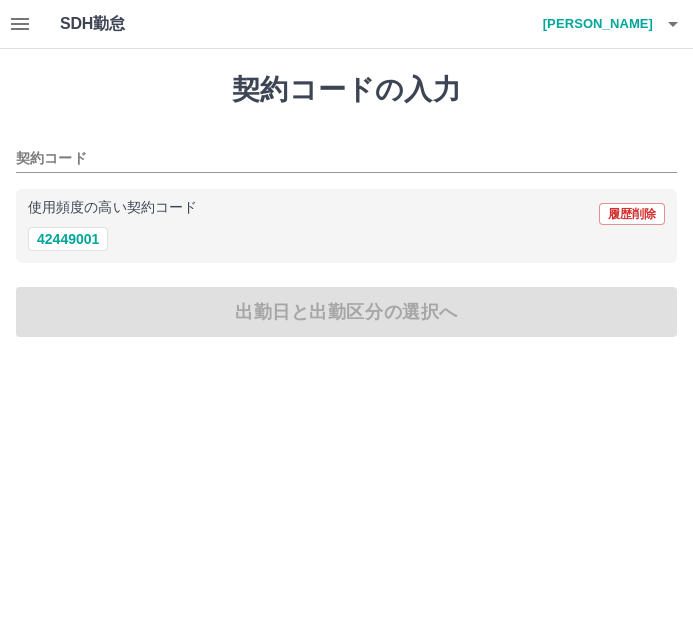 click at bounding box center (20, 24) 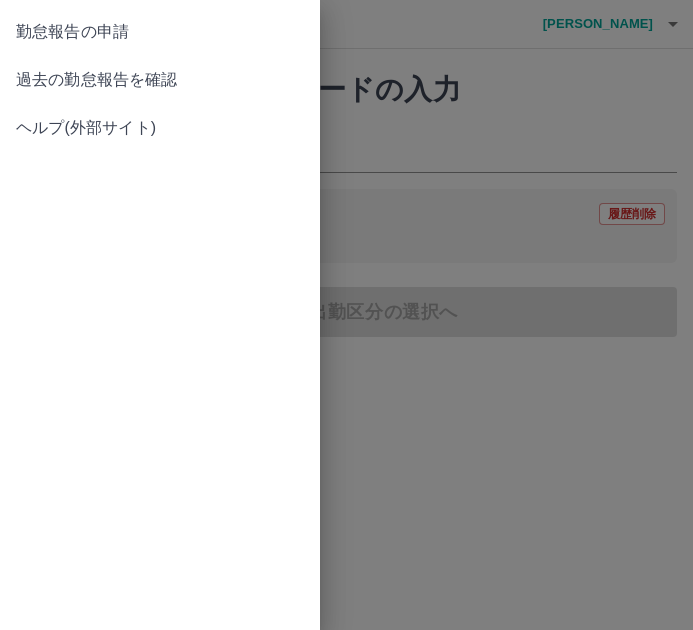 click on "過去の勤怠報告を確認" at bounding box center (160, 80) 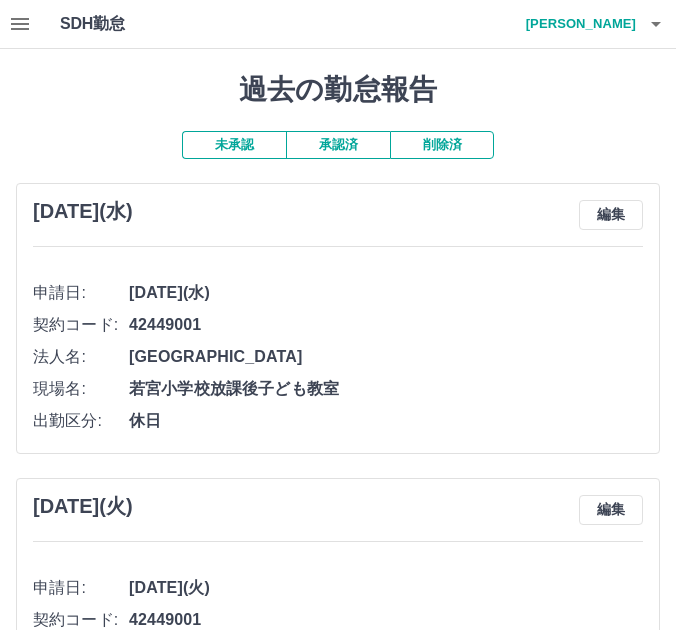 click on "承認済" at bounding box center (338, 145) 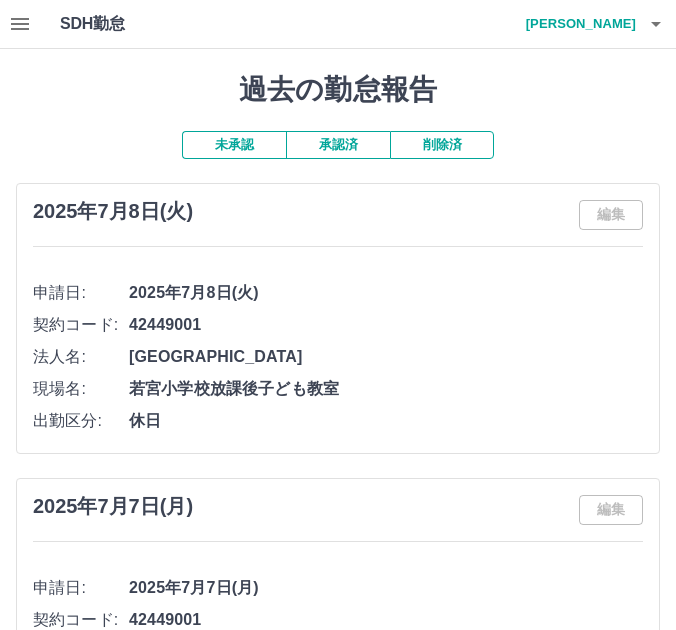 click at bounding box center (20, 24) 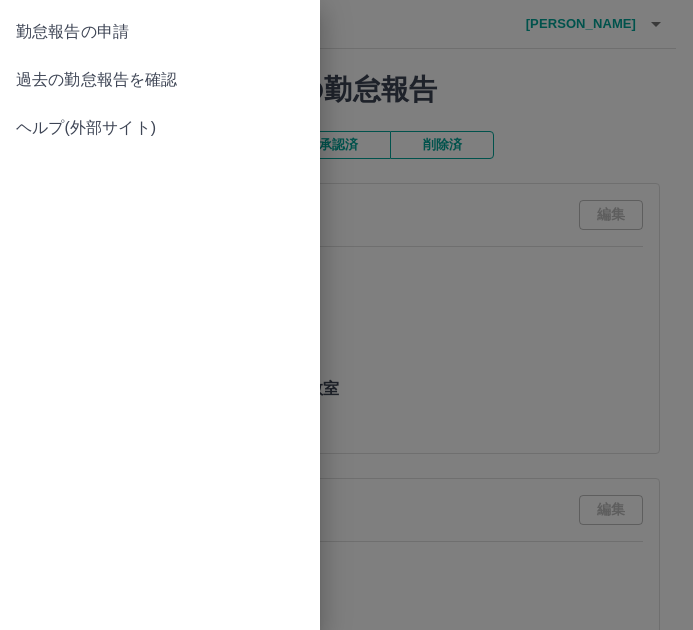 click on "勤怠報告の申請" at bounding box center [160, 32] 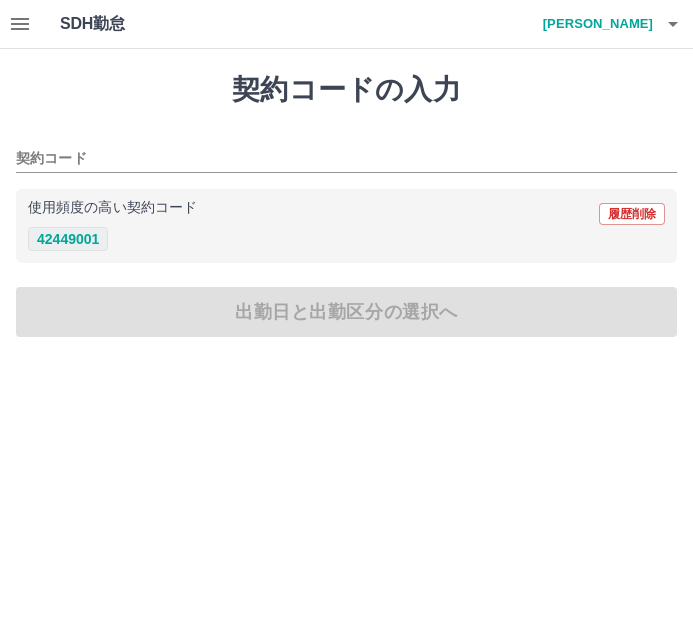 click on "42449001" at bounding box center [68, 239] 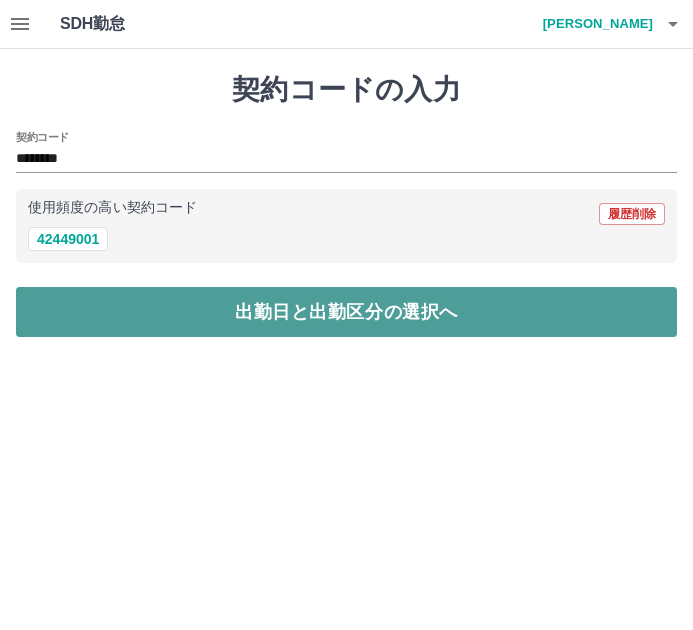 click on "出勤日と出勤区分の選択へ" at bounding box center [346, 312] 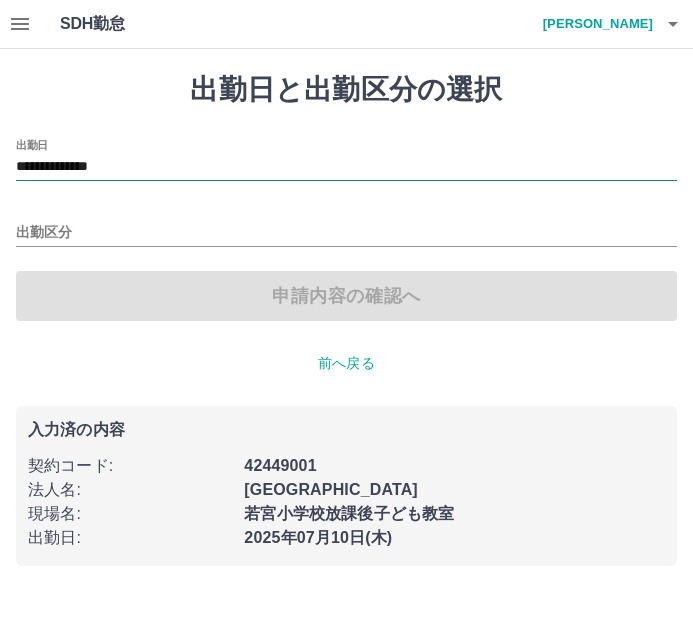 click on "**********" at bounding box center [346, 167] 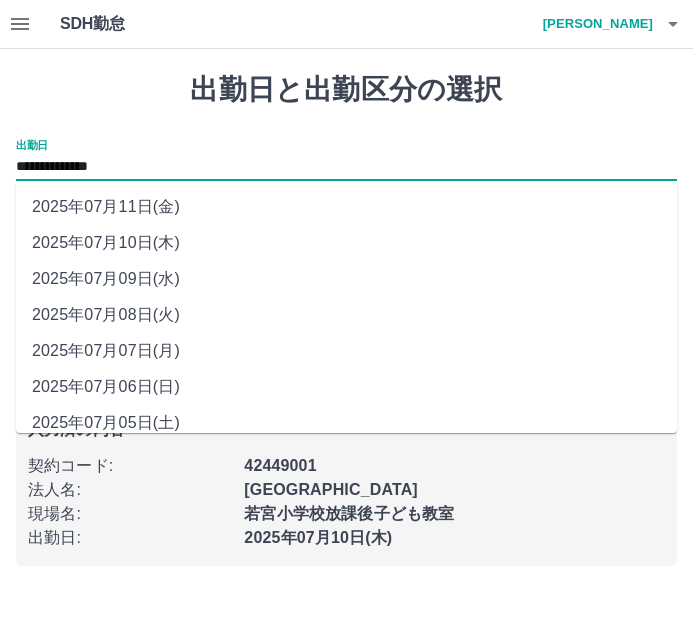 click on "2025年07月09日(水)" at bounding box center [346, 279] 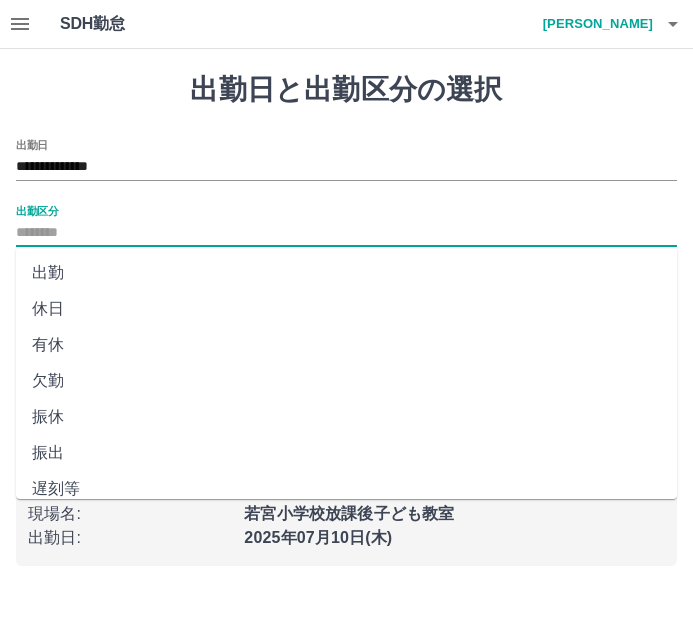 click on "出勤区分" at bounding box center (346, 233) 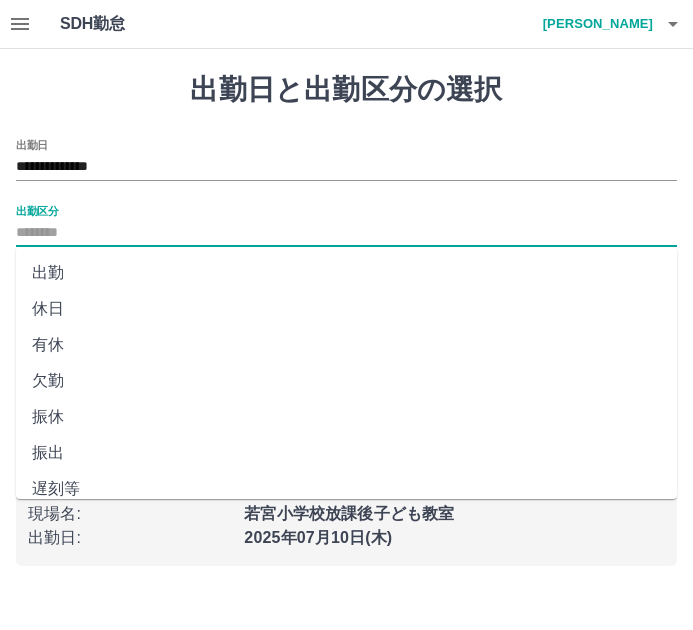 click on "休日" at bounding box center [346, 309] 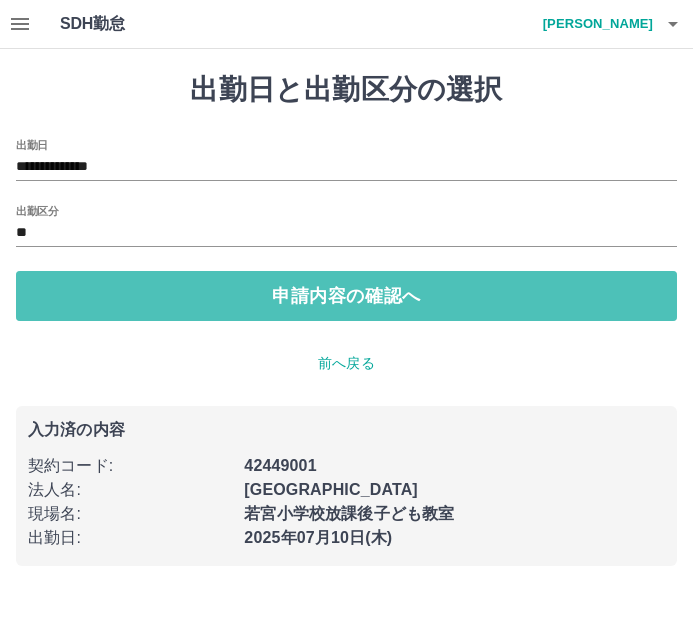 click on "申請内容の確認へ" at bounding box center [346, 296] 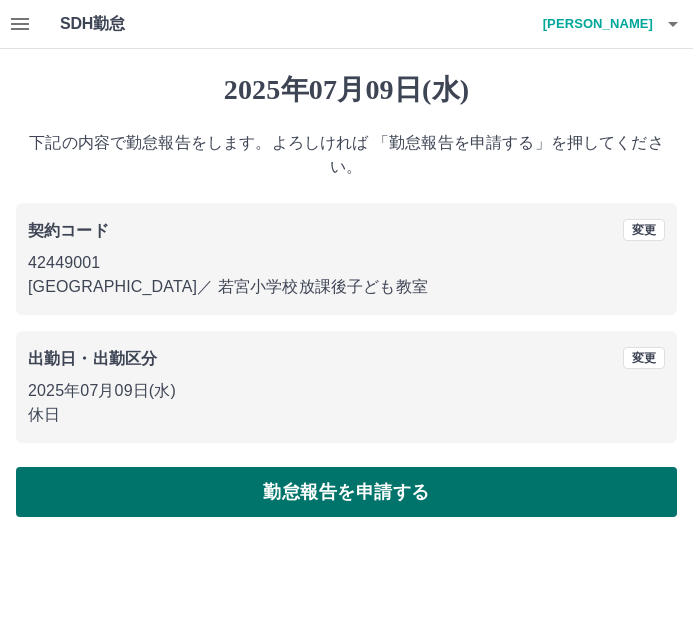 click on "勤怠報告を申請する" at bounding box center (346, 492) 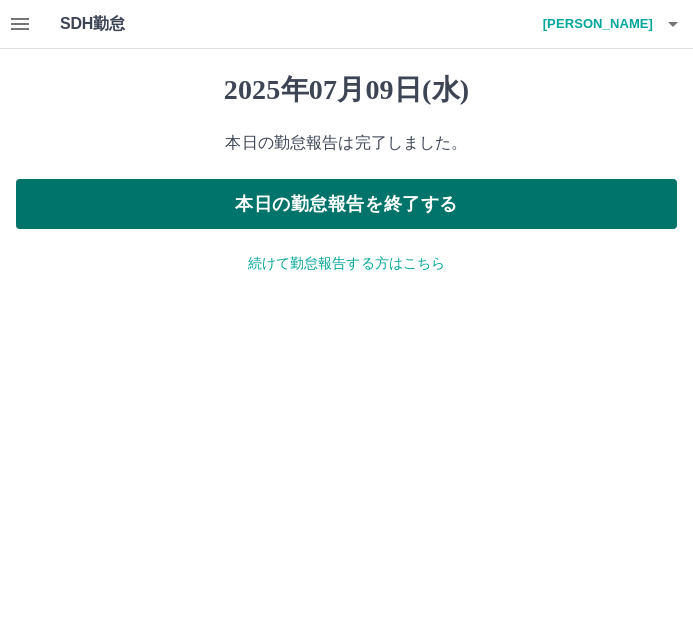 click on "本日の勤怠報告を終了する" at bounding box center (346, 204) 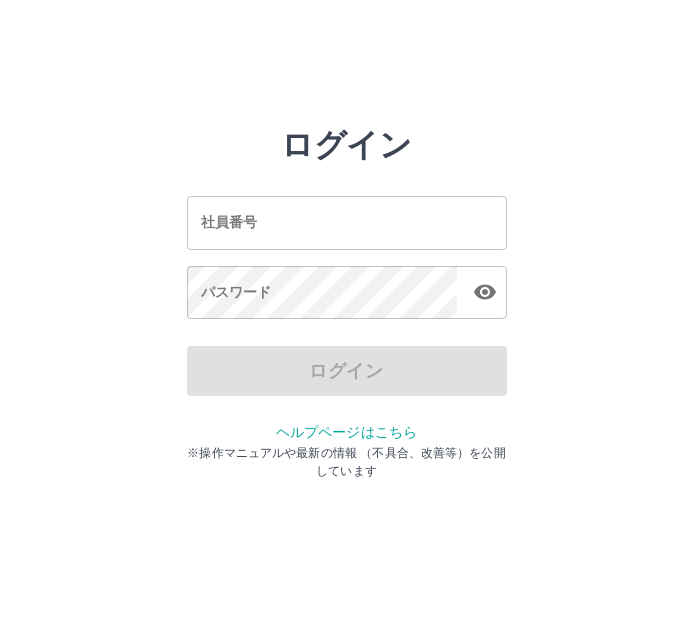 scroll, scrollTop: 0, scrollLeft: 0, axis: both 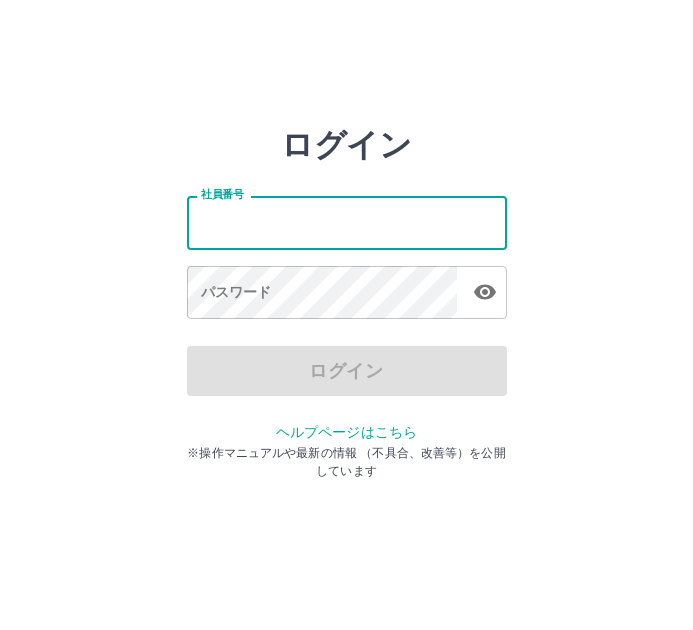 click on "社員番号" at bounding box center [347, 222] 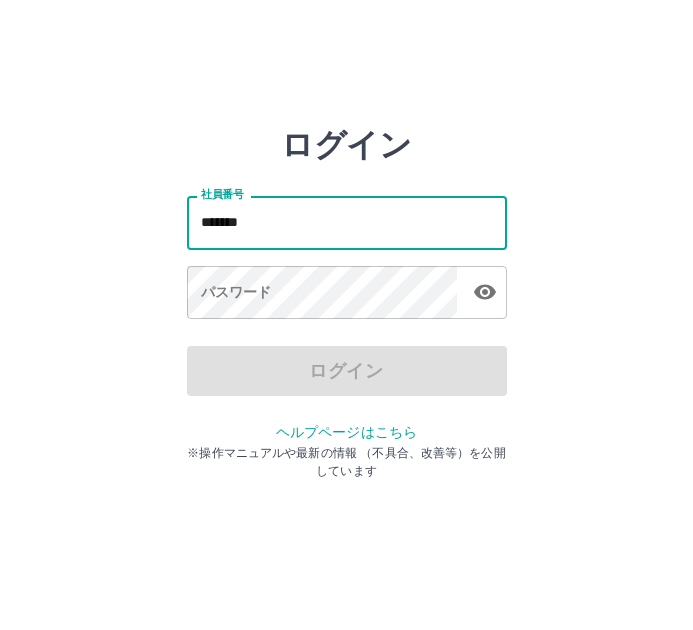 type on "*******" 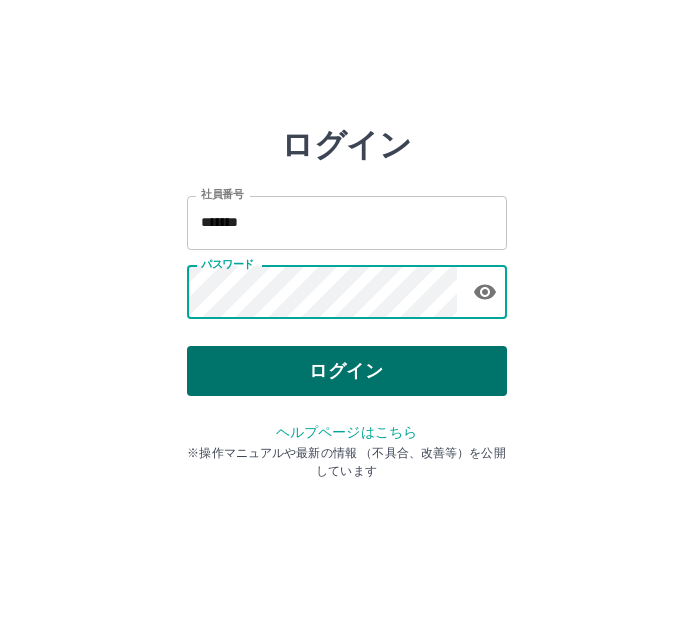 click on "ログイン" at bounding box center [347, 371] 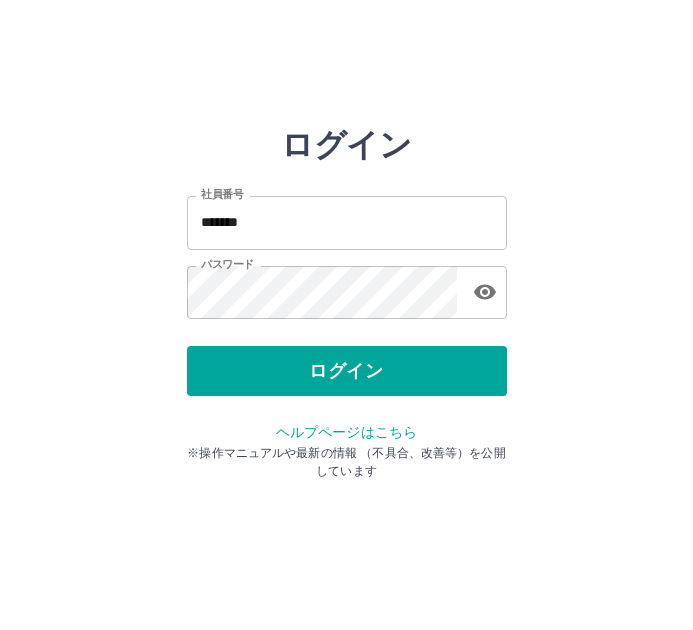 click 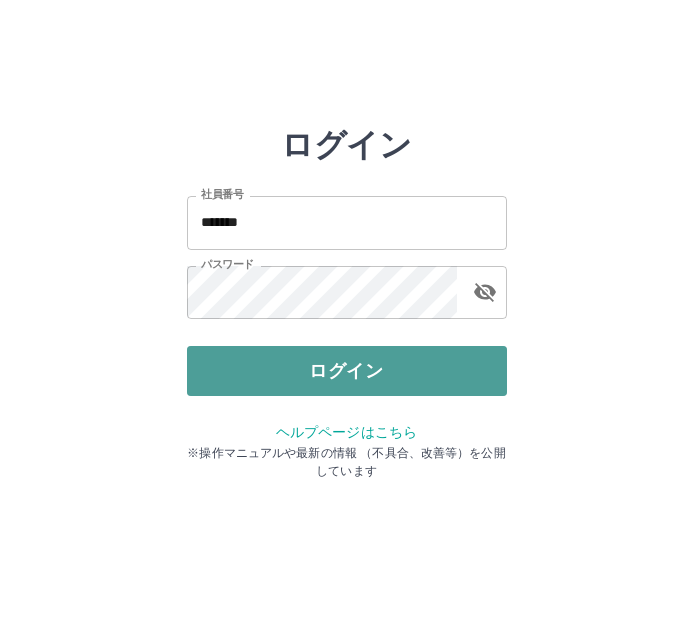 click on "ログイン" at bounding box center (347, 371) 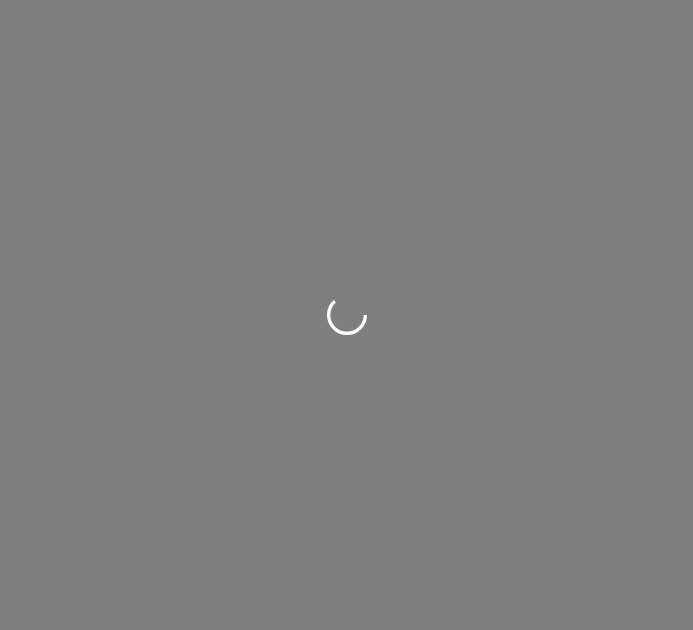 scroll, scrollTop: 0, scrollLeft: 0, axis: both 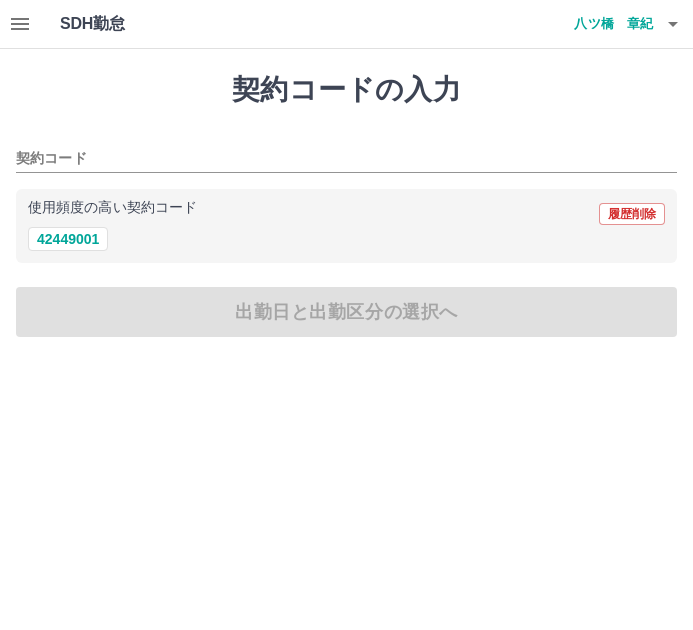click 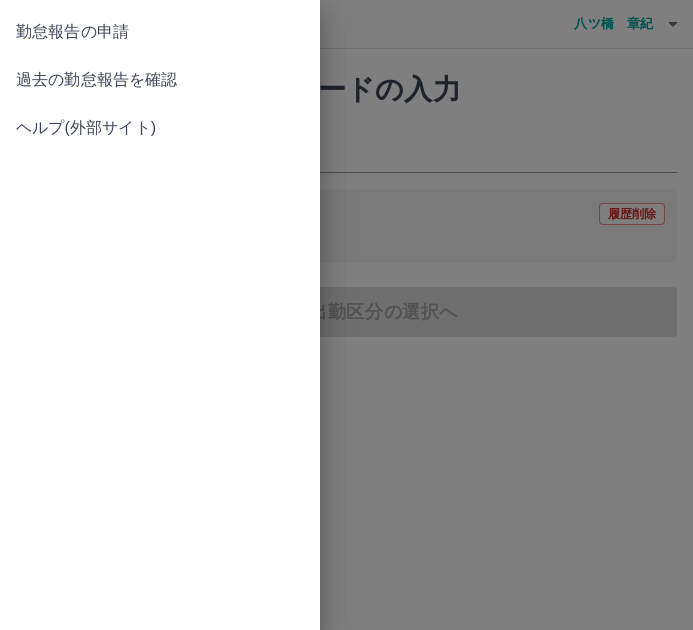 click on "過去の勤怠報告を確認" at bounding box center [160, 80] 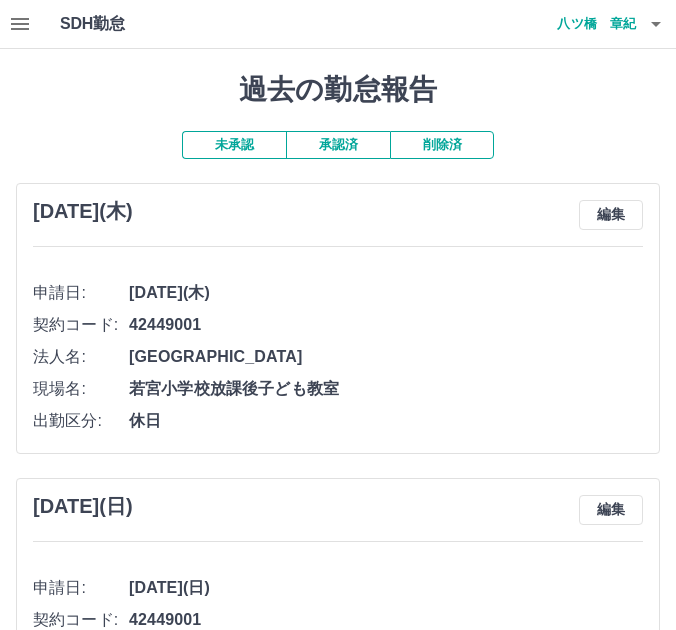 click on "承認済" at bounding box center [338, 145] 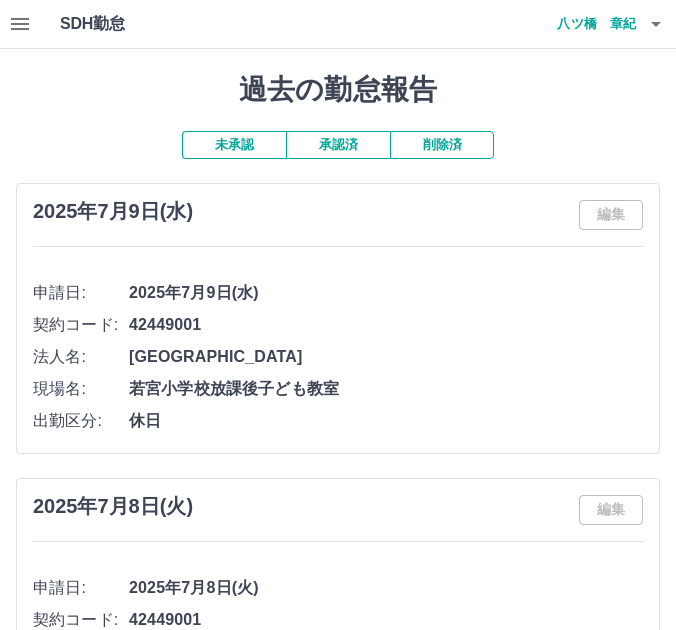 click on "SDH勤怠 八ツ橋　章紀" at bounding box center [338, 24] 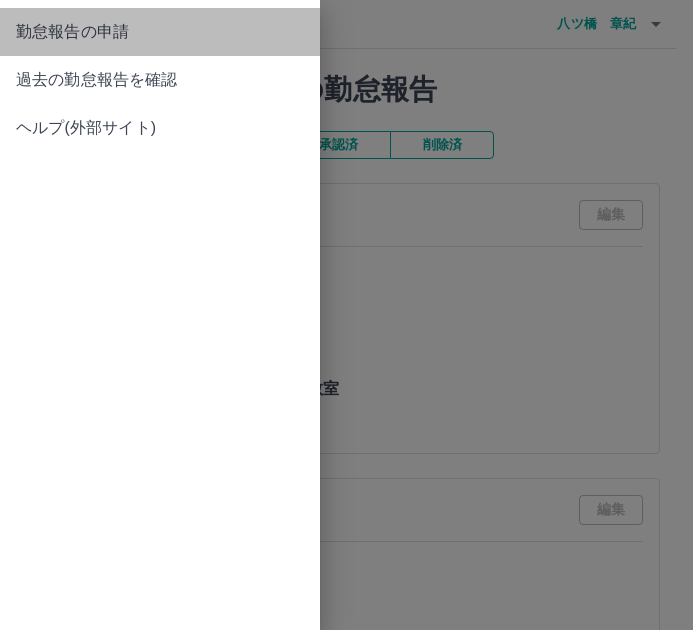click on "勤怠報告の申請" at bounding box center (160, 32) 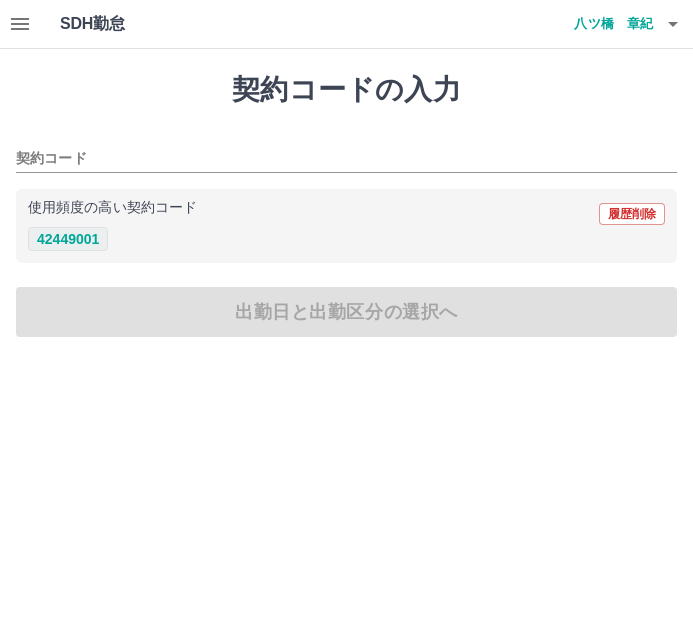 click on "42449001" at bounding box center [68, 239] 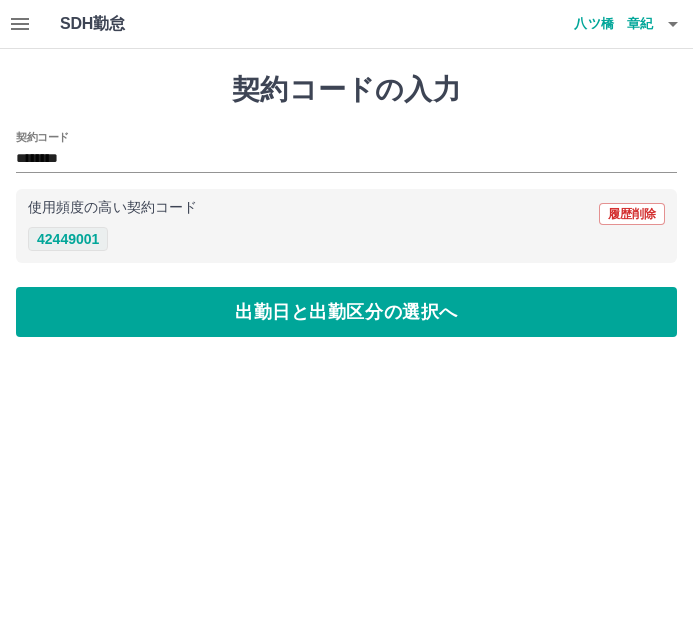 type on "********" 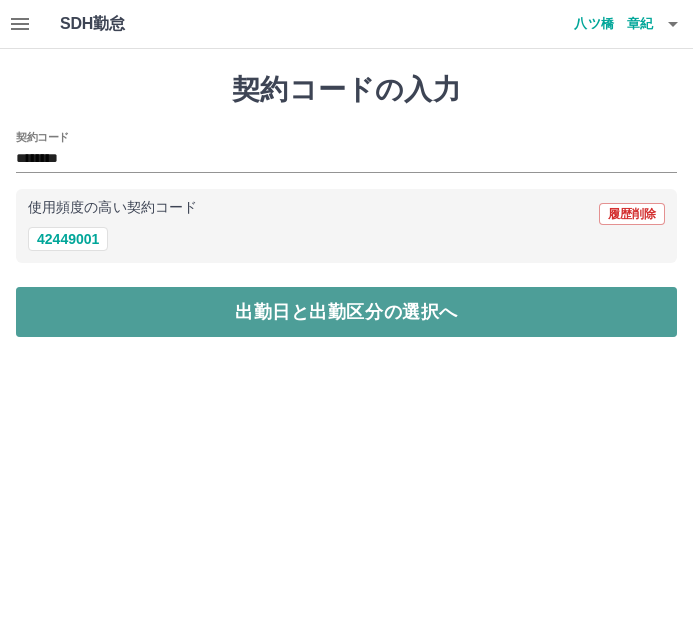 click on "出勤日と出勤区分の選択へ" at bounding box center (346, 312) 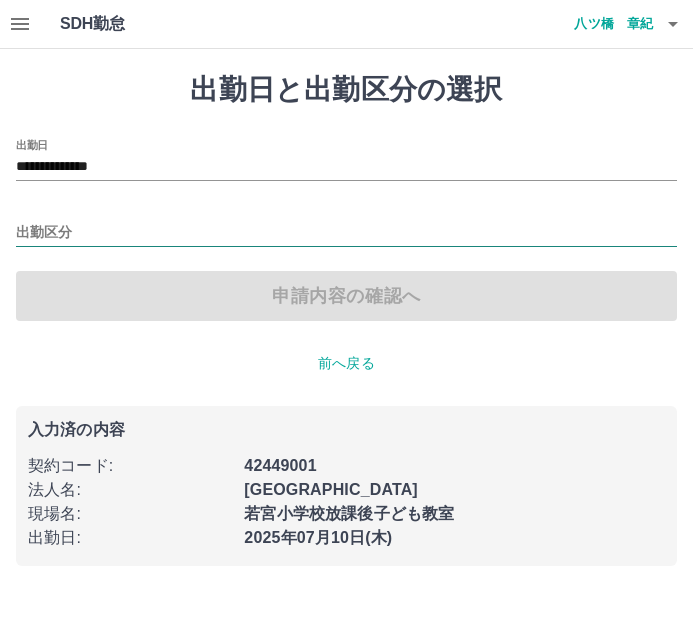 click on "出勤区分" at bounding box center [346, 233] 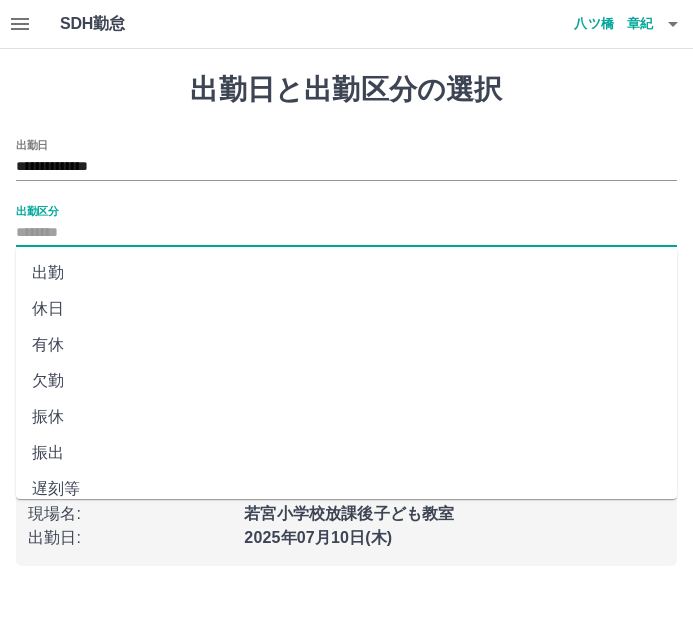 click on "休日" at bounding box center [346, 309] 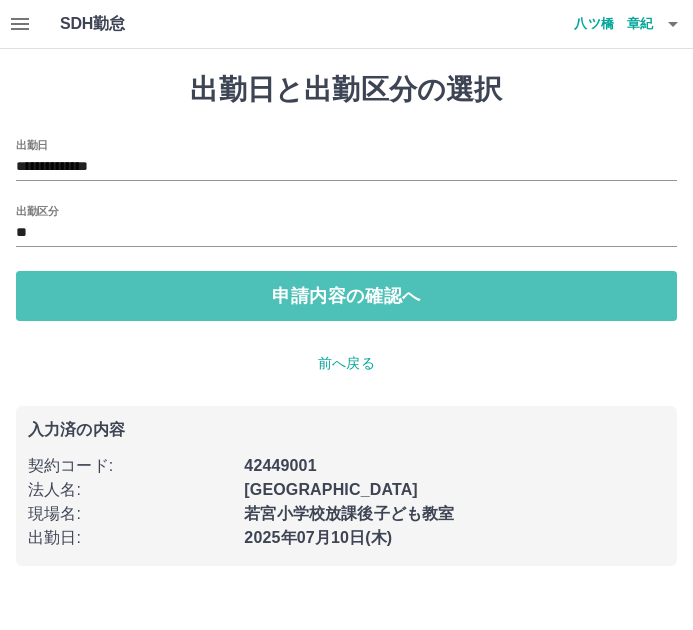 click on "申請内容の確認へ" at bounding box center [346, 296] 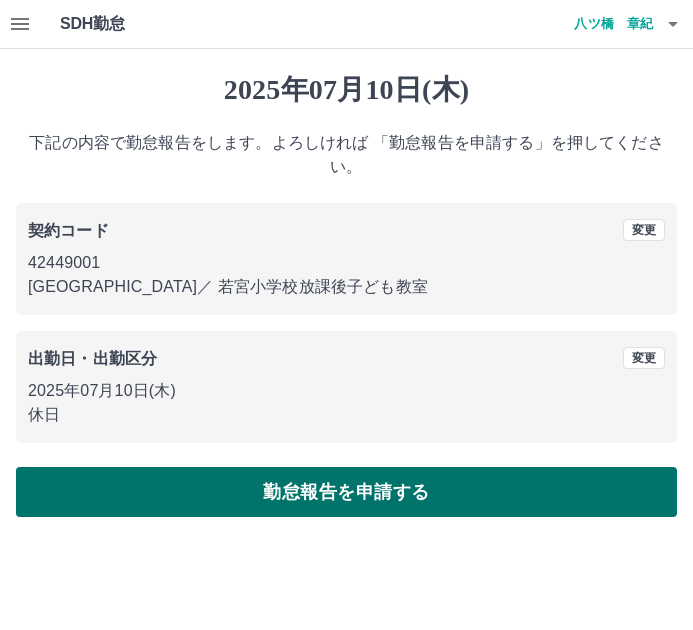 click on "勤怠報告を申請する" at bounding box center [346, 492] 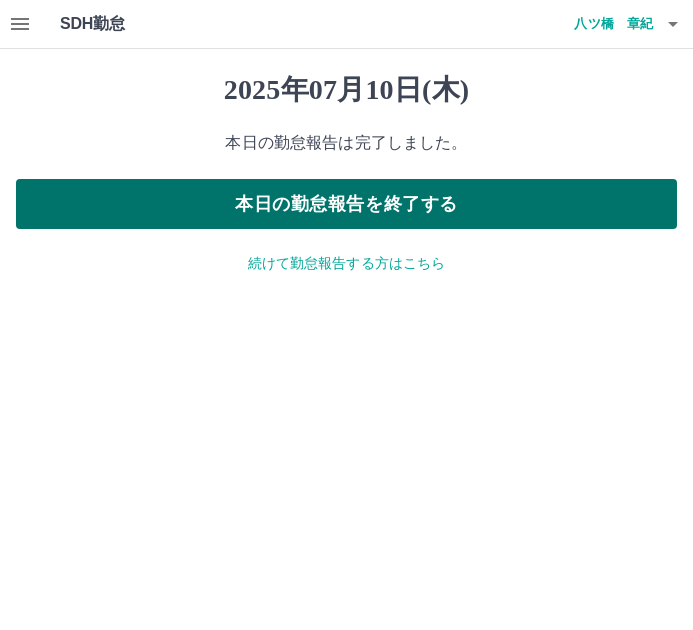click on "本日の勤怠報告を終了する" at bounding box center (346, 204) 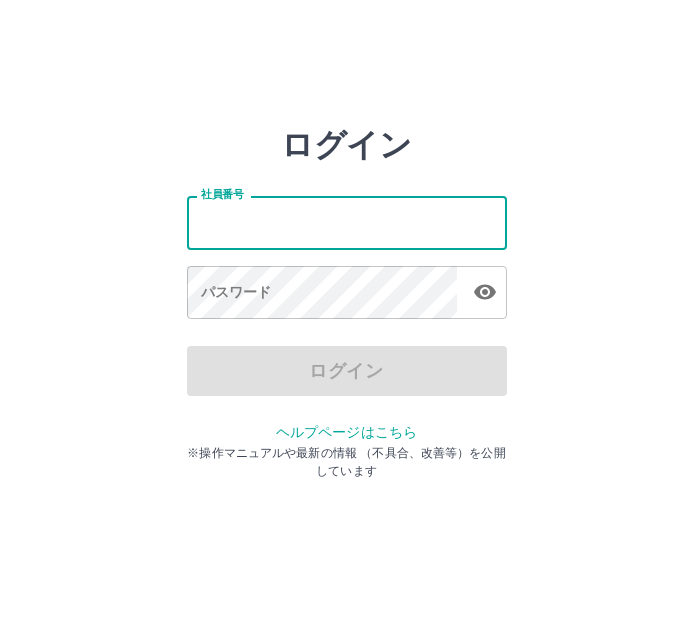 scroll, scrollTop: 0, scrollLeft: 0, axis: both 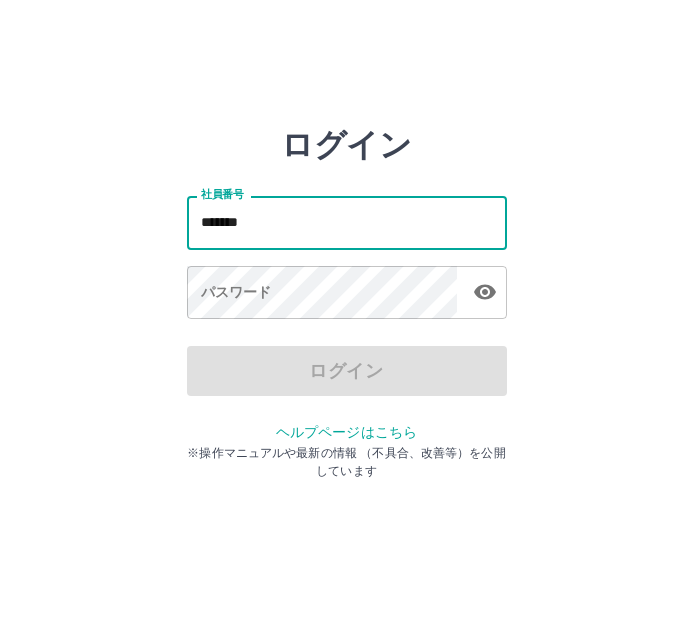 type on "*******" 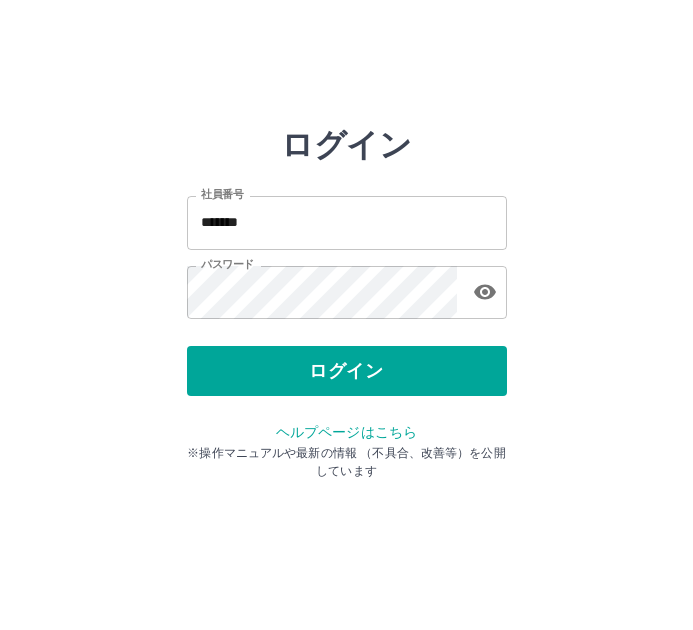 click on "ログイン 社員番号 ******* 社員番号 パスワード パスワード ログイン ヘルプページはこちら ※操作マニュアルや最新の情報 （不具合、改善等）を公開しています" at bounding box center [347, 286] 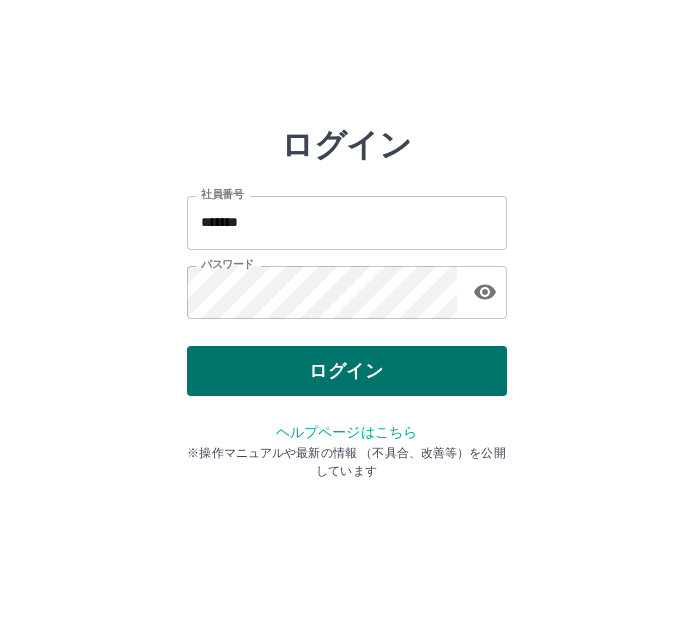 click on "ログイン" at bounding box center (347, 371) 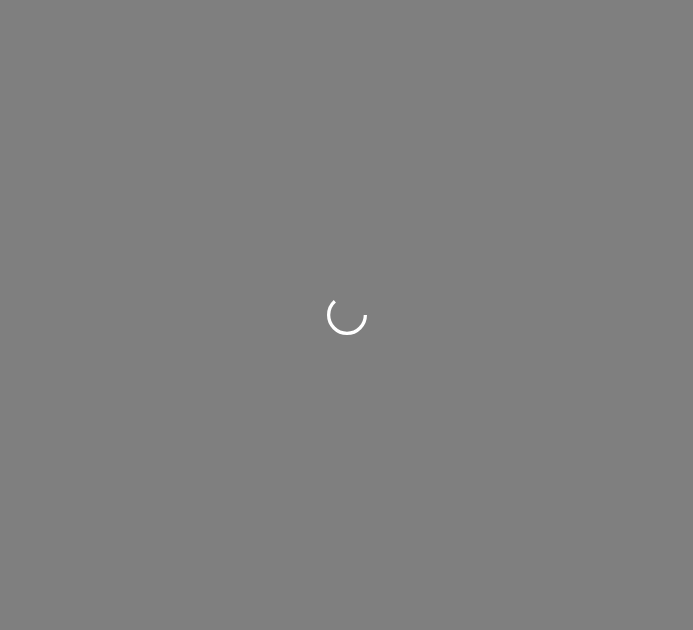 scroll, scrollTop: 0, scrollLeft: 0, axis: both 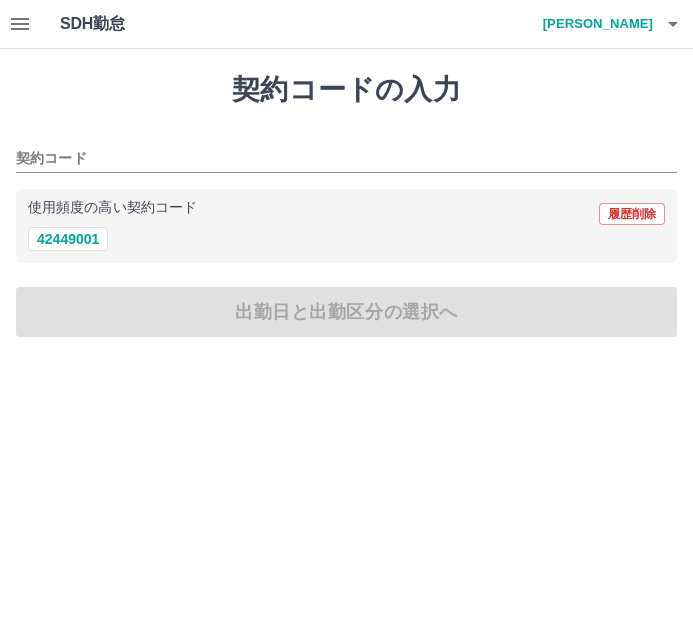 click 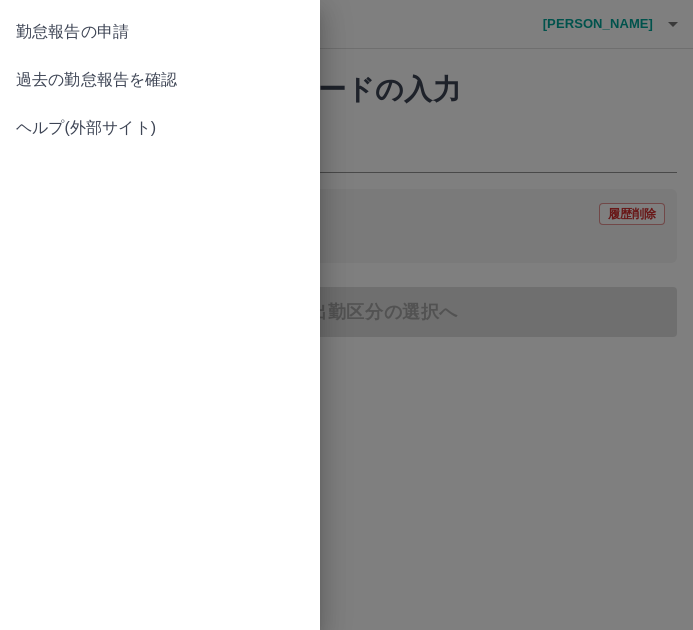 click on "過去の勤怠報告を確認" at bounding box center (160, 80) 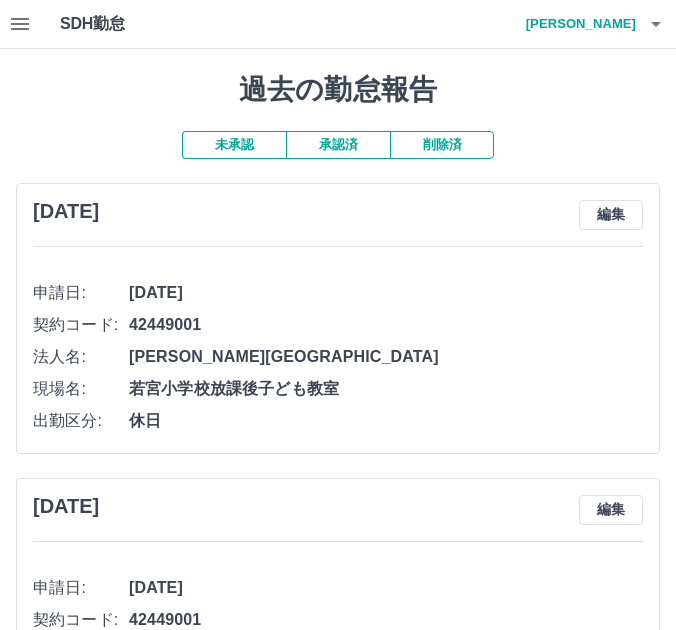 click on "承認済" at bounding box center [338, 145] 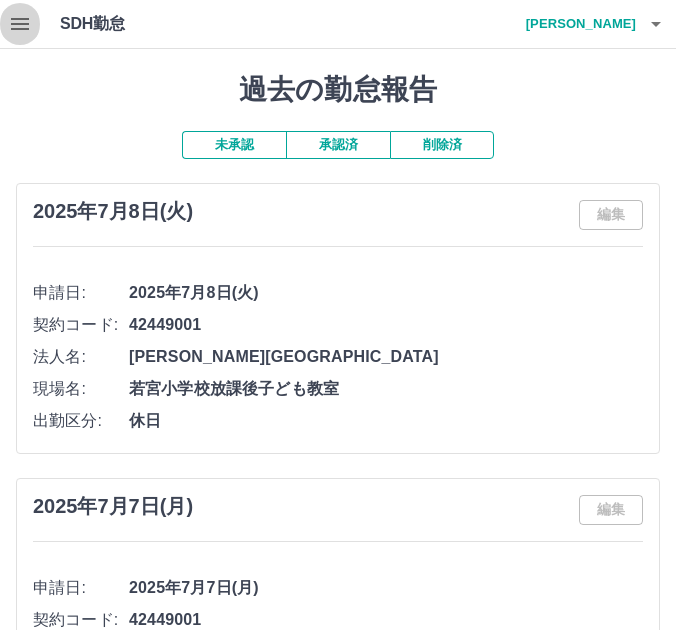 click at bounding box center [20, 24] 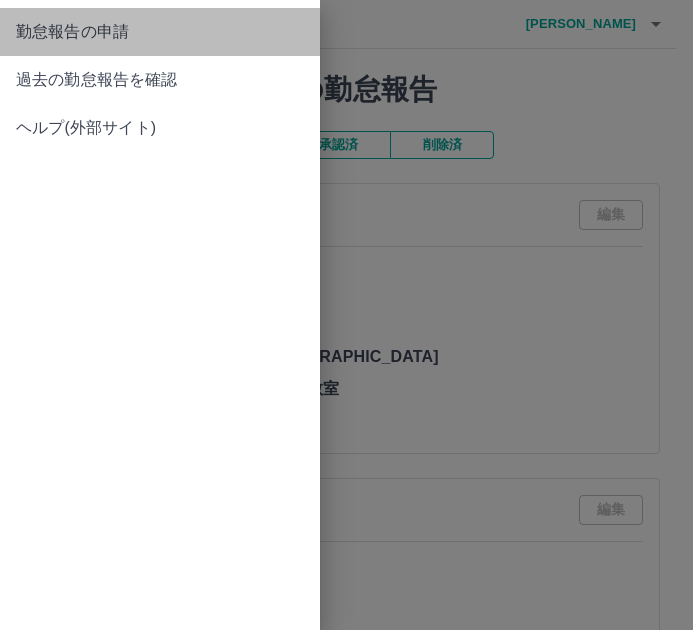 click on "勤怠報告の申請" at bounding box center [160, 32] 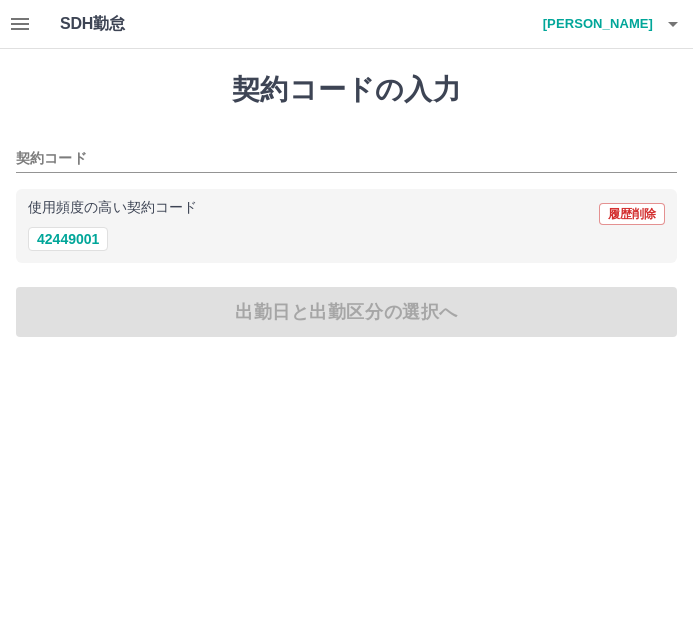drag, startPoint x: 87, startPoint y: 230, endPoint x: 100, endPoint y: 261, distance: 33.61547 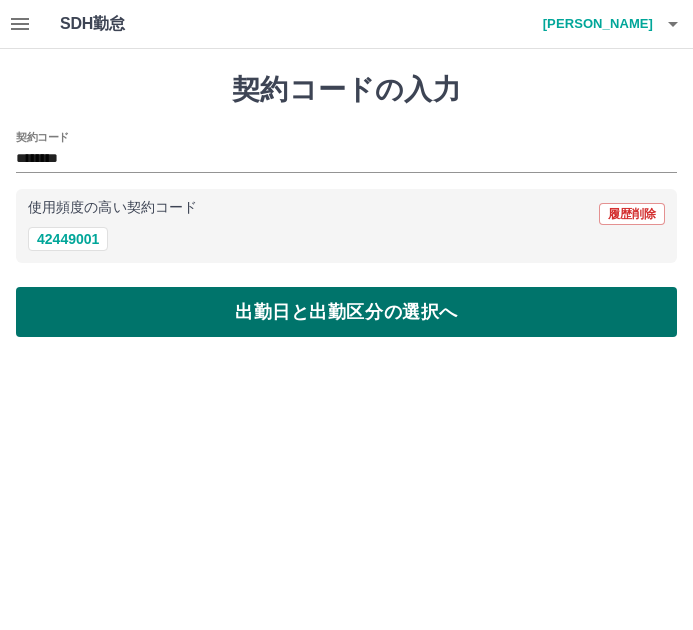click on "契約コードの入力 契約コード ******** 使用頻度の高い契約コード 履歴削除 42449001 出勤日と出勤区分の選択へ" at bounding box center (346, 205) 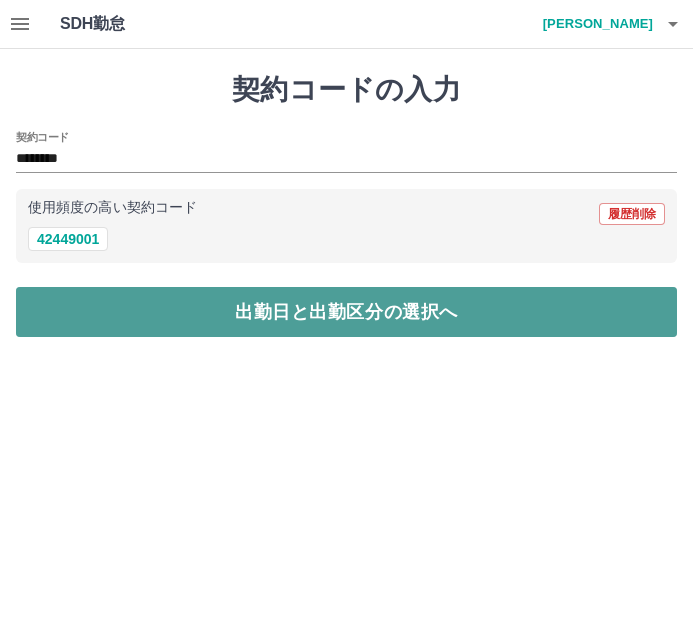 click on "出勤日と出勤区分の選択へ" at bounding box center [346, 312] 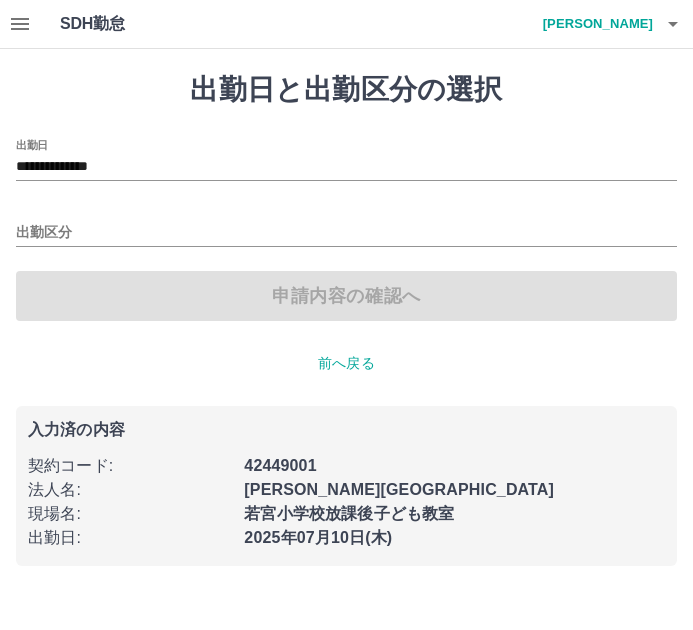 click on "**********" at bounding box center [346, 160] 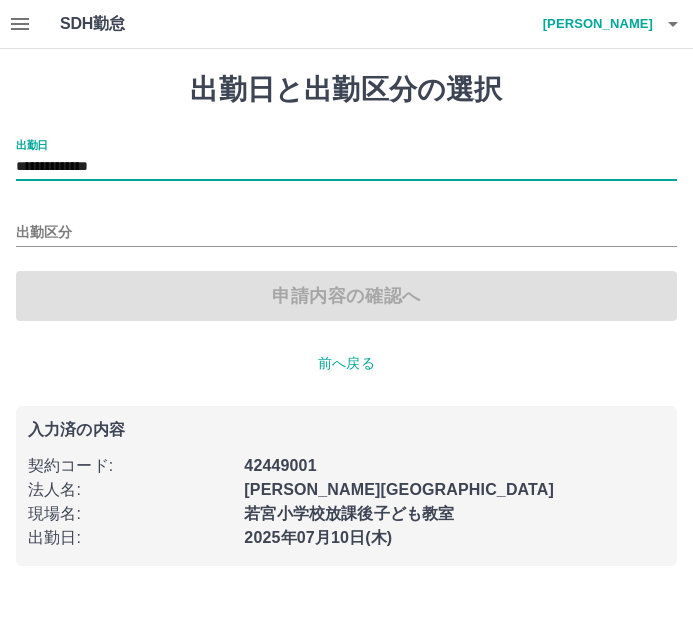 click on "**********" at bounding box center [346, 167] 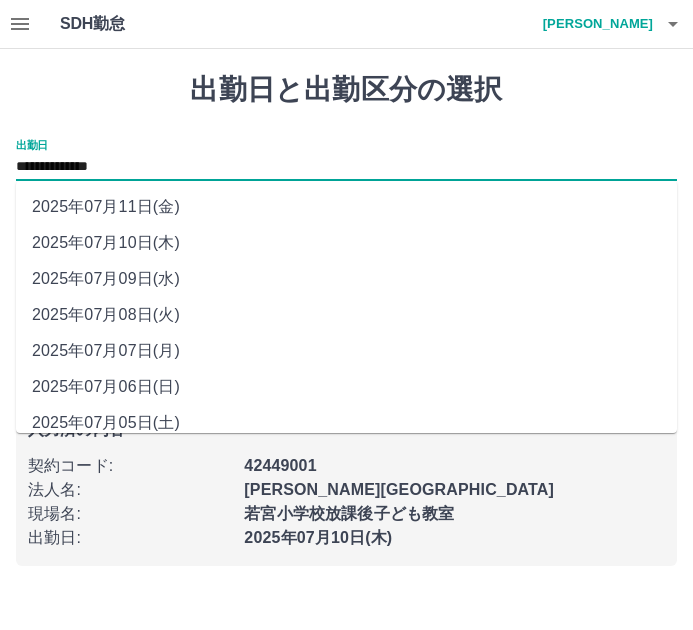 click on "2025年07月09日(水)" at bounding box center (346, 279) 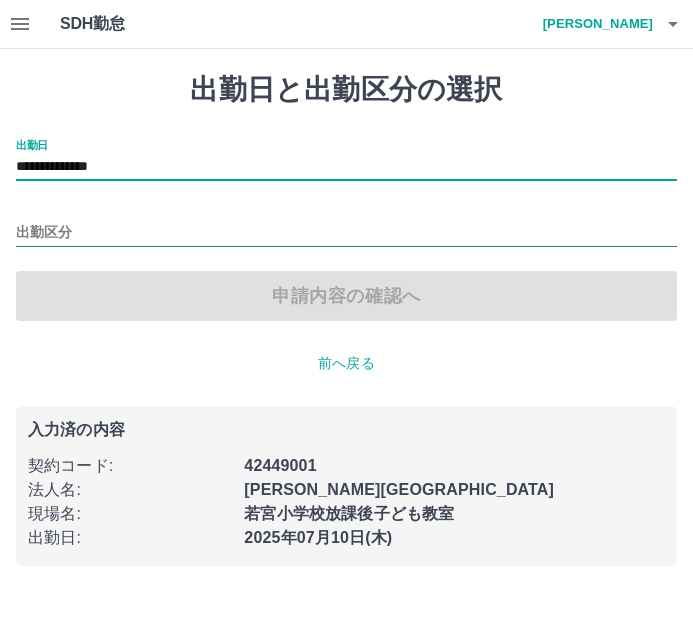 click on "出勤区分" at bounding box center [346, 233] 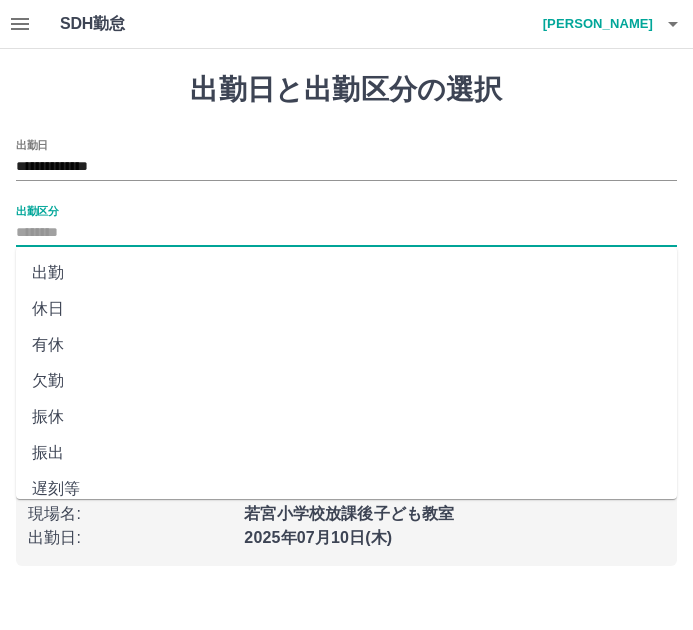 click on "休日" at bounding box center [346, 309] 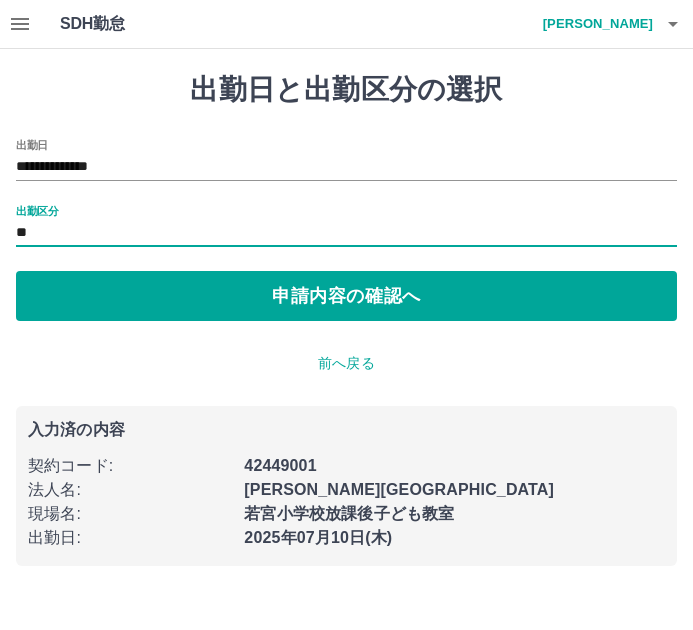 click on "申請内容の確認へ" at bounding box center (346, 296) 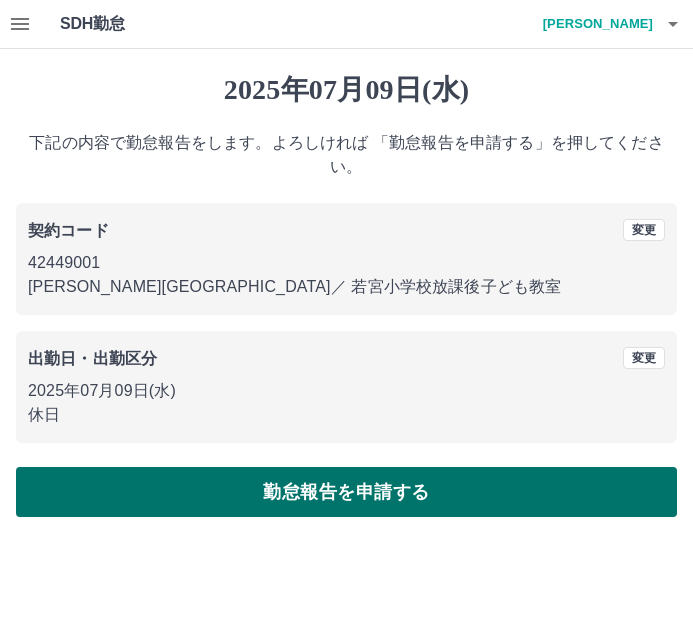 drag, startPoint x: 283, startPoint y: 455, endPoint x: 293, endPoint y: 477, distance: 24.166092 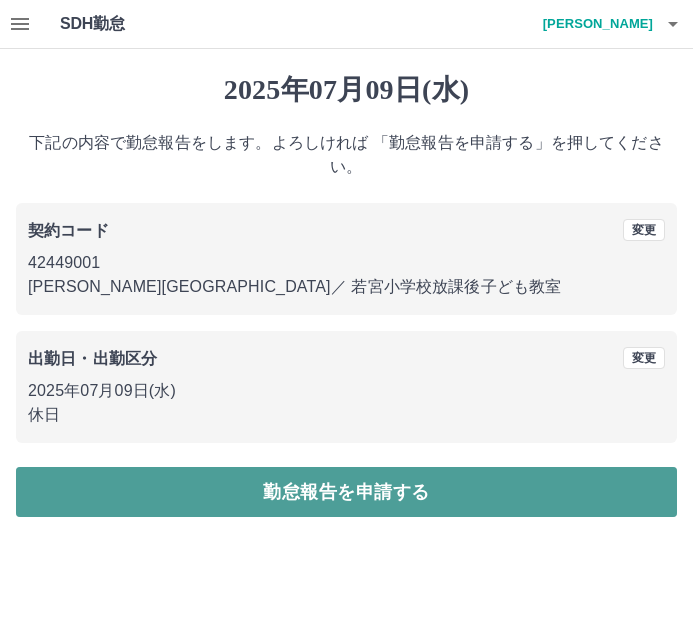 click on "勤怠報告を申請する" at bounding box center (346, 492) 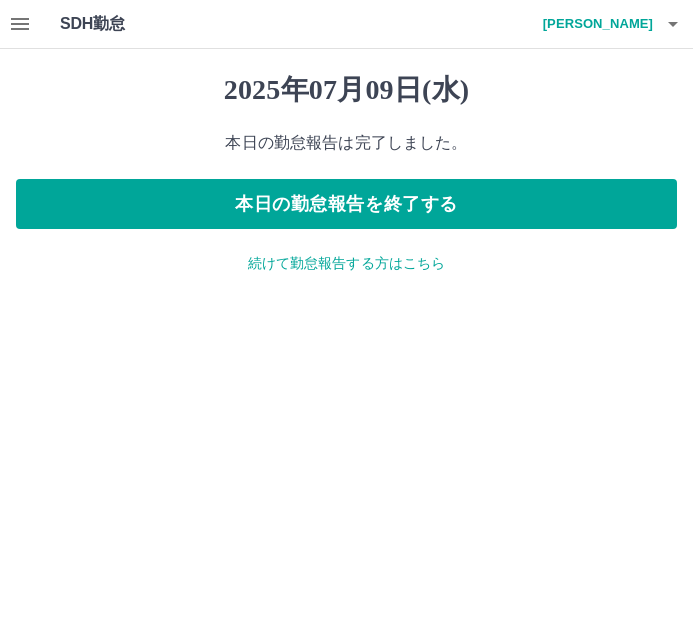 click on "2025年07月09日(水) 本日の勤怠報告は完了しました。 本日の勤怠報告を終了する 続けて勤怠報告する方はこちら" at bounding box center [346, 173] 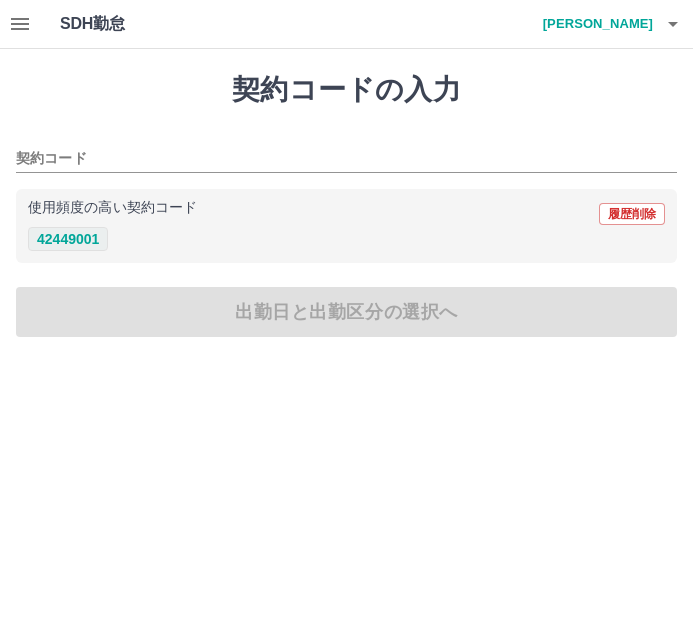 drag, startPoint x: 83, startPoint y: 246, endPoint x: 131, endPoint y: 284, distance: 61.220913 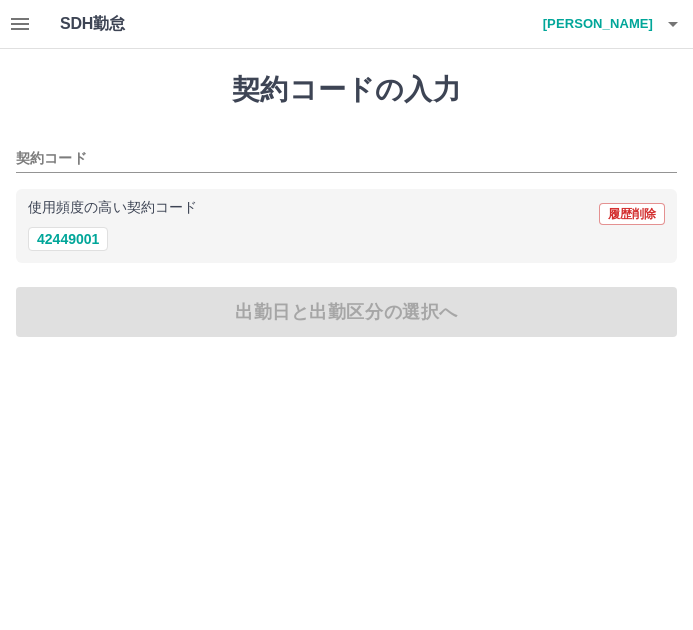 click on "42449001" at bounding box center [68, 239] 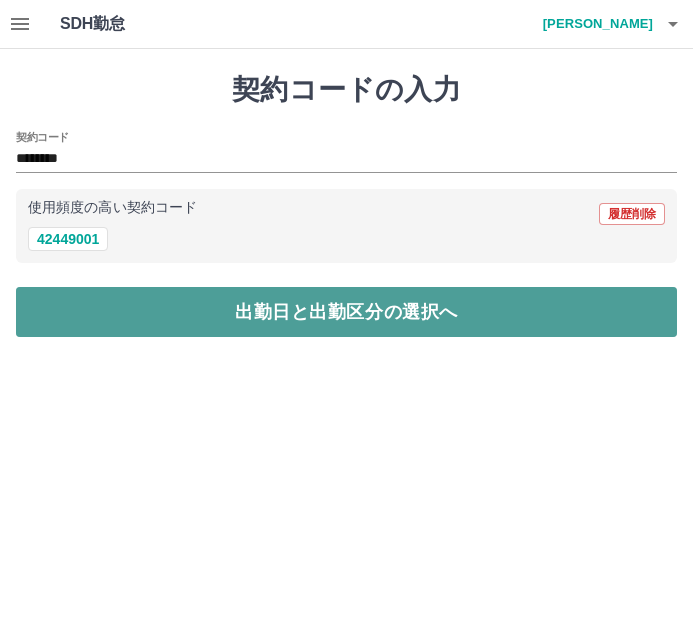 click on "出勤日と出勤区分の選択へ" at bounding box center [346, 312] 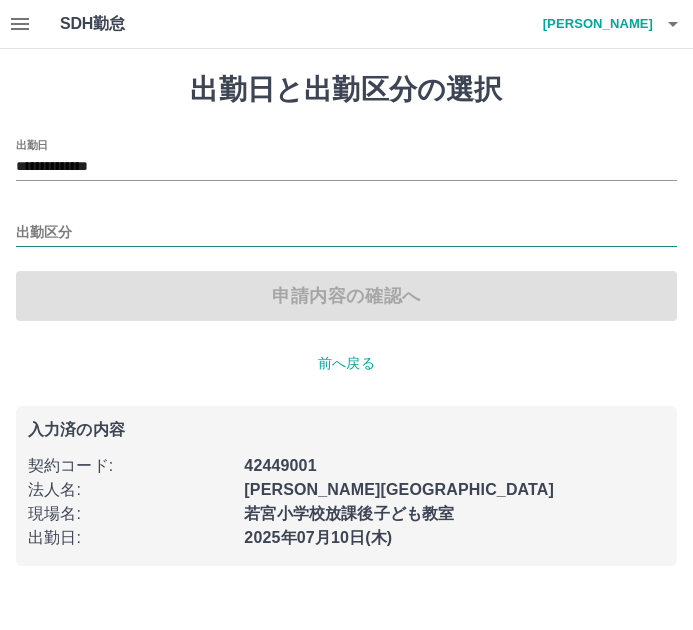 click on "出勤区分" at bounding box center (346, 233) 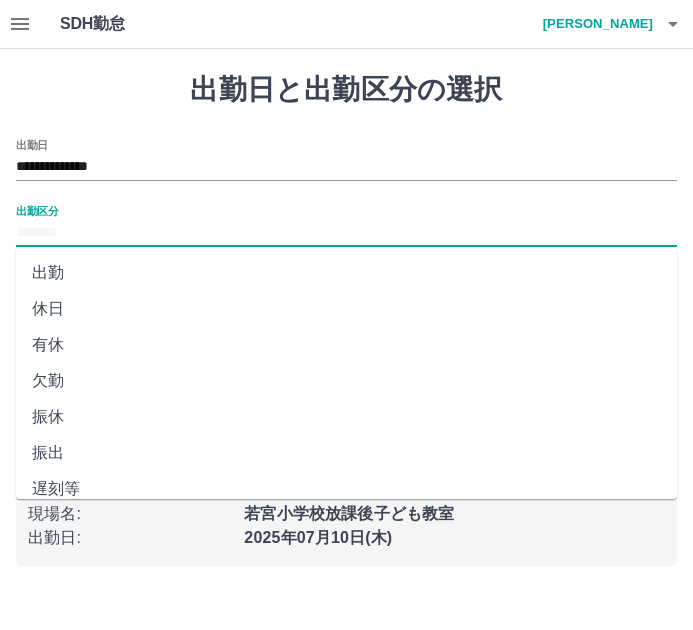 click on "休日" at bounding box center (346, 309) 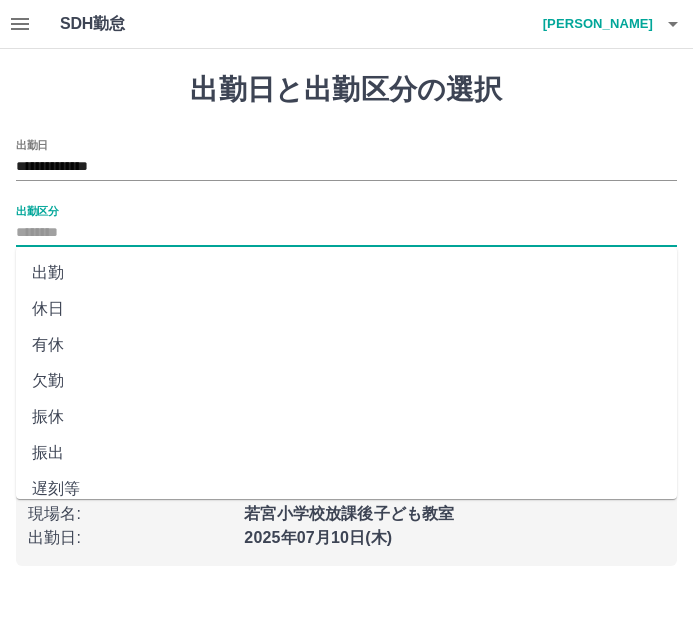 type on "**" 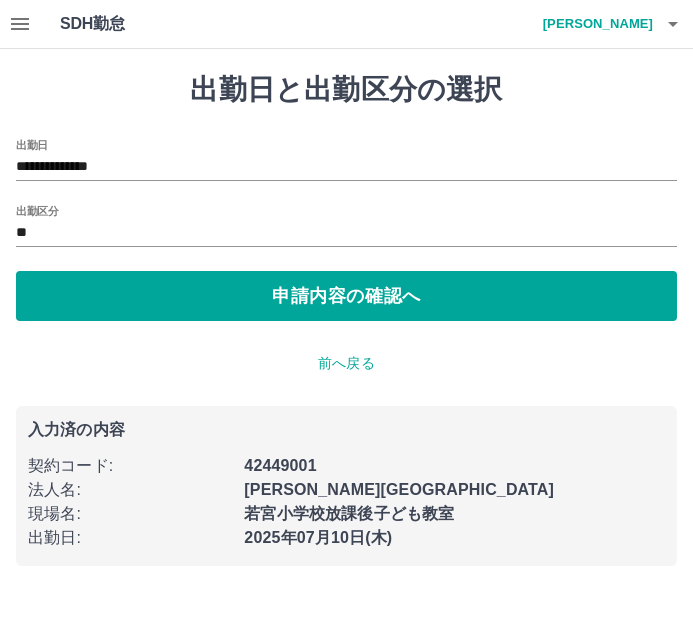 drag, startPoint x: 225, startPoint y: 316, endPoint x: 264, endPoint y: 353, distance: 53.75872 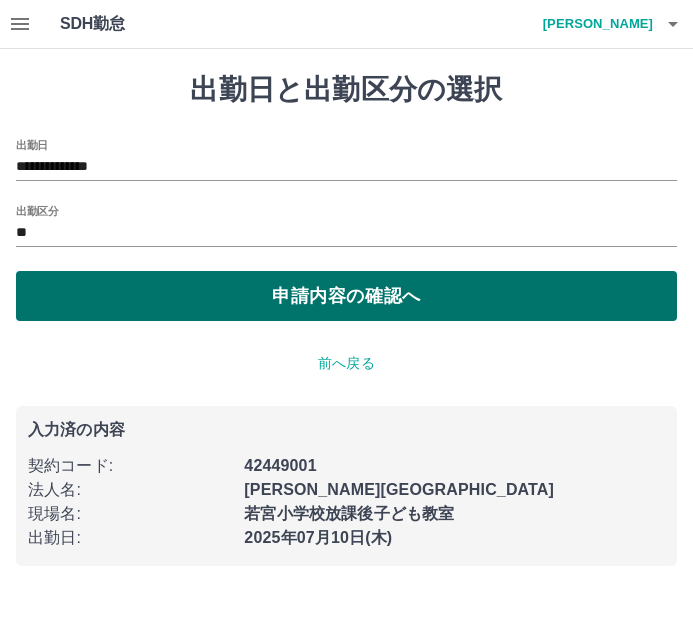click on "申請内容の確認へ" at bounding box center [346, 296] 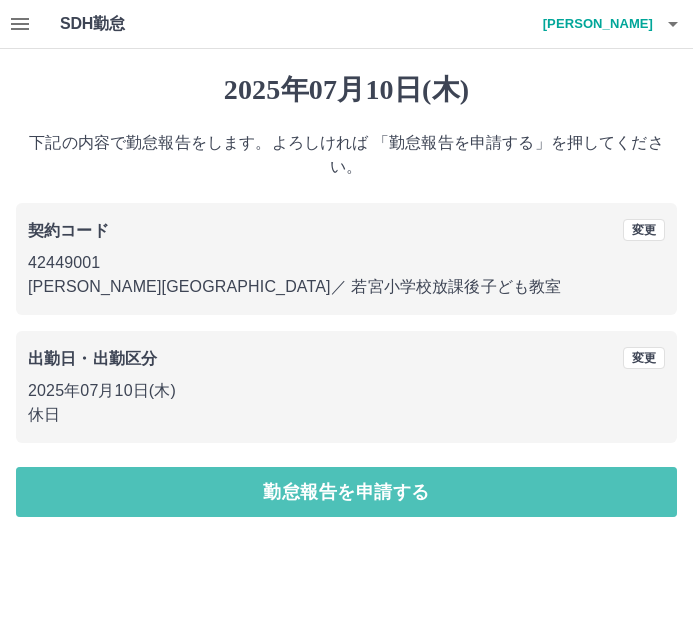 click on "勤怠報告を申請する" at bounding box center (346, 492) 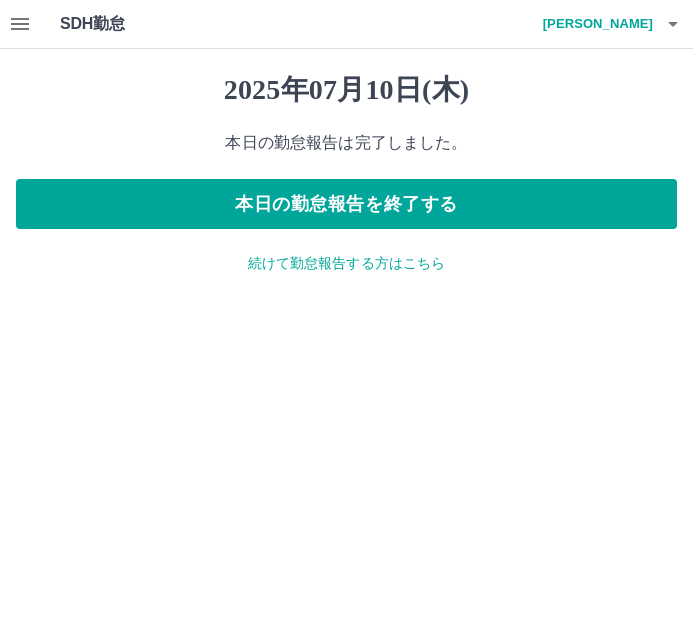 click 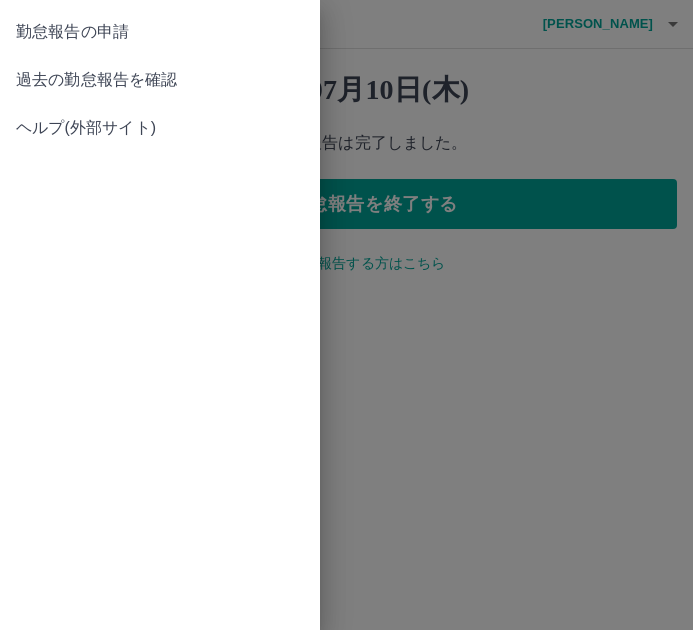 click on "過去の勤怠報告を確認" at bounding box center (160, 80) 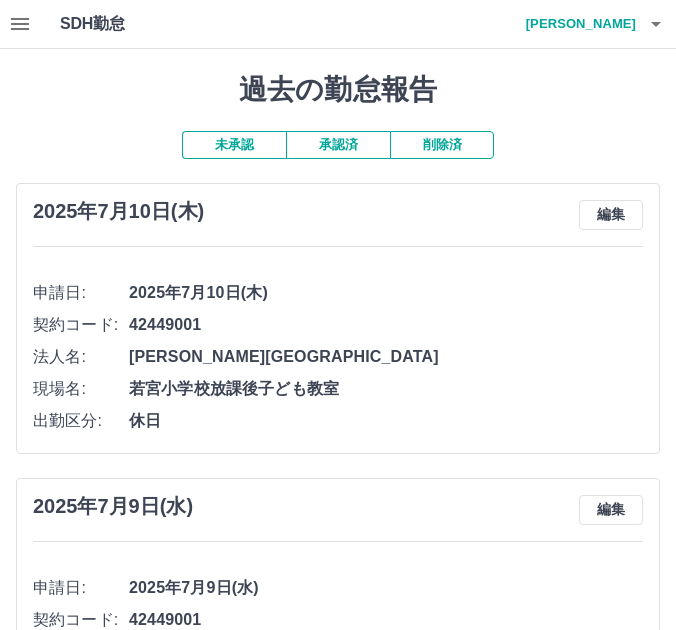 click 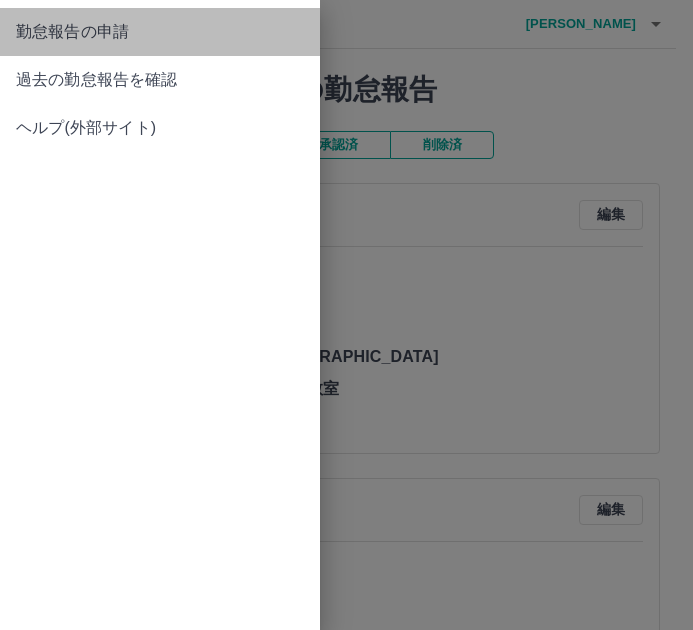 click on "勤怠報告の申請" at bounding box center [160, 32] 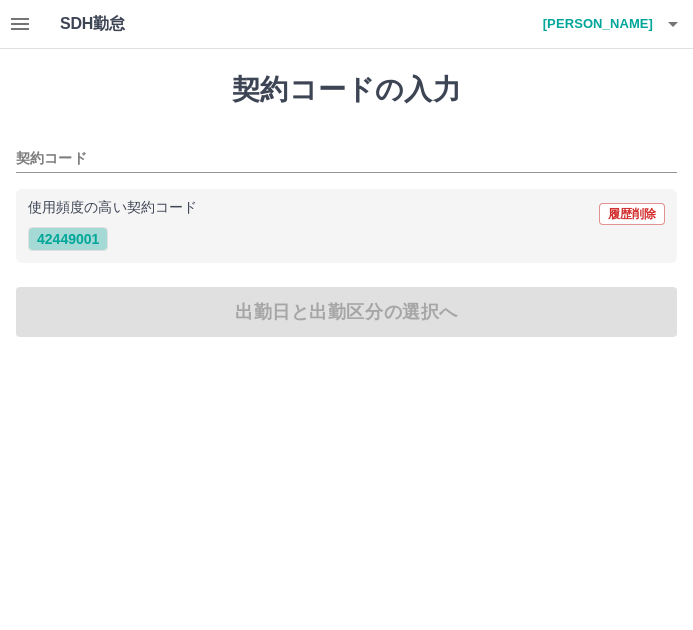 click on "42449001" at bounding box center [68, 239] 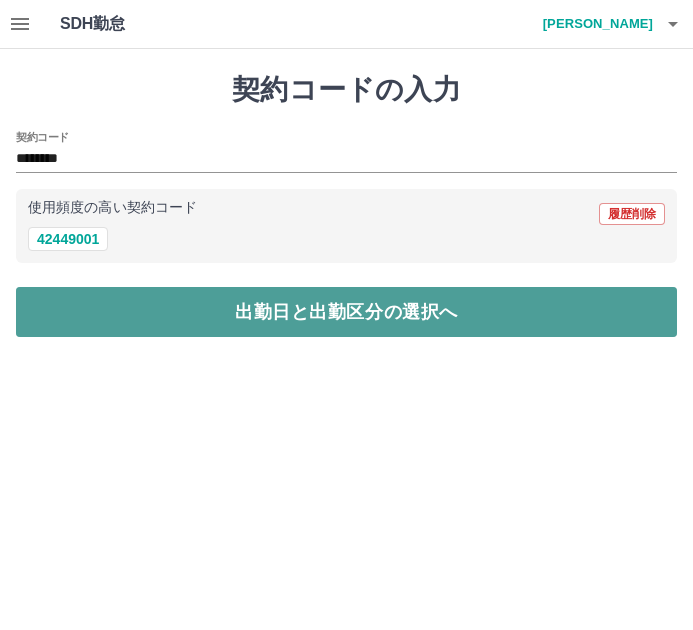 click on "出勤日と出勤区分の選択へ" at bounding box center [346, 312] 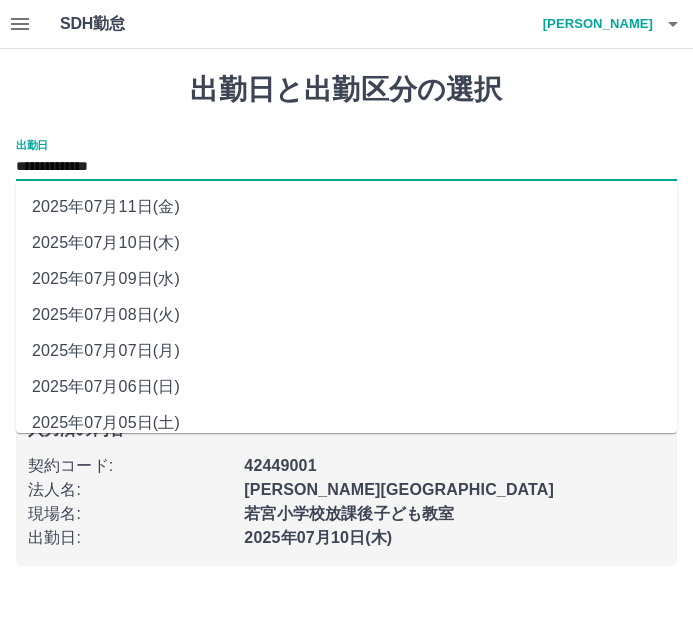 click on "**********" at bounding box center [346, 167] 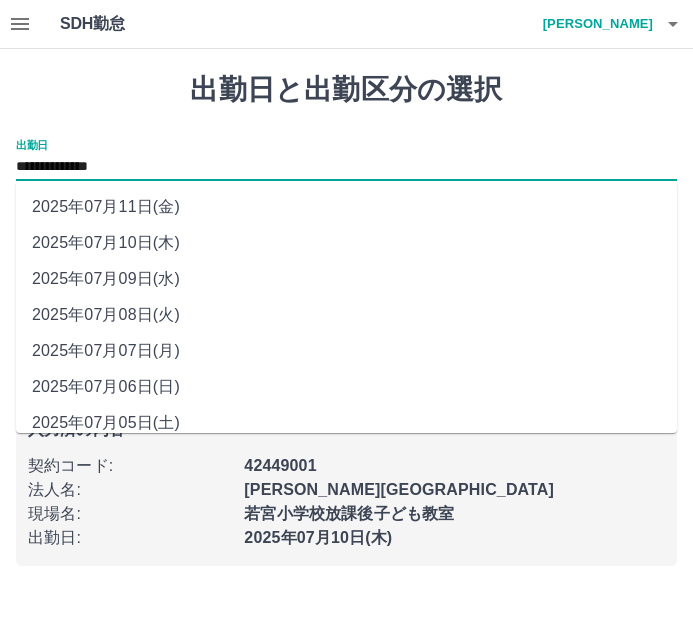 click on "2025年07月11日(金)" at bounding box center [346, 207] 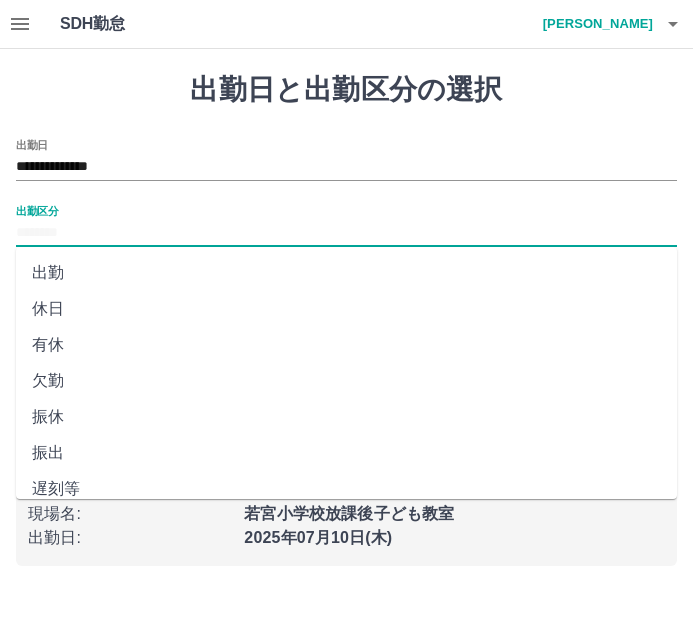 click on "出勤区分" at bounding box center (346, 233) 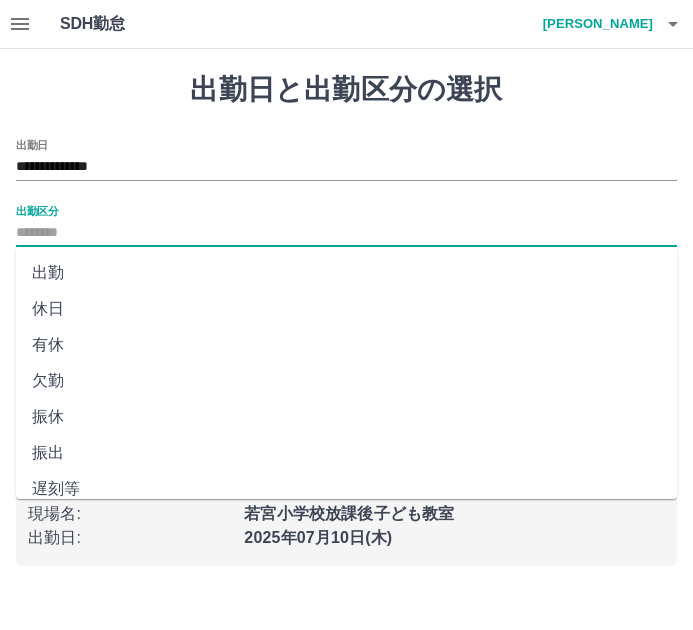 click on "休日" at bounding box center [346, 309] 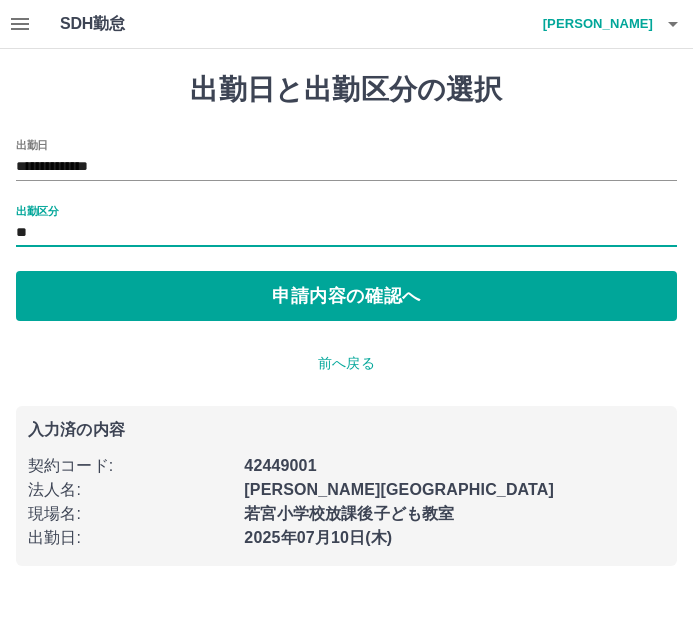 click on "申請内容の確認へ" at bounding box center [346, 296] 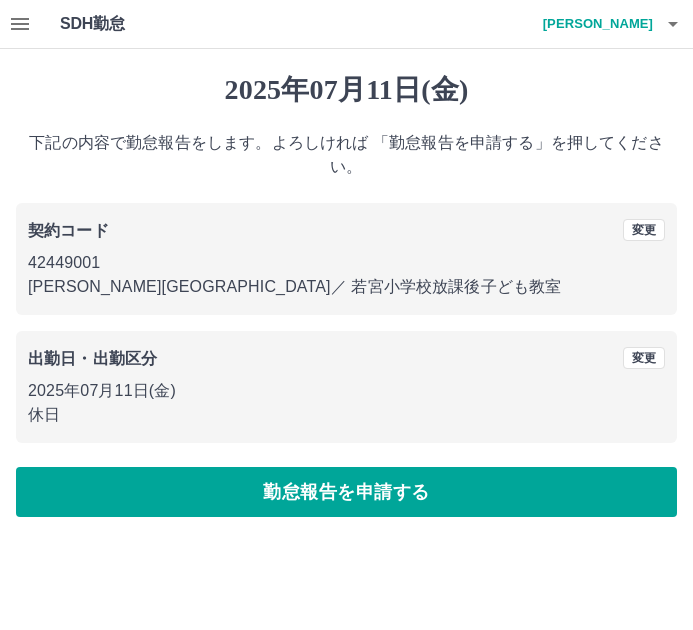 click on "勤怠報告を申請する" at bounding box center [346, 492] 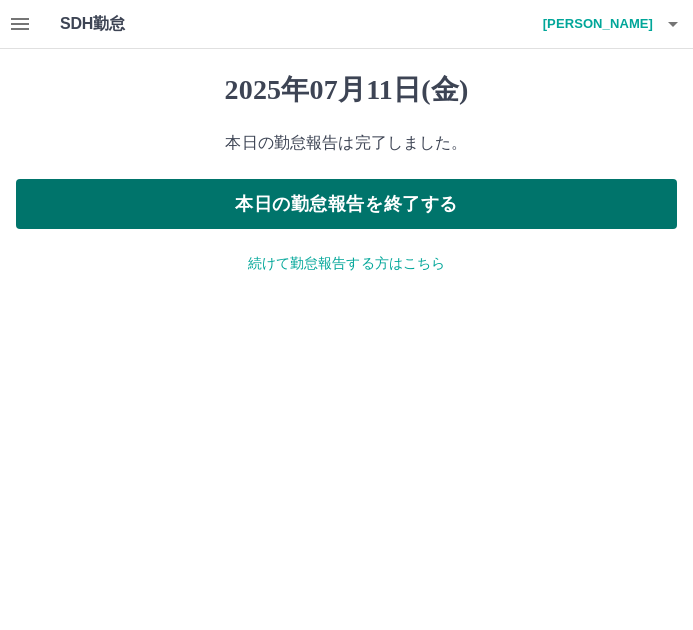 click on "本日の勤怠報告を終了する" at bounding box center (346, 204) 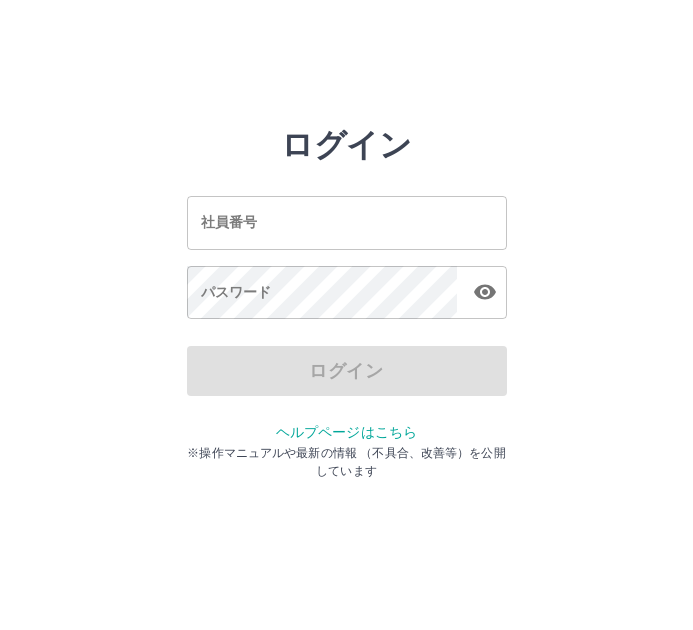 scroll, scrollTop: 0, scrollLeft: 0, axis: both 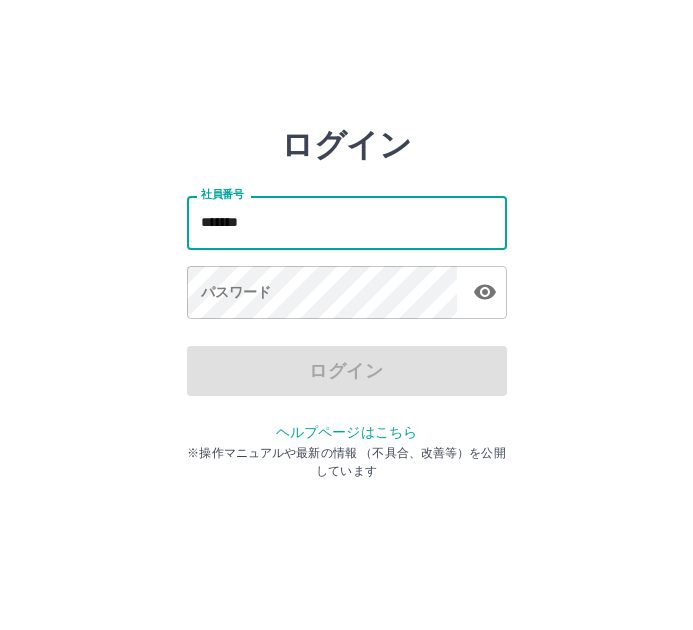 type on "*******" 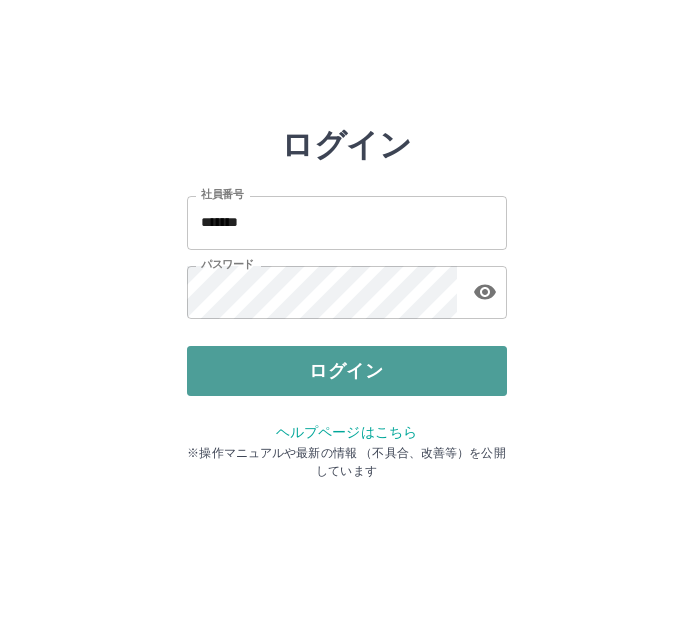 click on "ログイン" at bounding box center (347, 371) 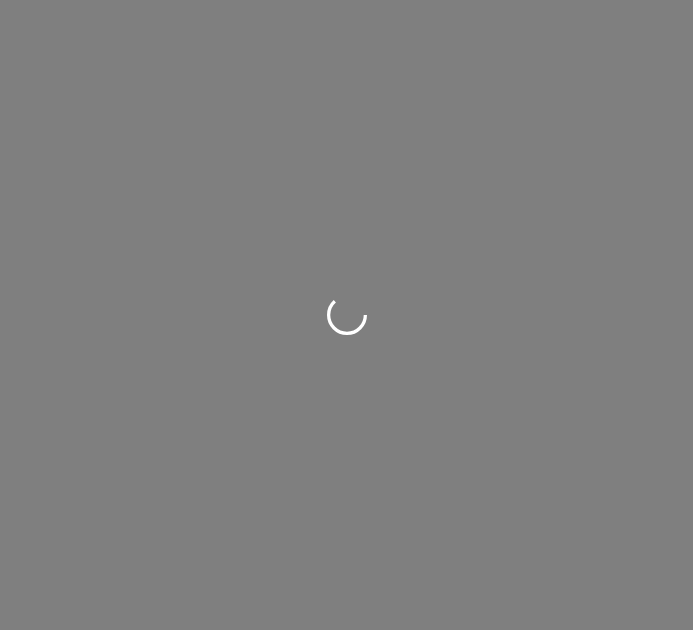 scroll, scrollTop: 0, scrollLeft: 0, axis: both 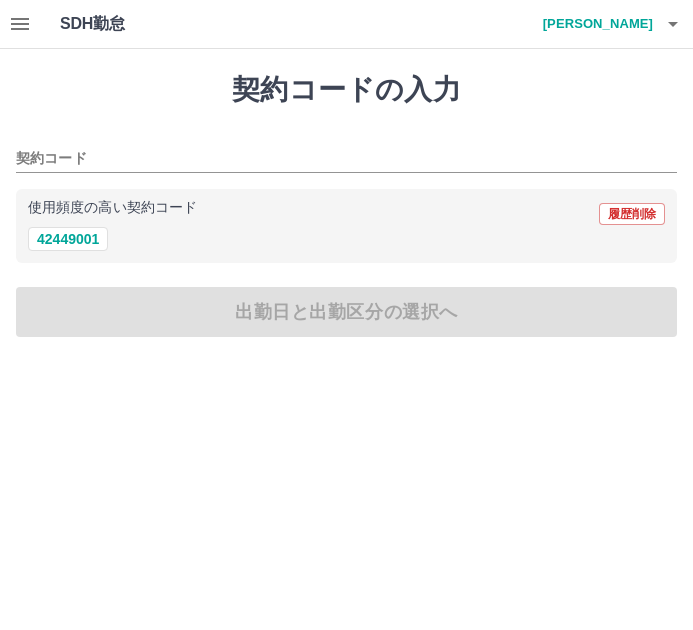 click 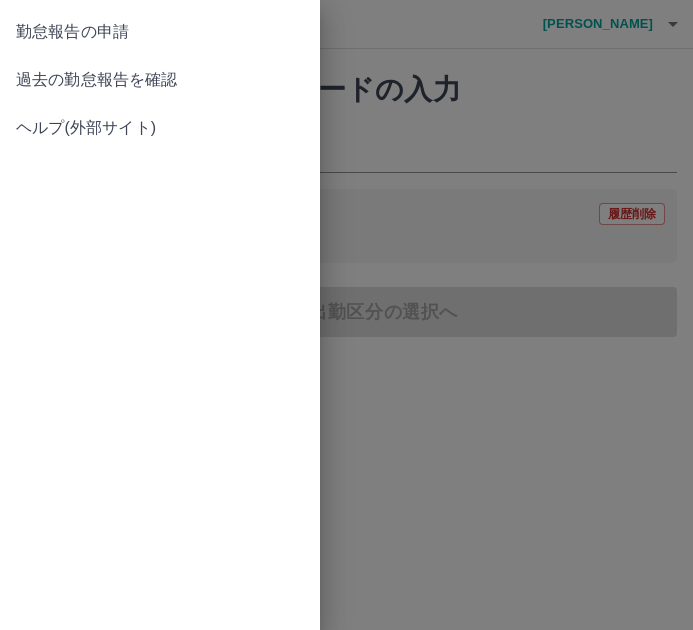 click on "過去の勤怠報告を確認" at bounding box center [160, 80] 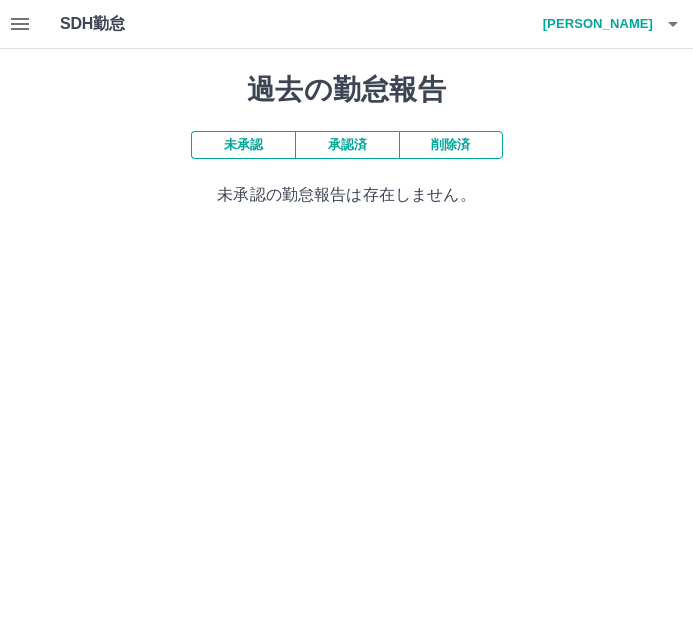 drag, startPoint x: 372, startPoint y: 131, endPoint x: 366, endPoint y: 141, distance: 11.661903 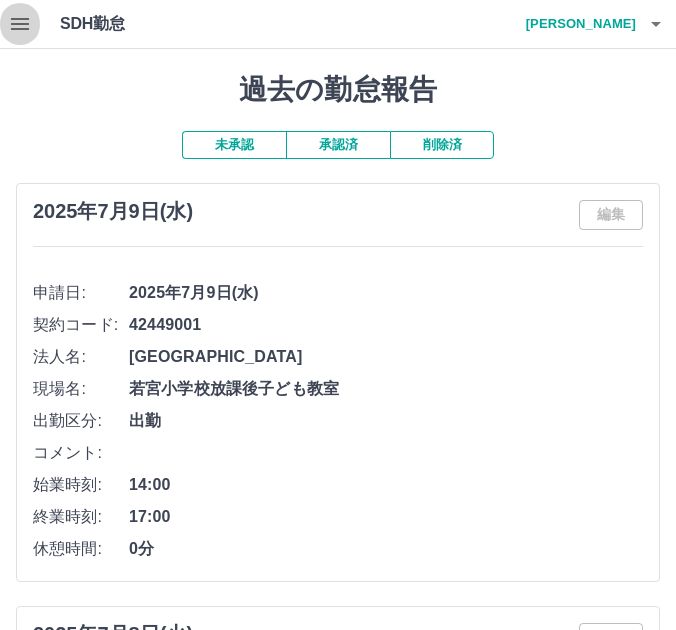 click at bounding box center [20, 24] 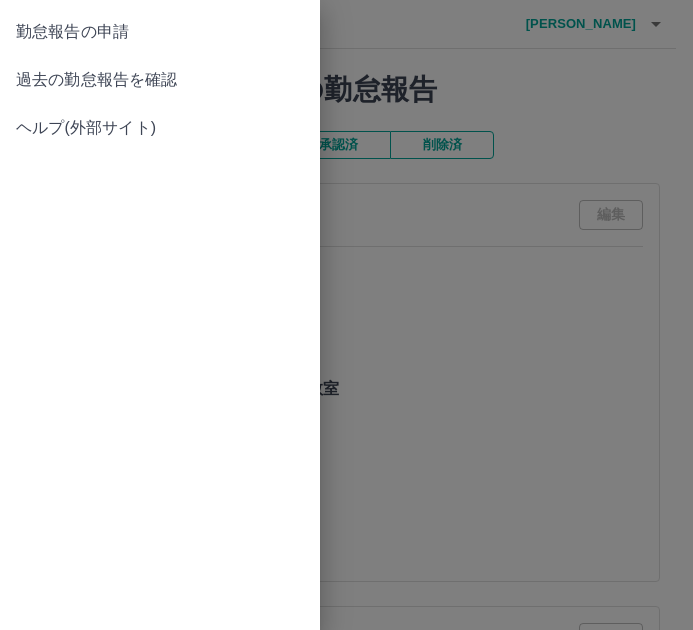 click on "勤怠報告の申請" at bounding box center [160, 32] 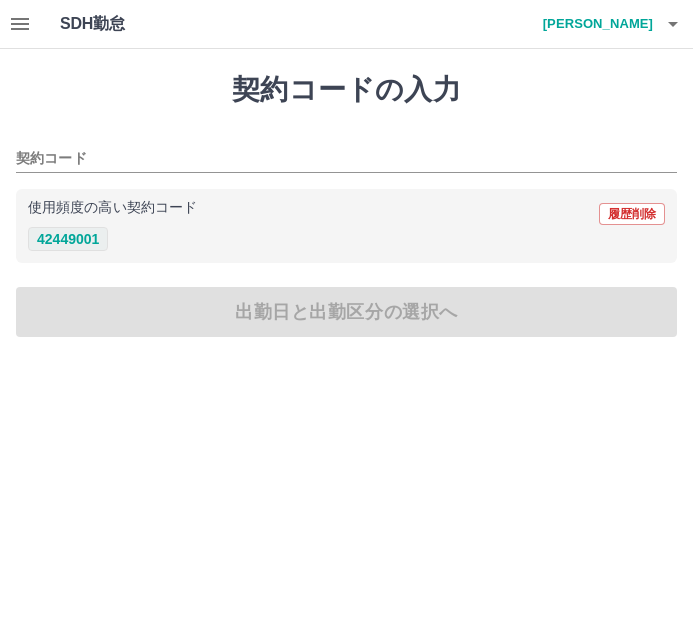drag, startPoint x: 109, startPoint y: 233, endPoint x: 99, endPoint y: 242, distance: 13.453624 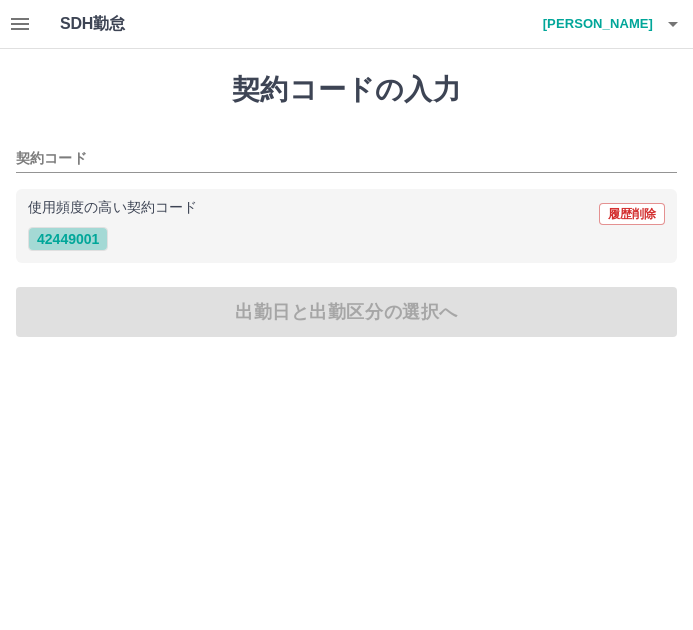 click on "42449001" at bounding box center (68, 239) 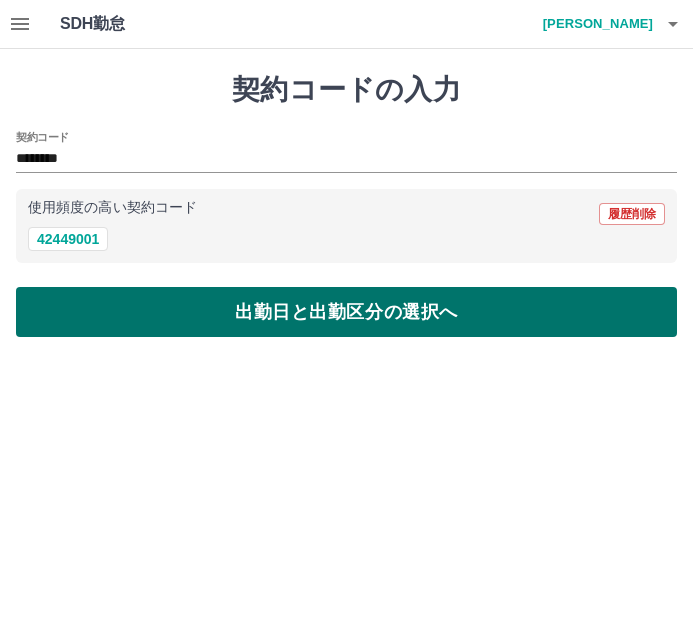 click on "出勤日と出勤区分の選択へ" at bounding box center [346, 312] 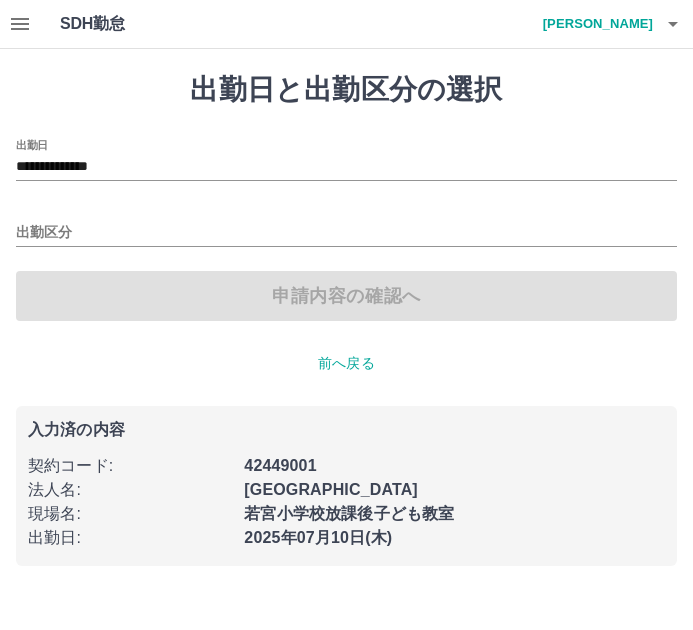 click on "出勤区分" at bounding box center [346, 226] 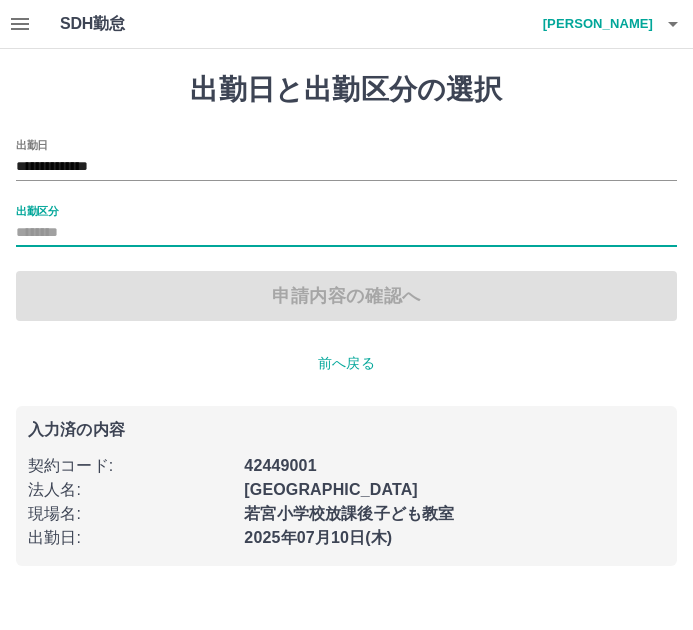 click on "出勤区分" at bounding box center (346, 233) 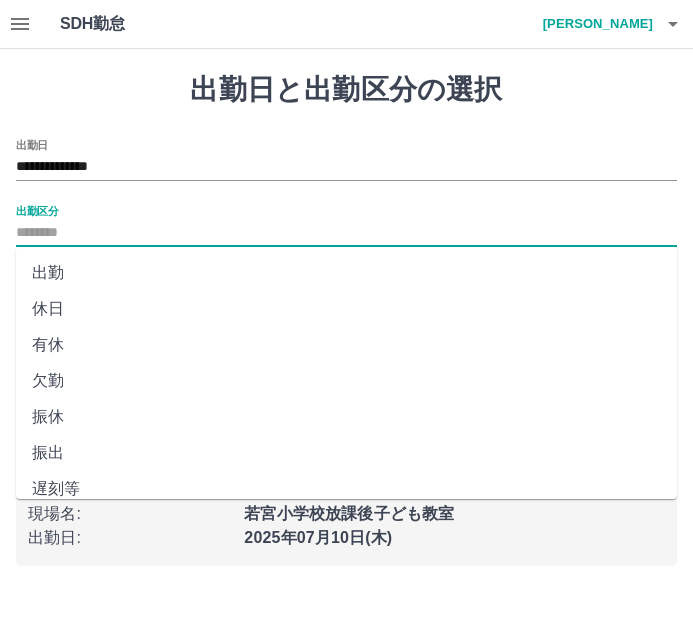 click on "休日" at bounding box center [346, 309] 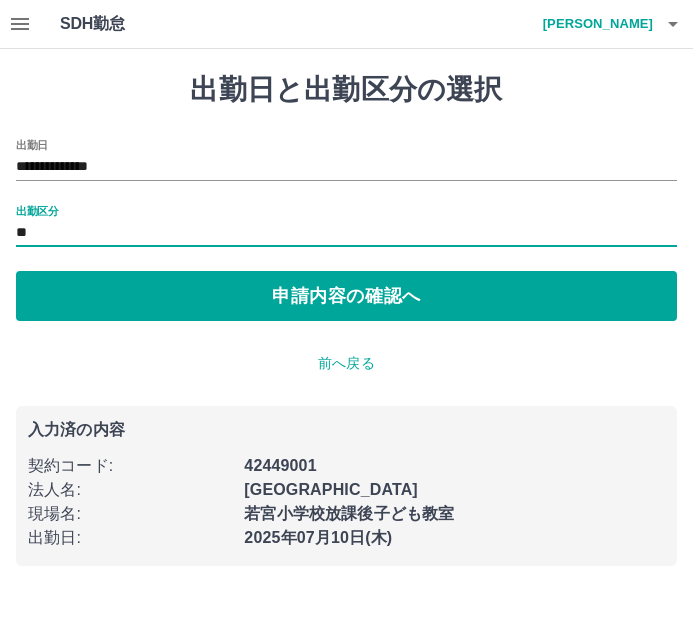click on "申請内容の確認へ" at bounding box center [346, 296] 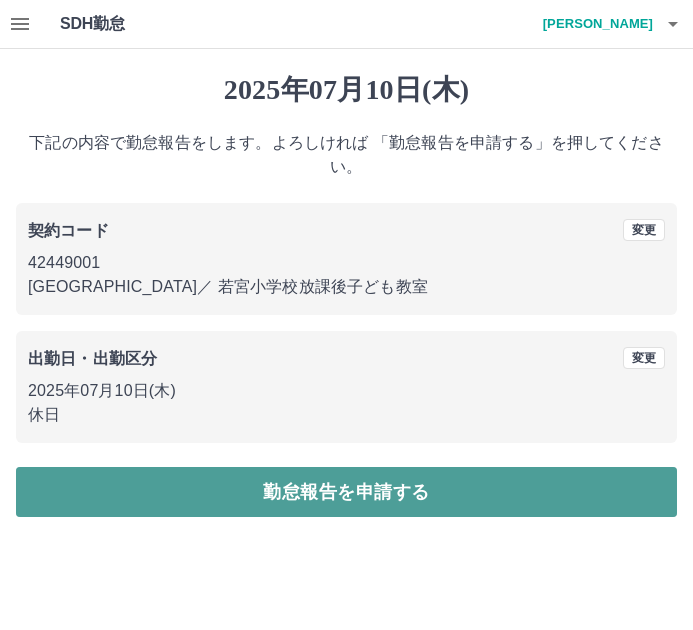click on "勤怠報告を申請する" at bounding box center [346, 492] 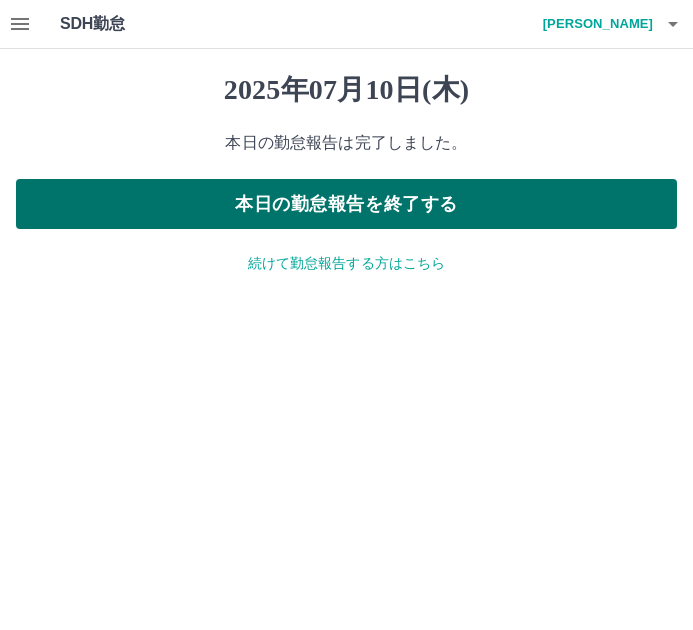 click on "本日の勤怠報告を終了する" at bounding box center (346, 204) 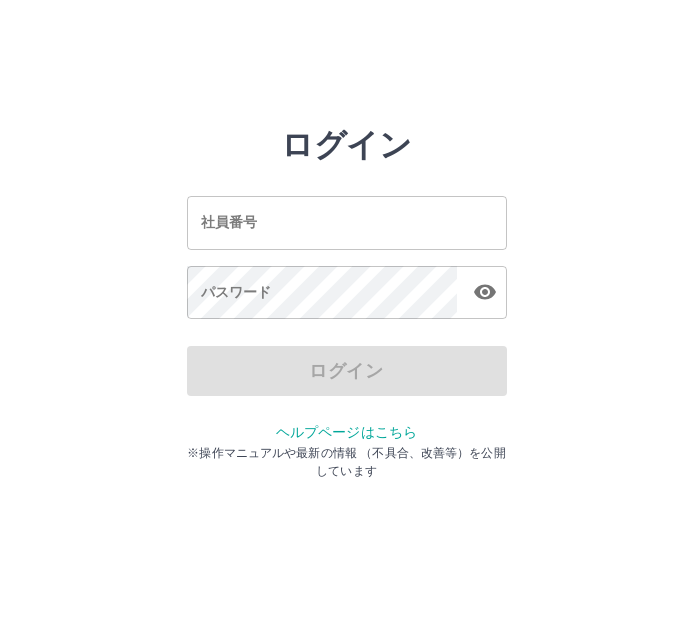 scroll, scrollTop: 0, scrollLeft: 0, axis: both 